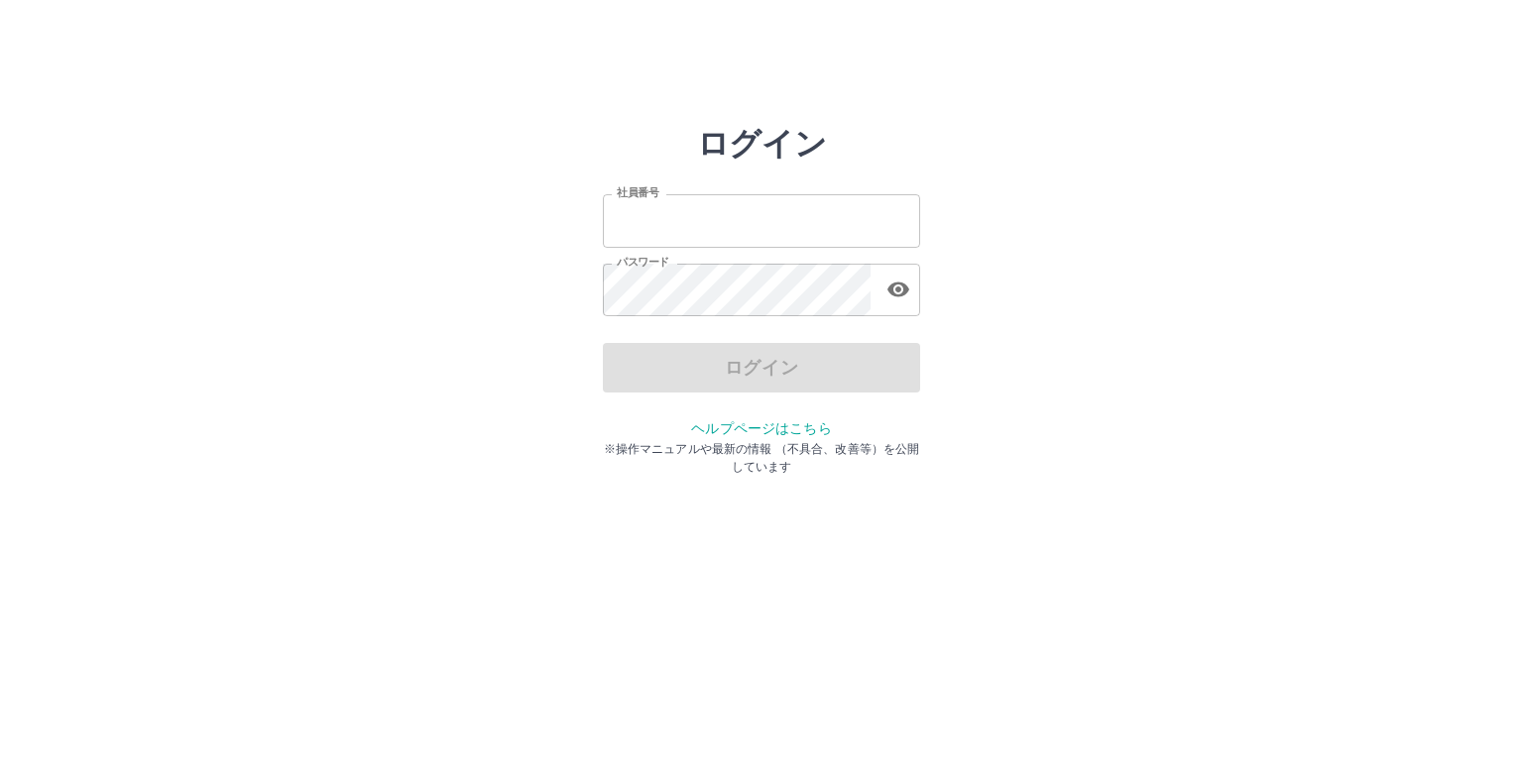 scroll, scrollTop: 0, scrollLeft: 0, axis: both 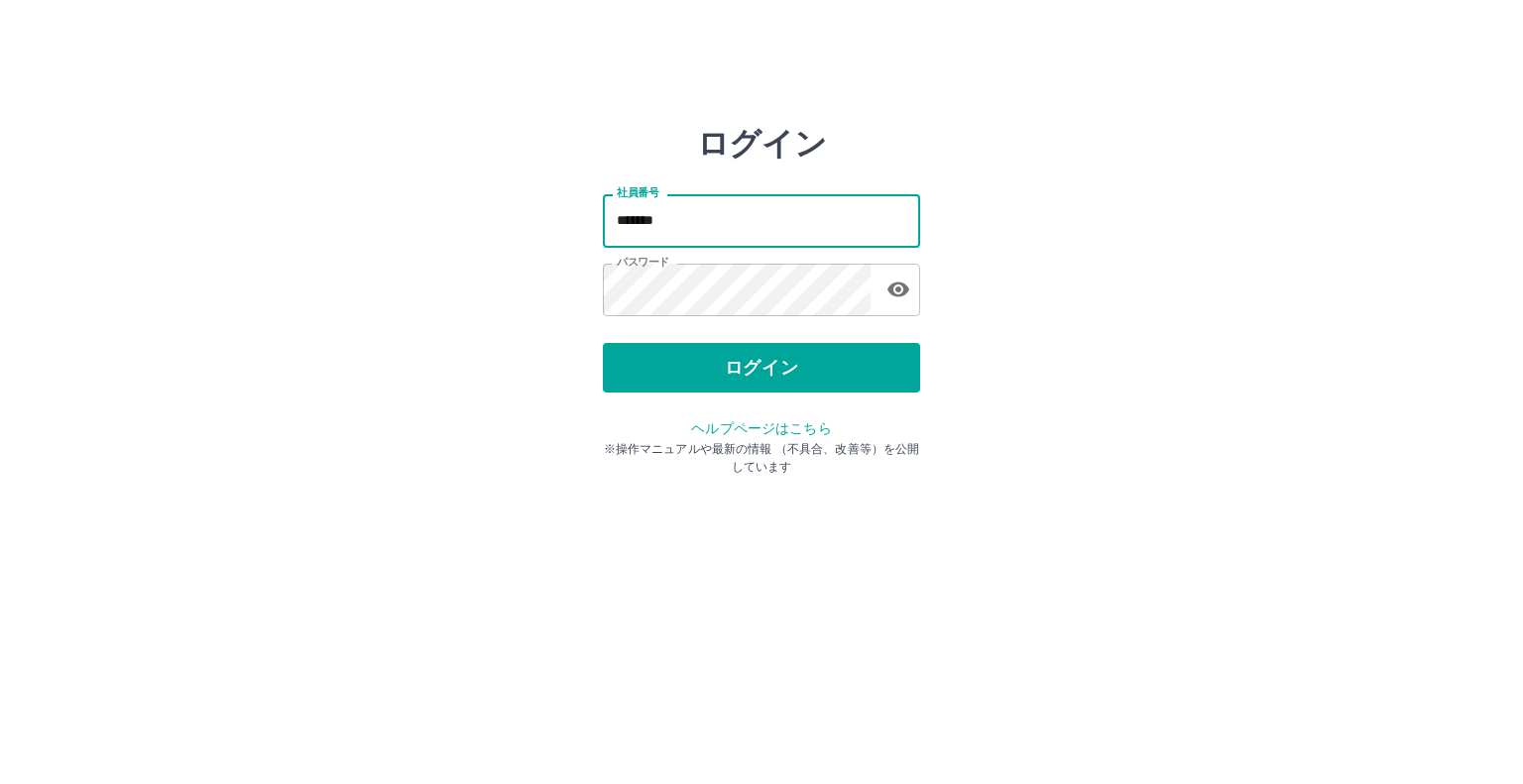 click on "*******" at bounding box center (762, 220) 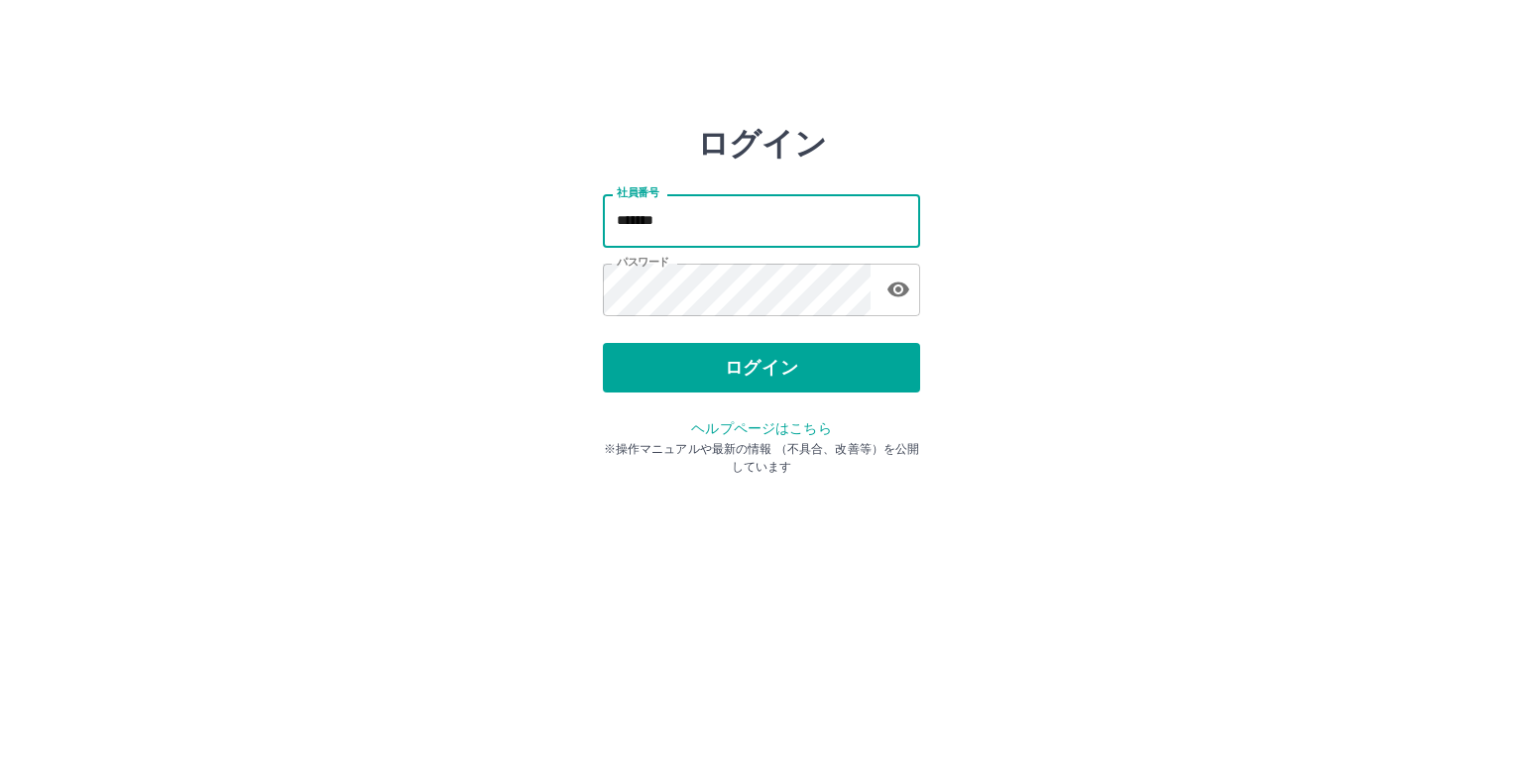 type on "*******" 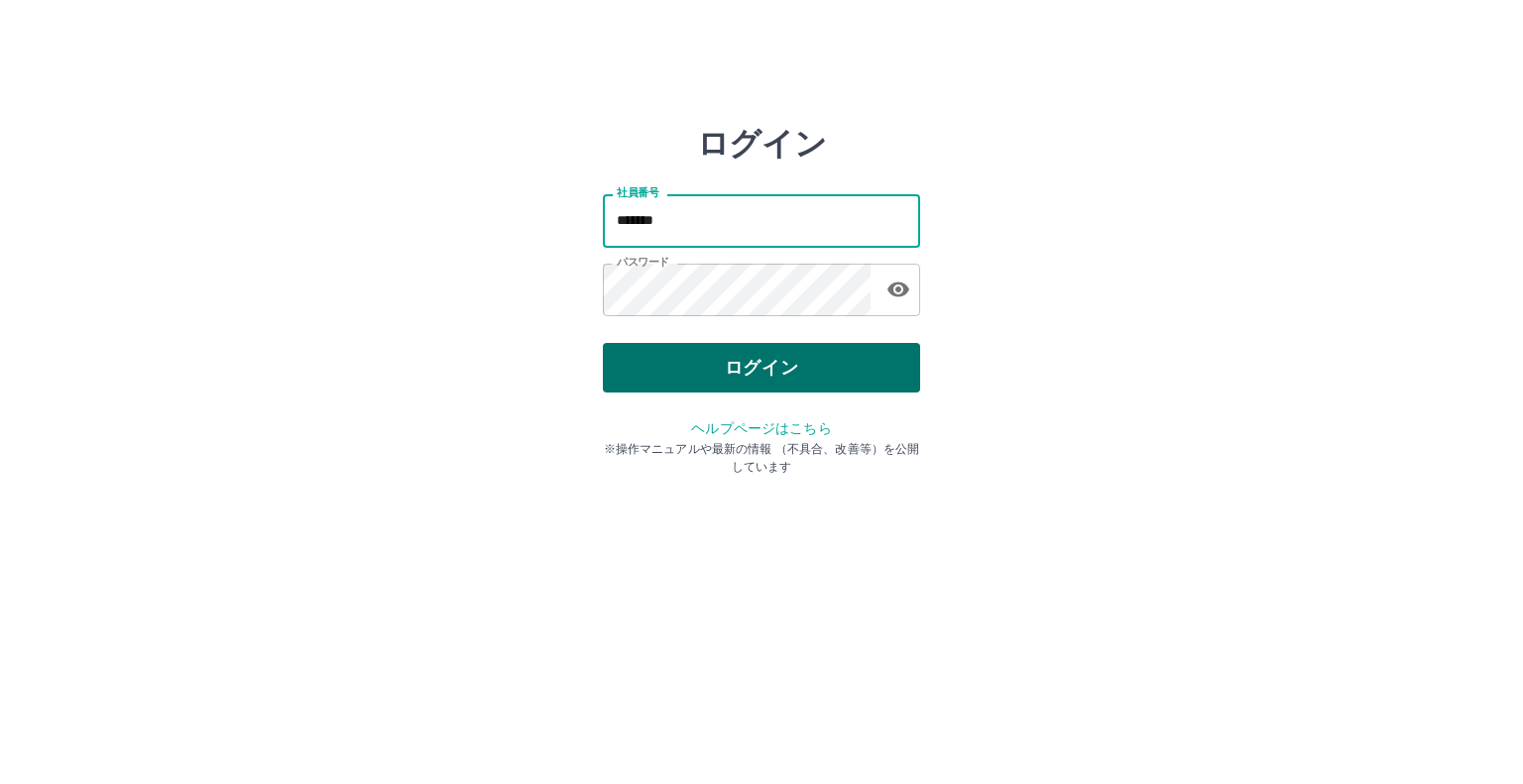 click on "ログイン" at bounding box center (762, 368) 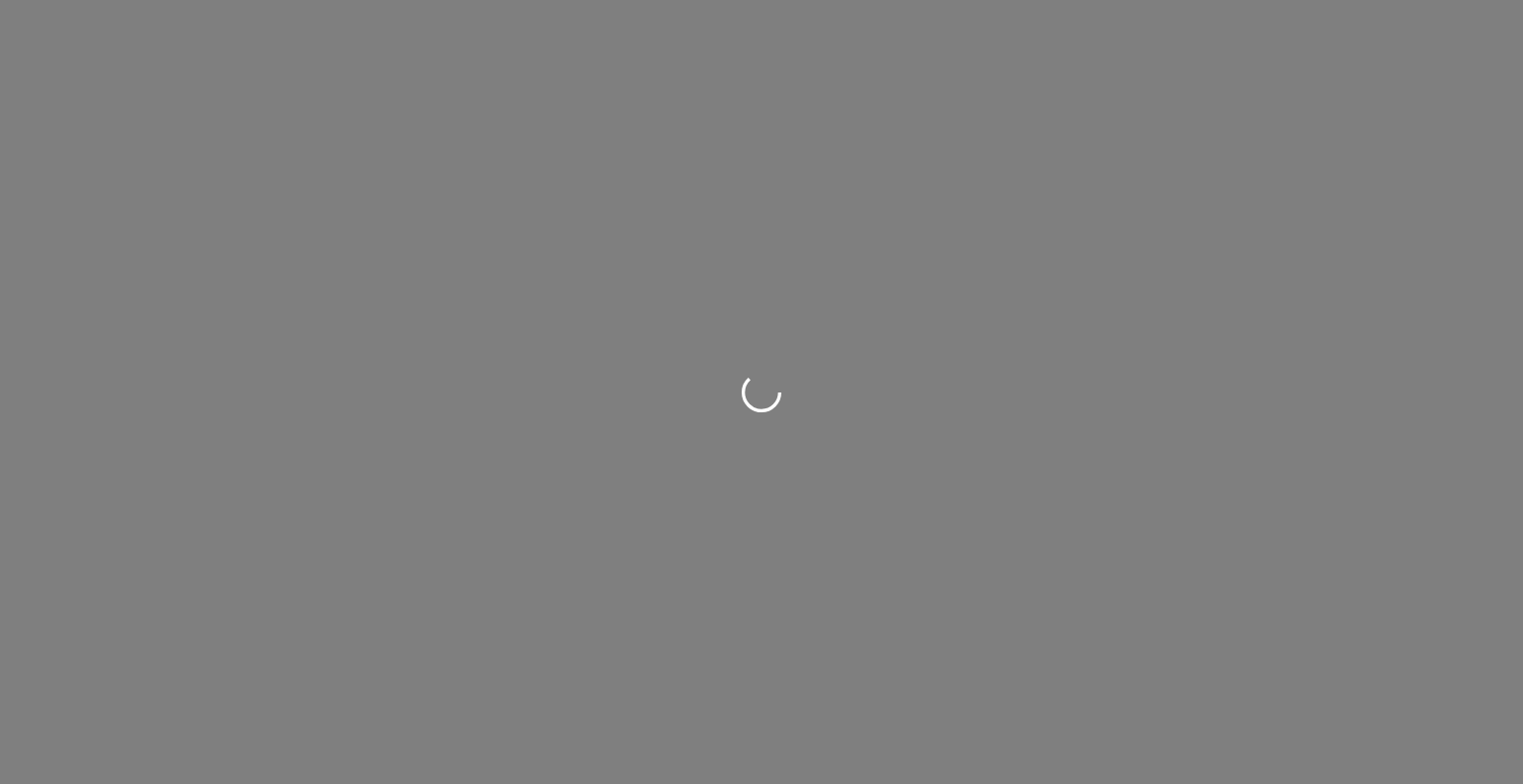 scroll, scrollTop: 0, scrollLeft: 0, axis: both 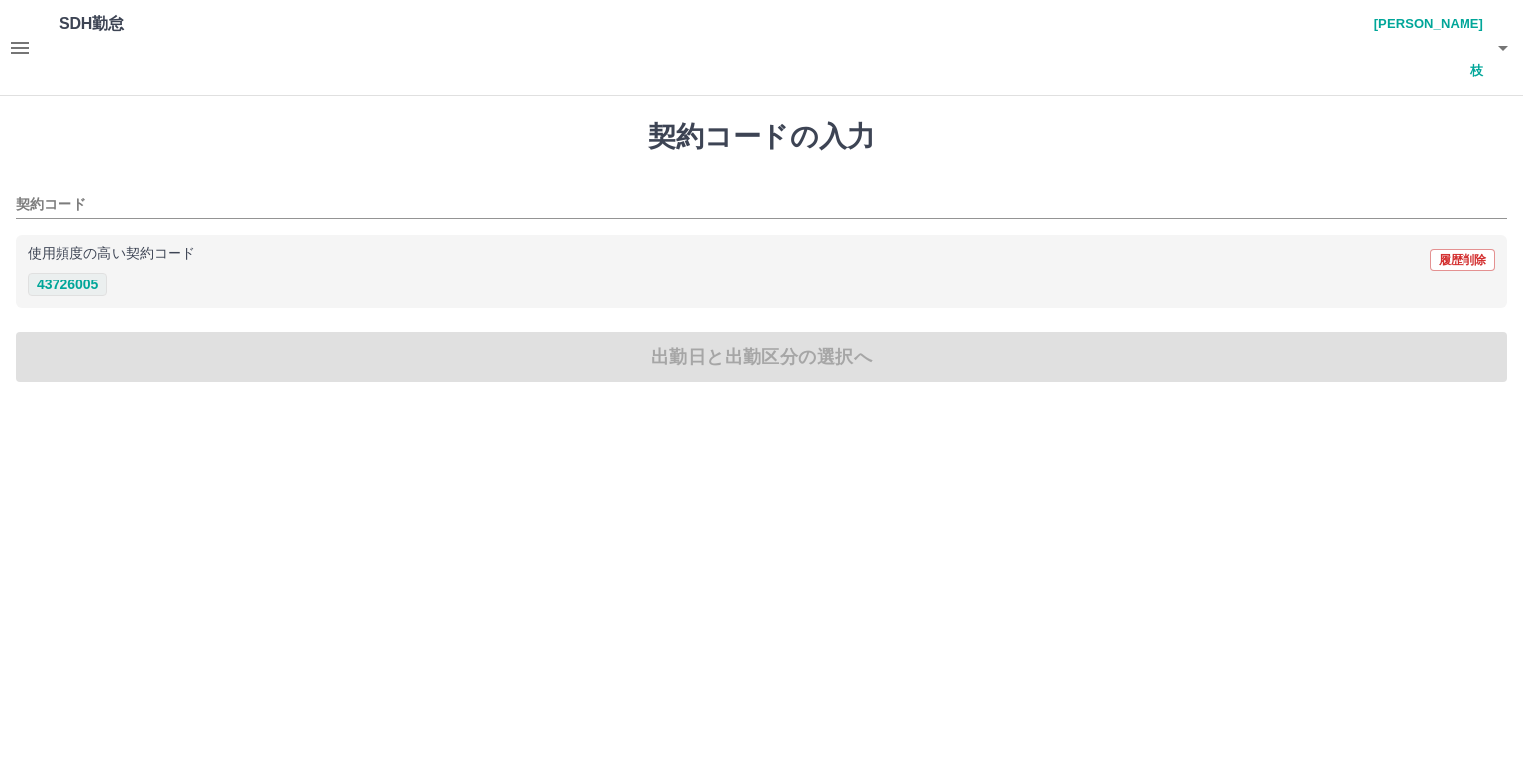 click on "43726005" at bounding box center (67, 284) 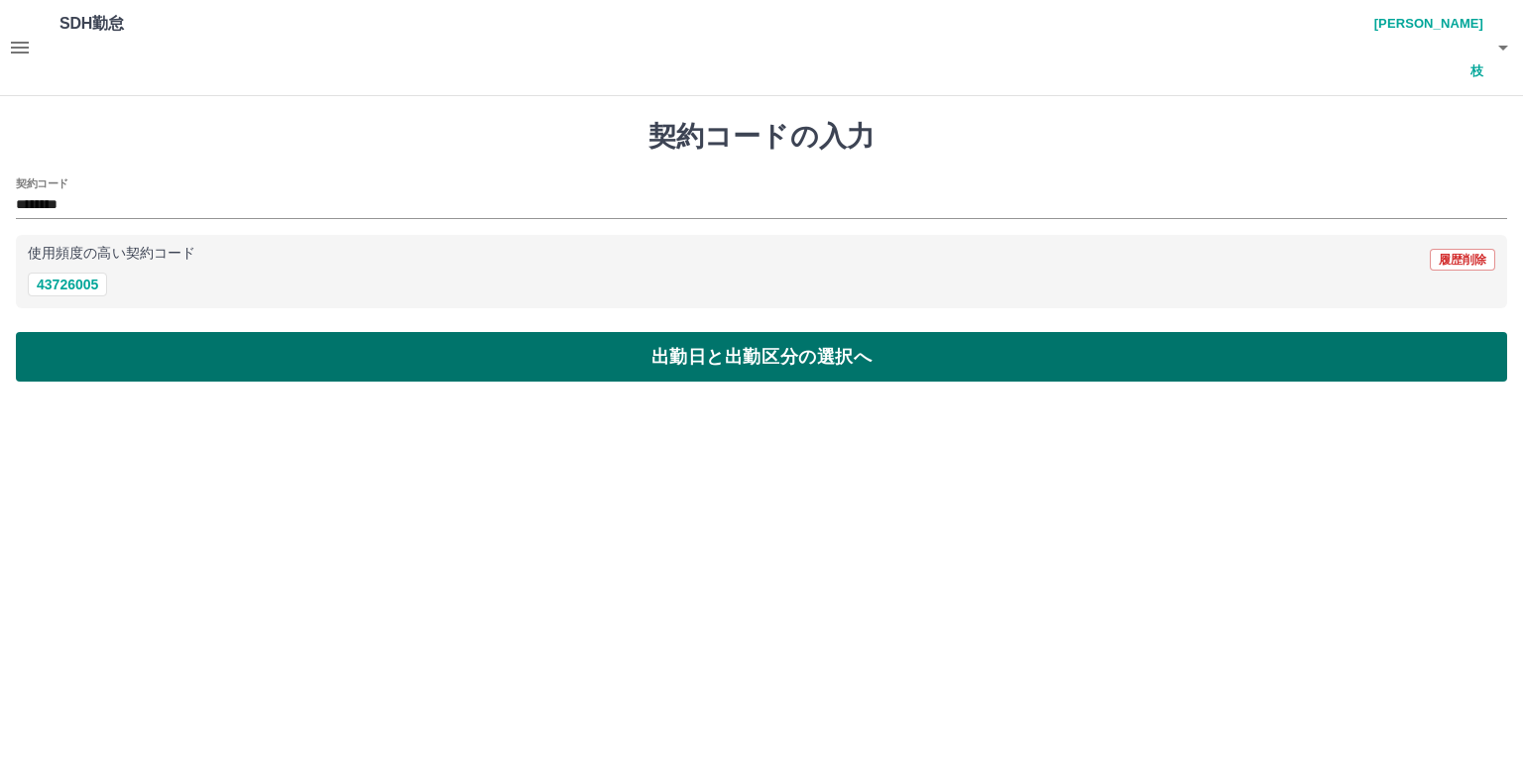 click on "出勤日と出勤区分の選択へ" at bounding box center [762, 357] 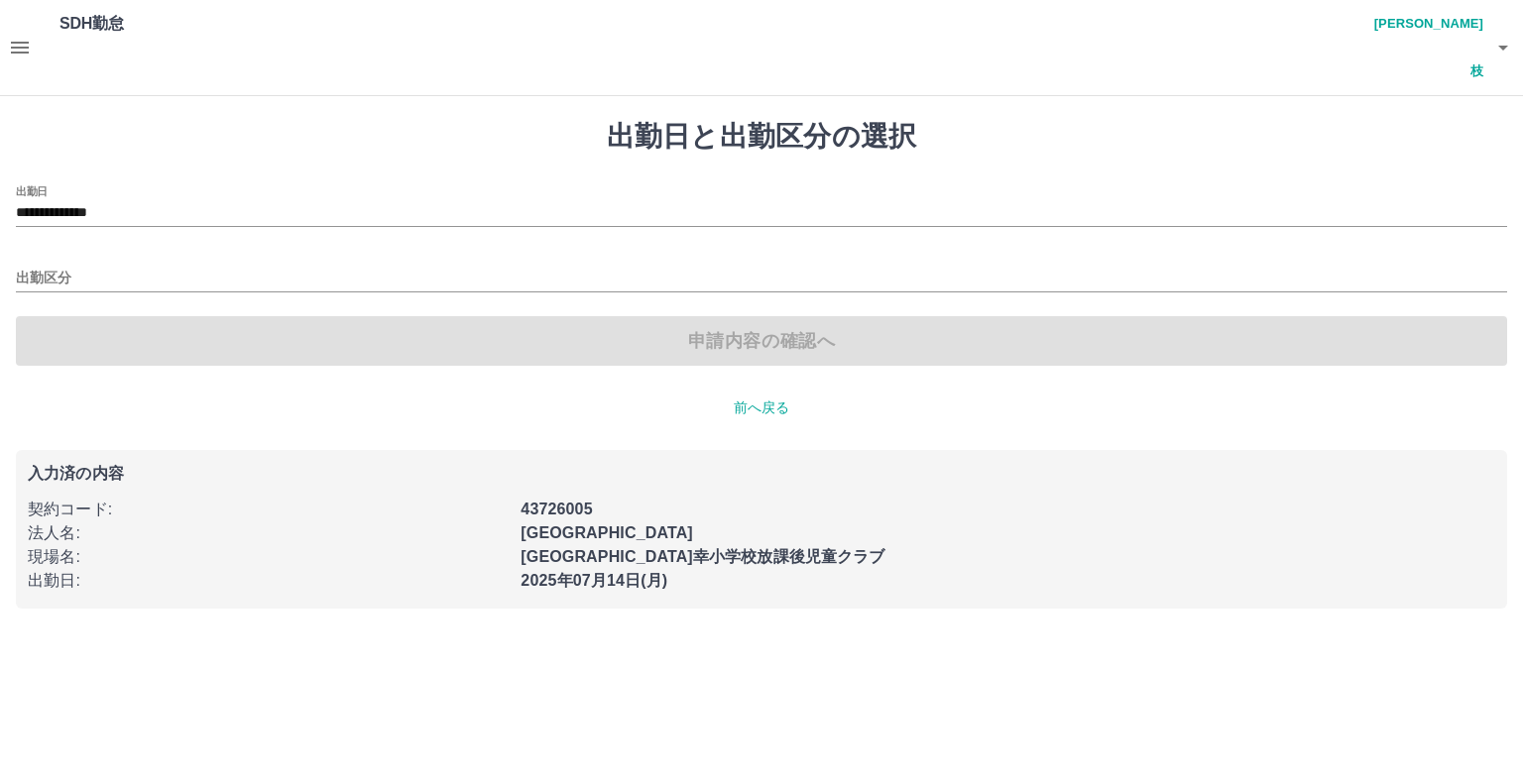 click on "**********" at bounding box center (762, 206) 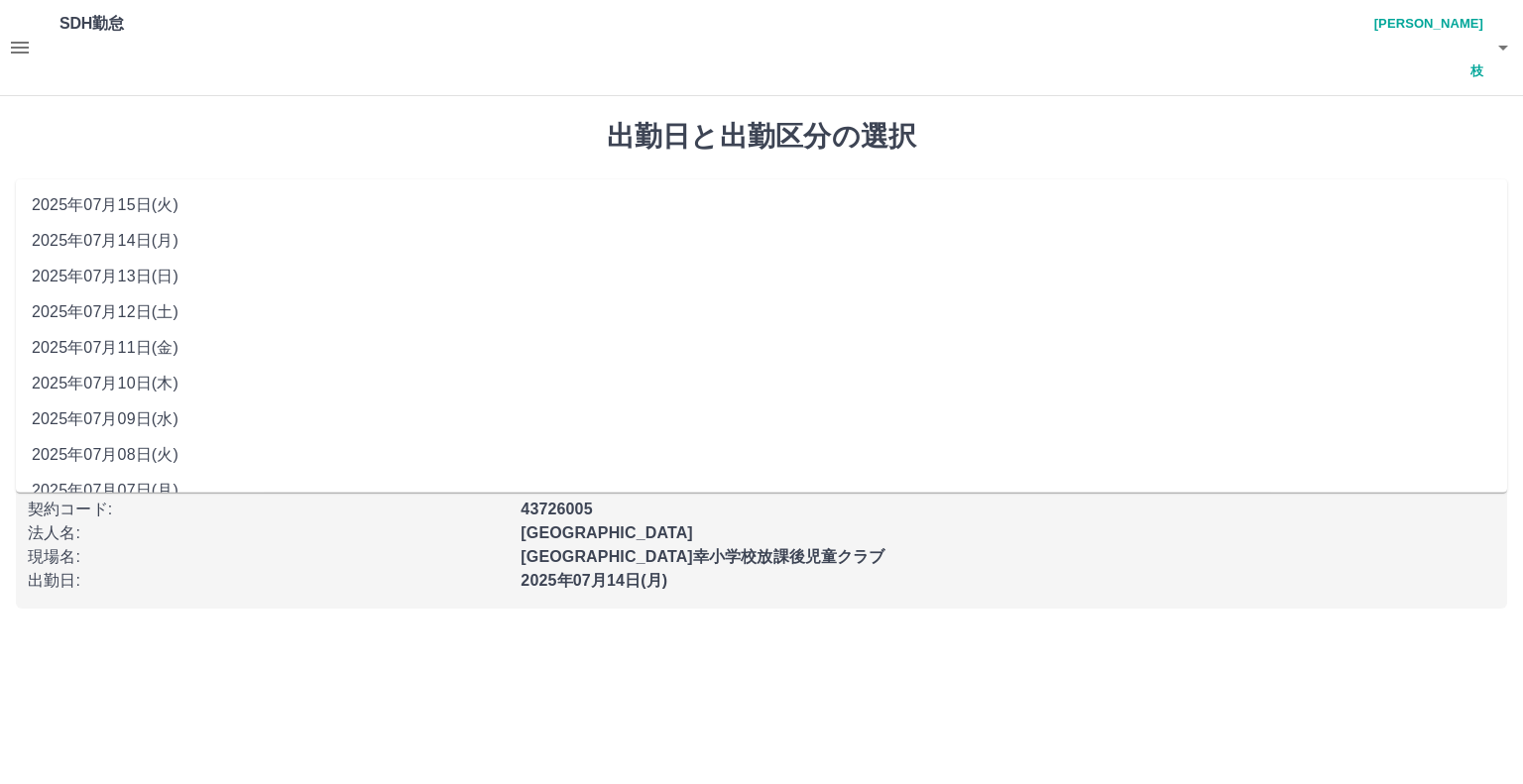click on "**********" at bounding box center [762, 213] 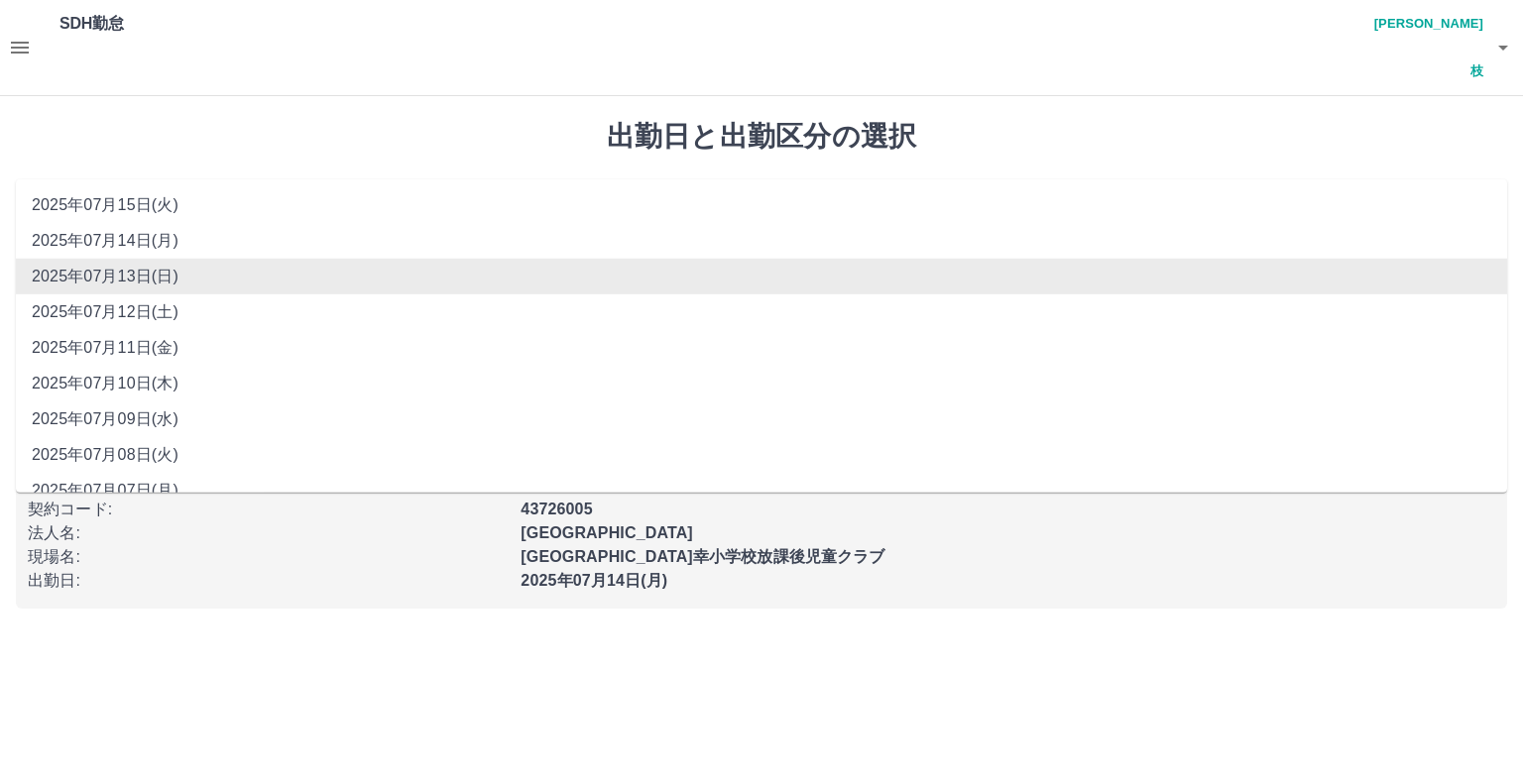 click on "**********" at bounding box center (762, 213) 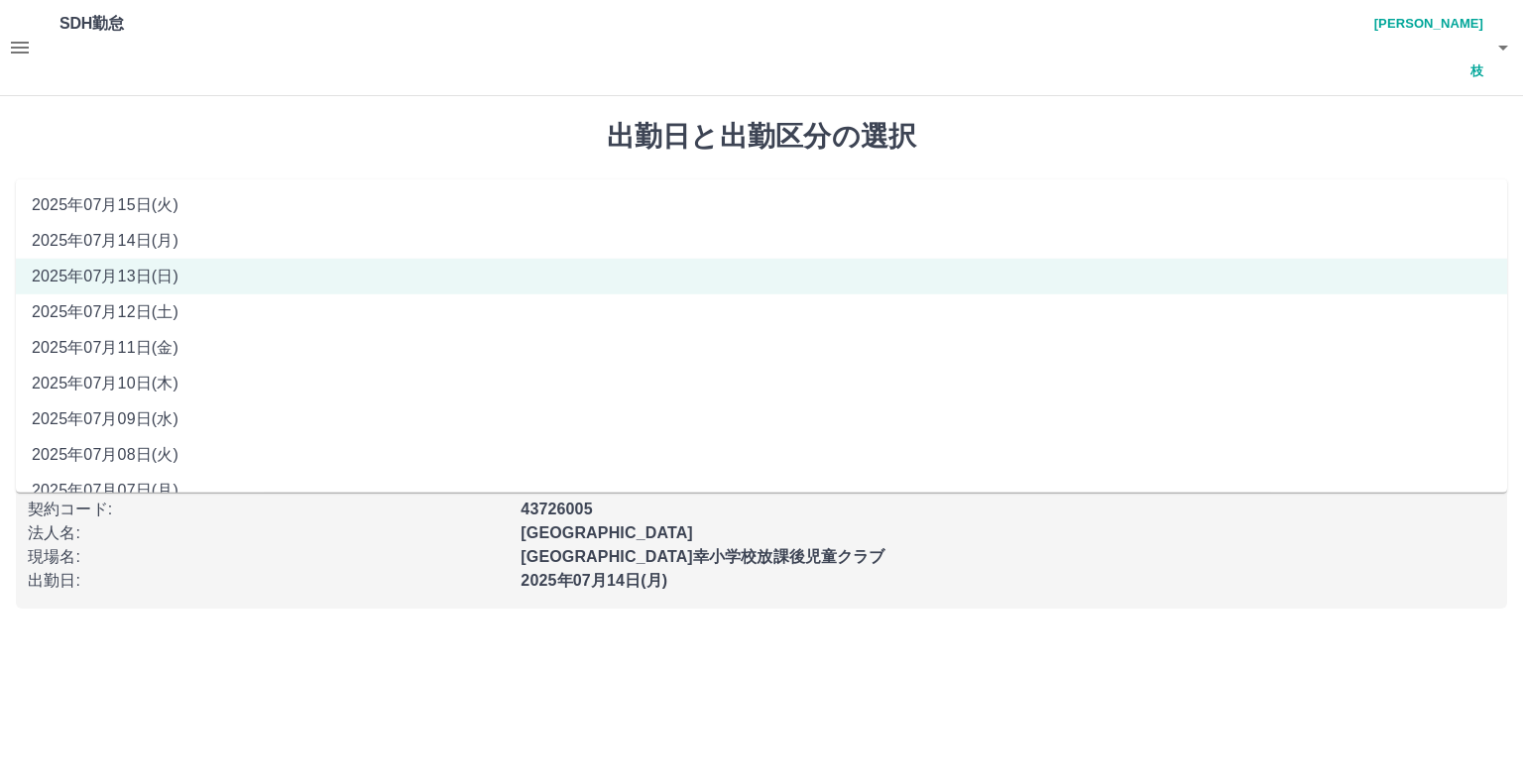 click on "2025年07月14日(月)" at bounding box center [762, 241] 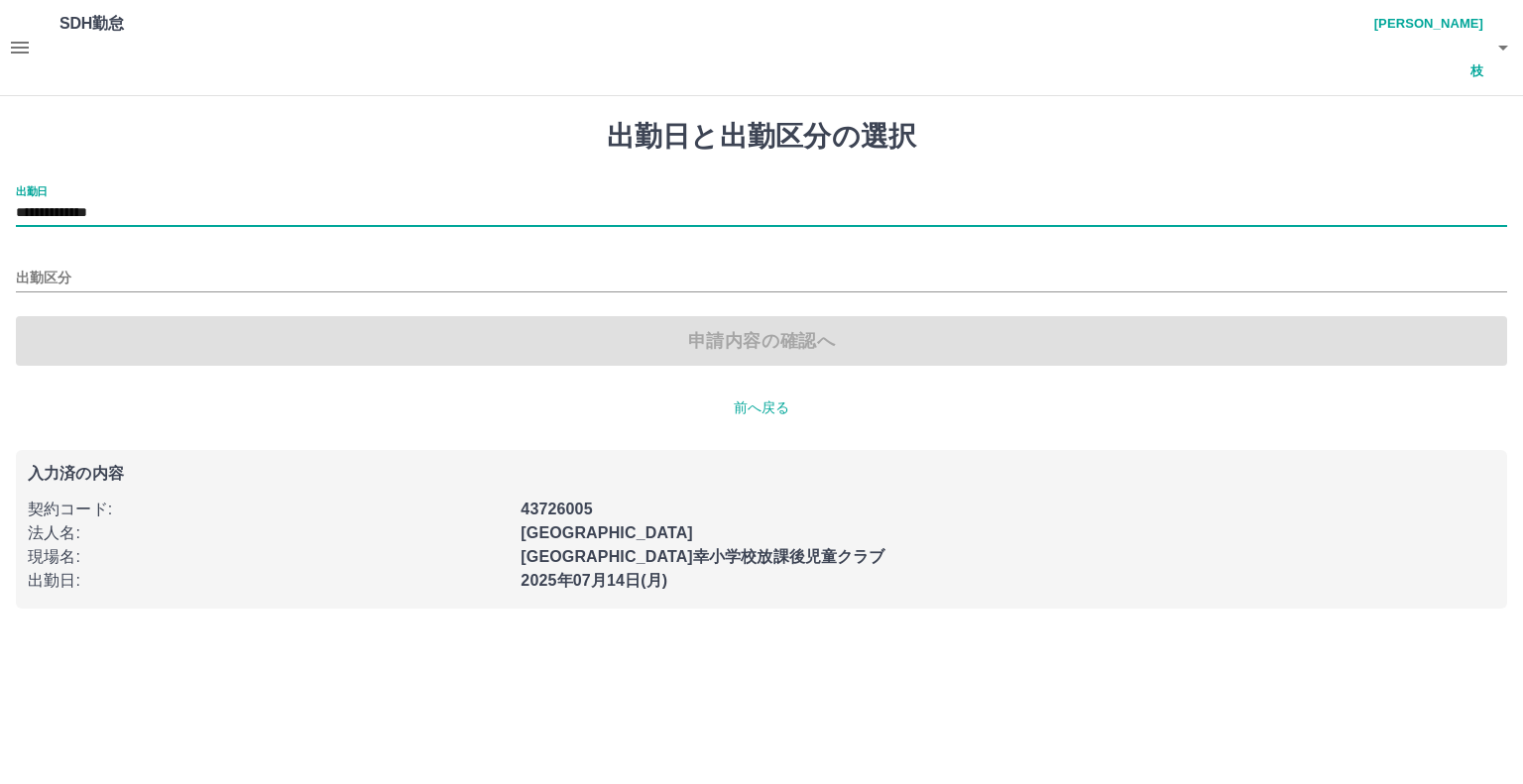 click on "**********" at bounding box center (762, 213) 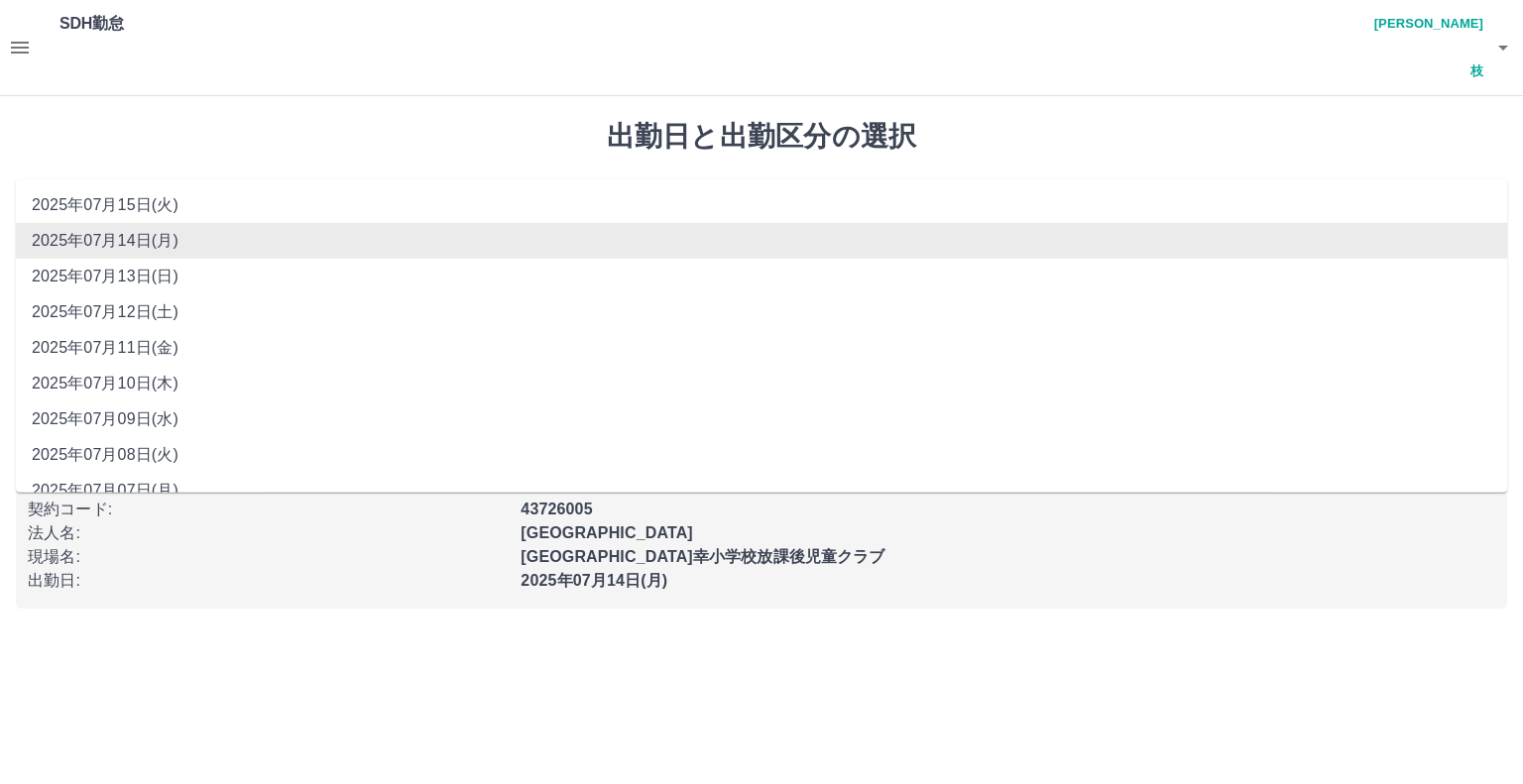 click on "**********" at bounding box center (762, 213) 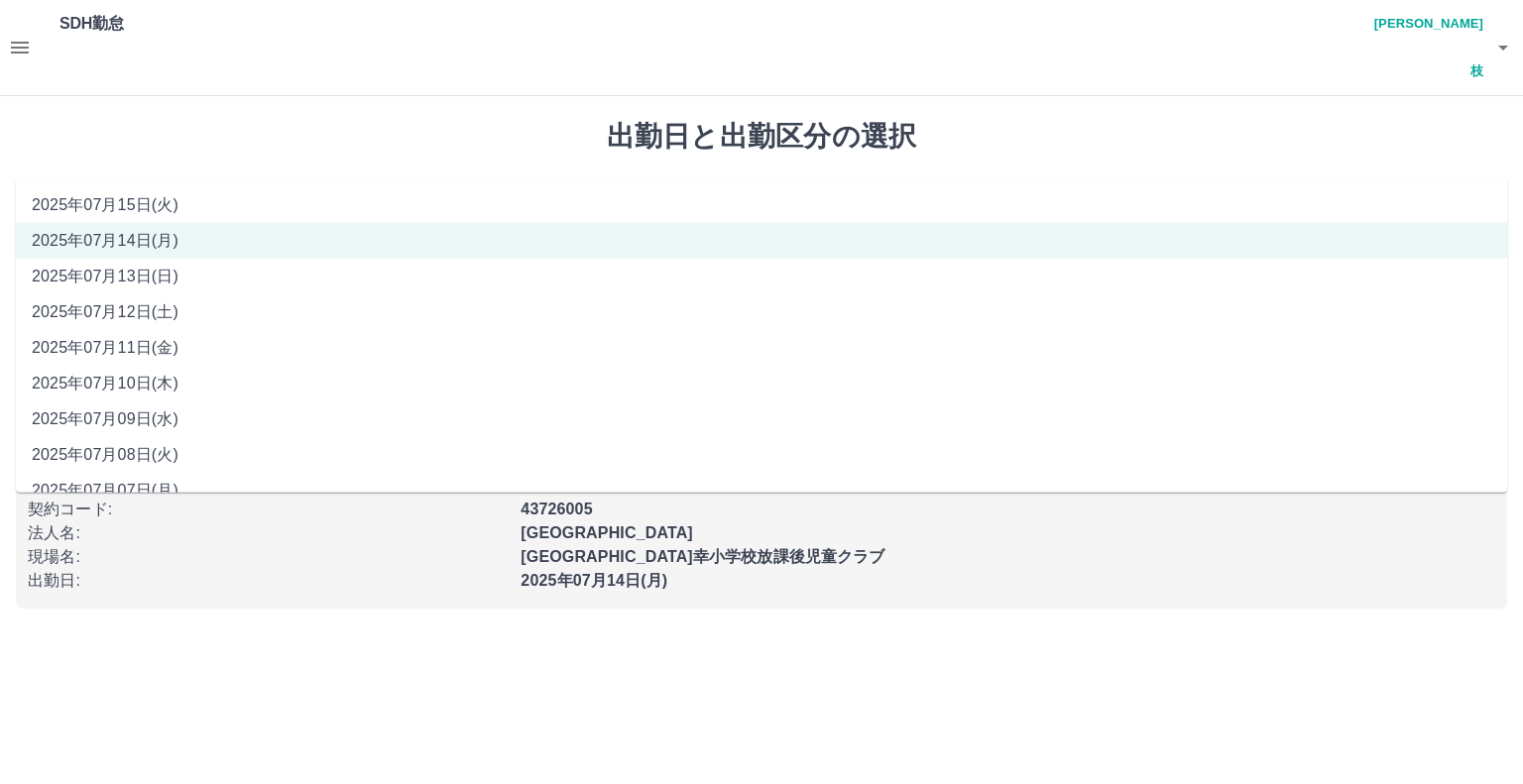 click on "**********" at bounding box center (762, 206) 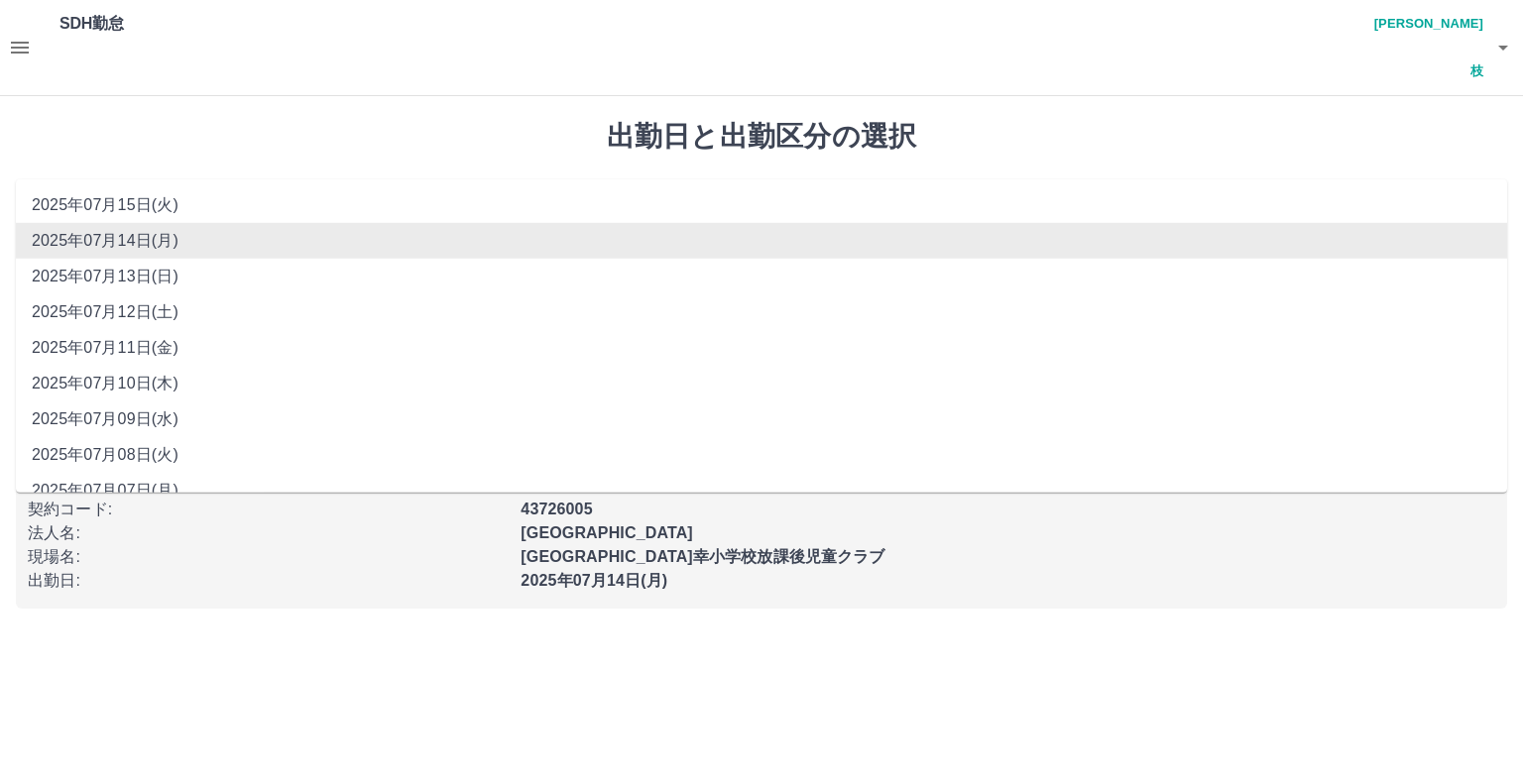 click on "2025年07月14日(月)" at bounding box center (762, 241) 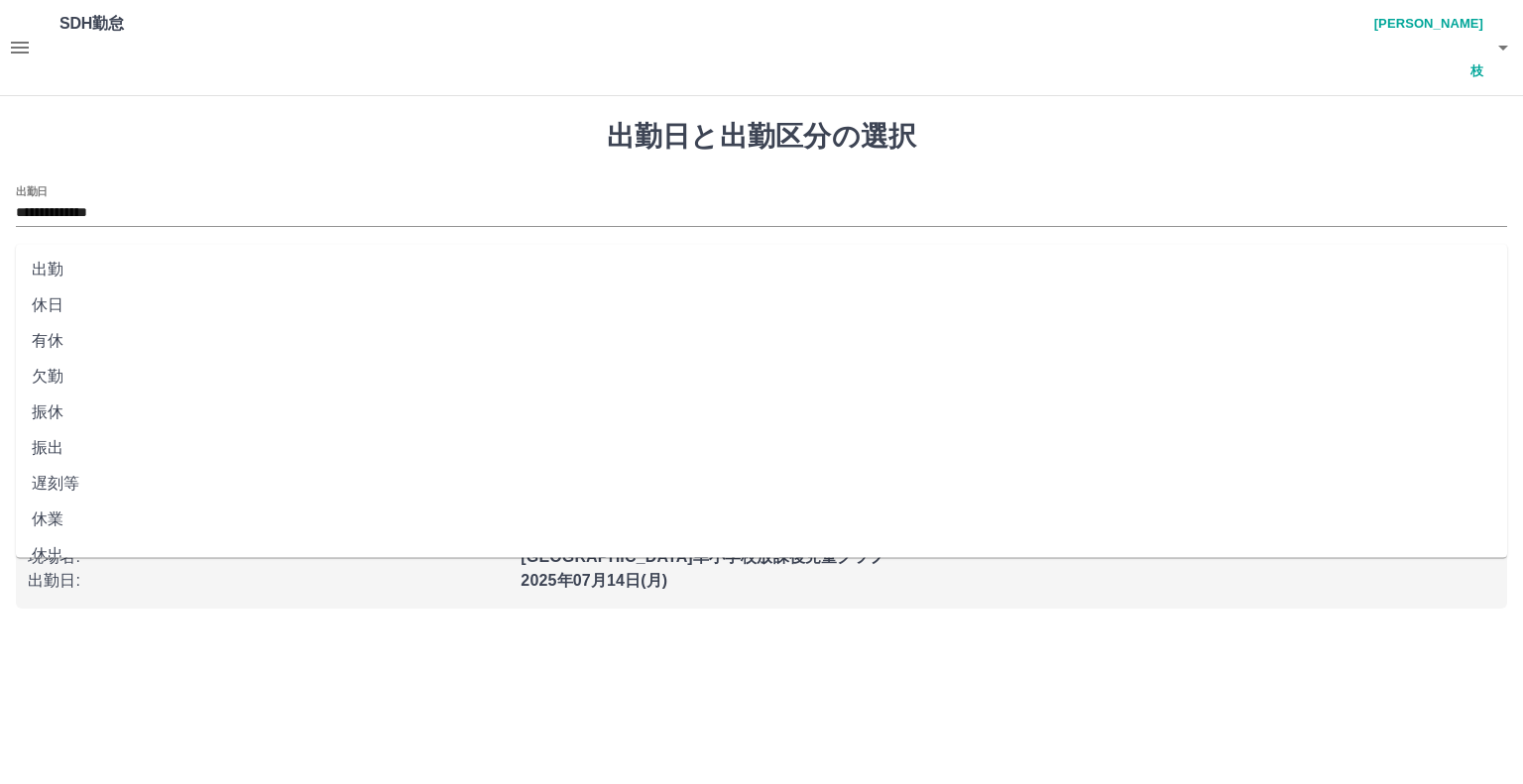 click on "出勤区分" at bounding box center [762, 279] 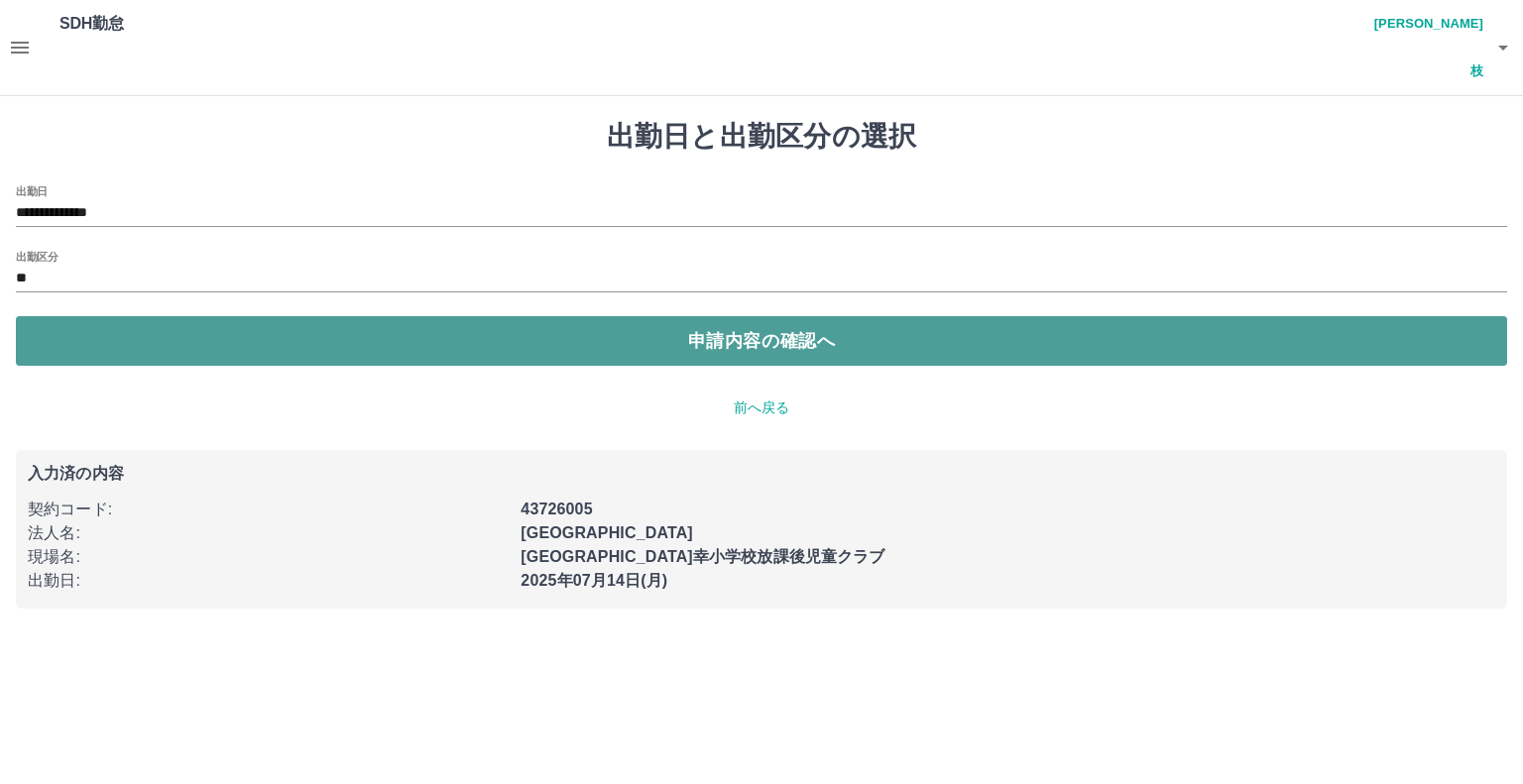 click on "申請内容の確認へ" at bounding box center [762, 341] 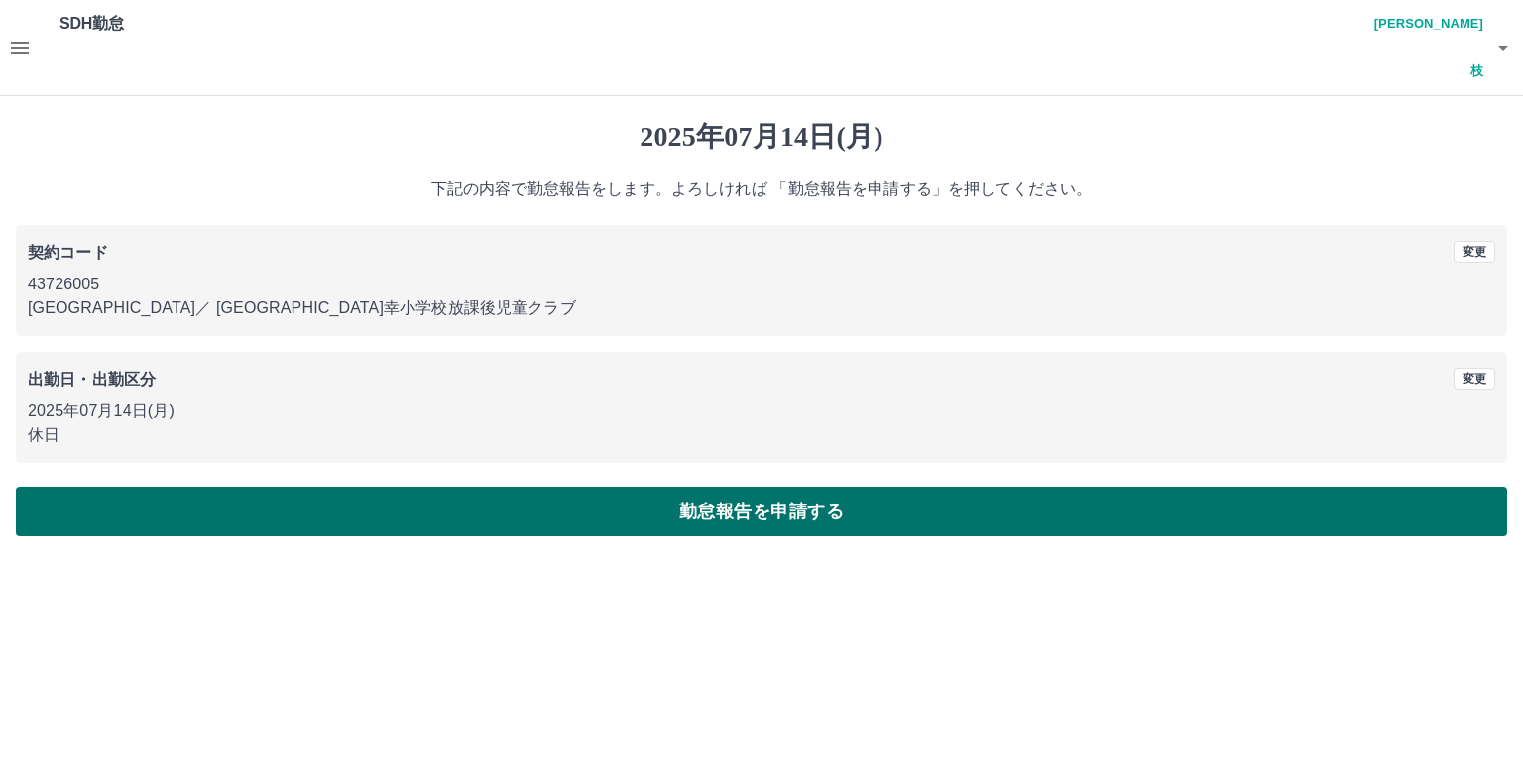 click on "勤怠報告を申請する" at bounding box center [762, 511] 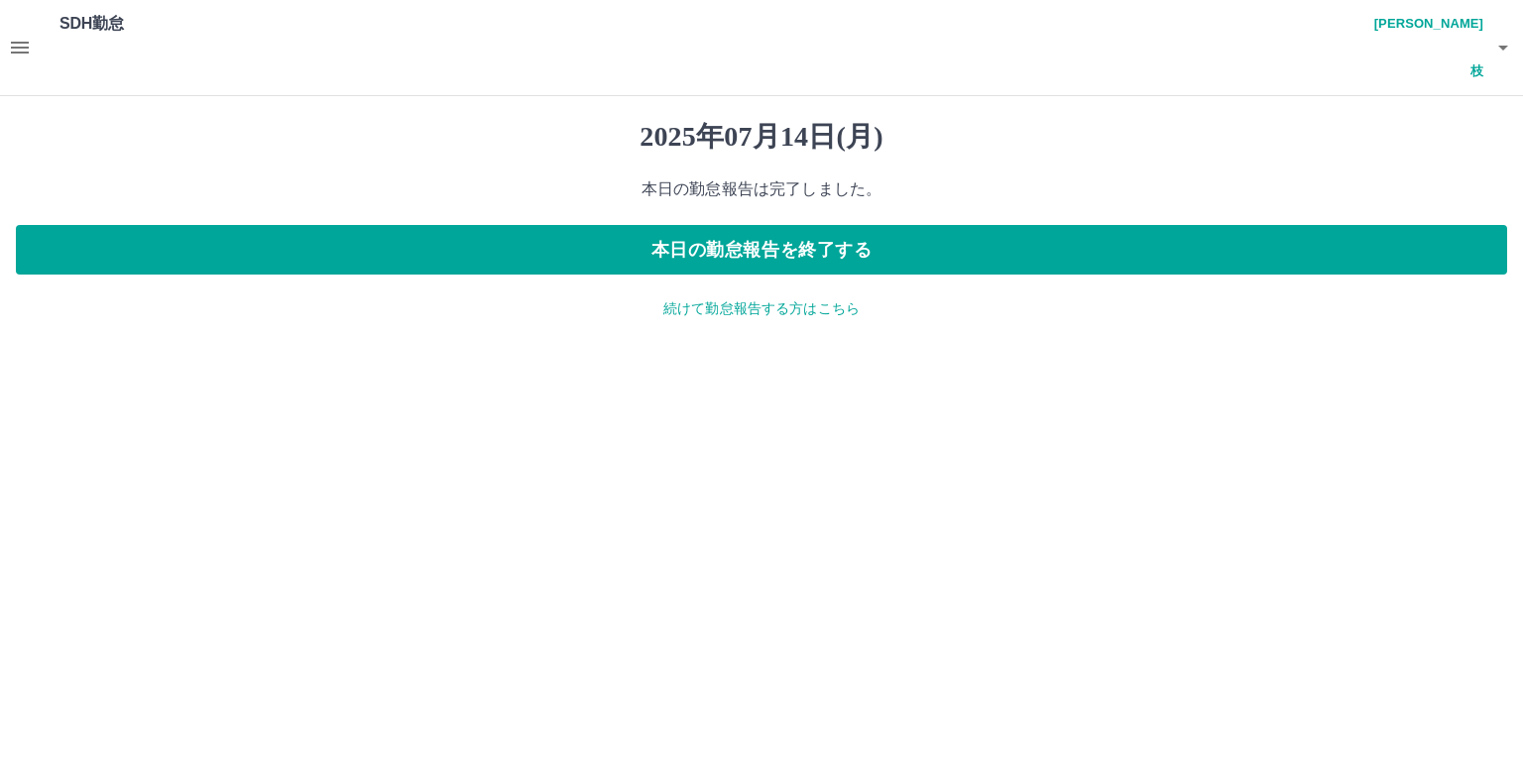 click on "続けて勤怠報告する方はこちら" at bounding box center [762, 308] 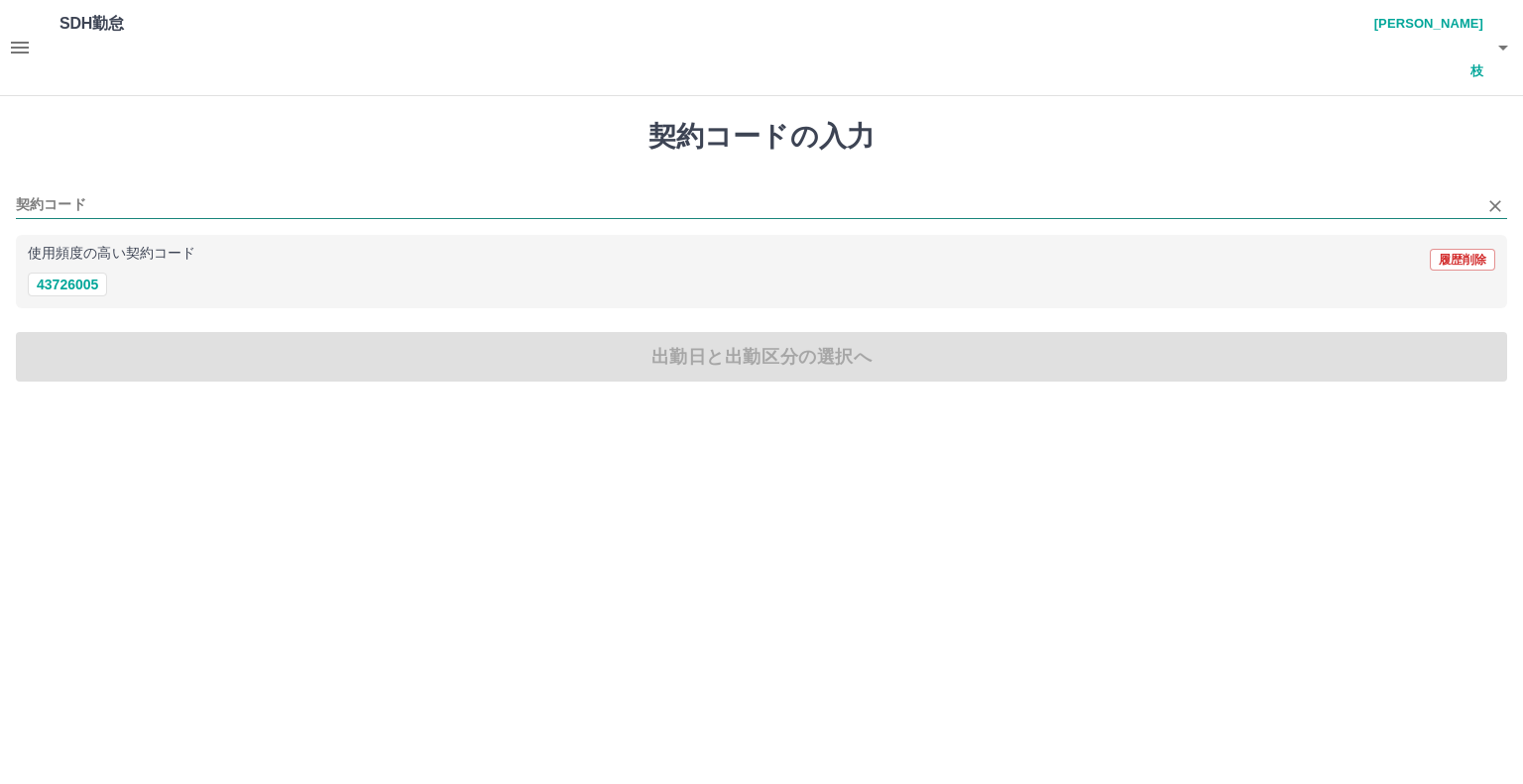 click on "契約コード" at bounding box center (747, 205) 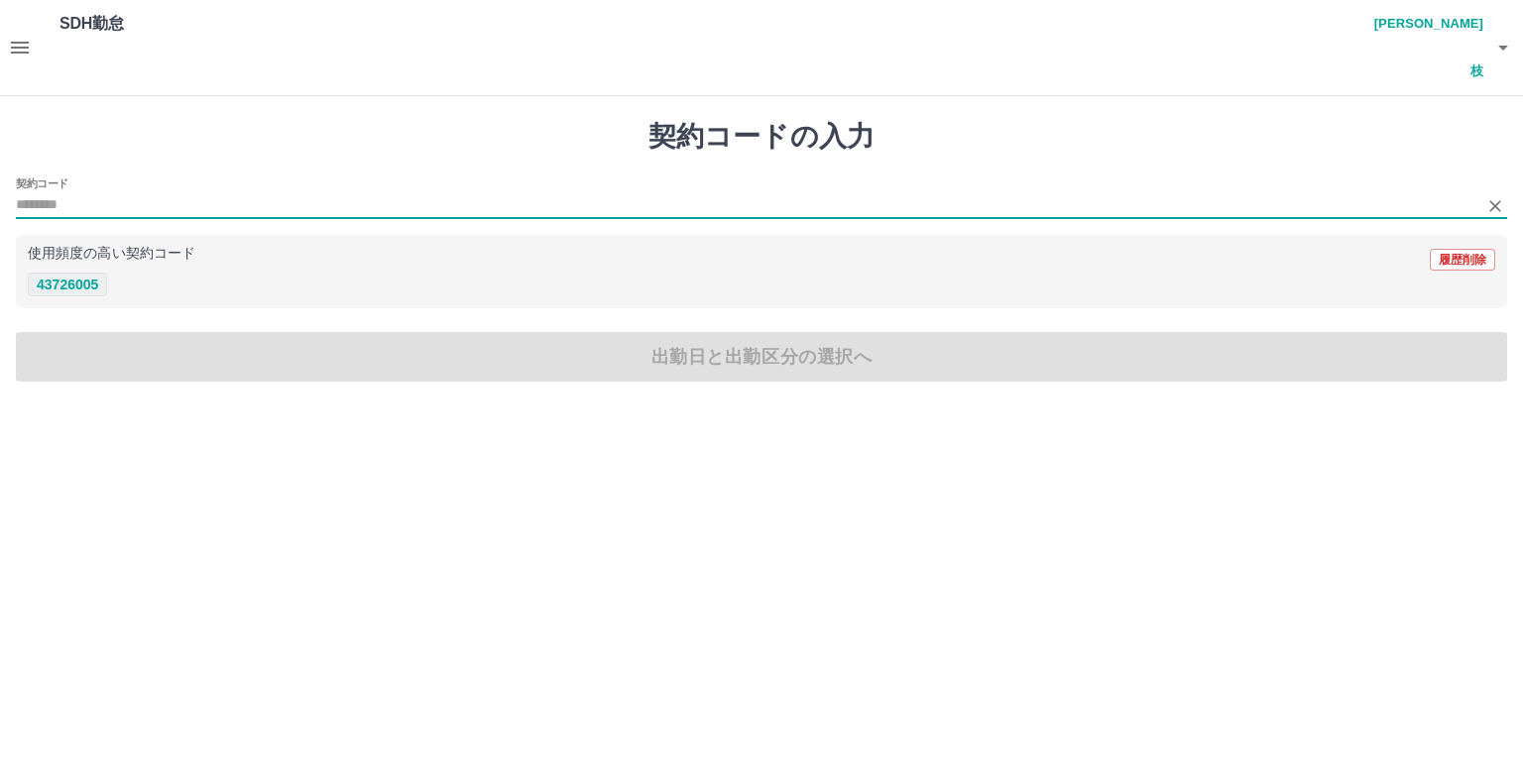 click on "43726005" at bounding box center (67, 284) 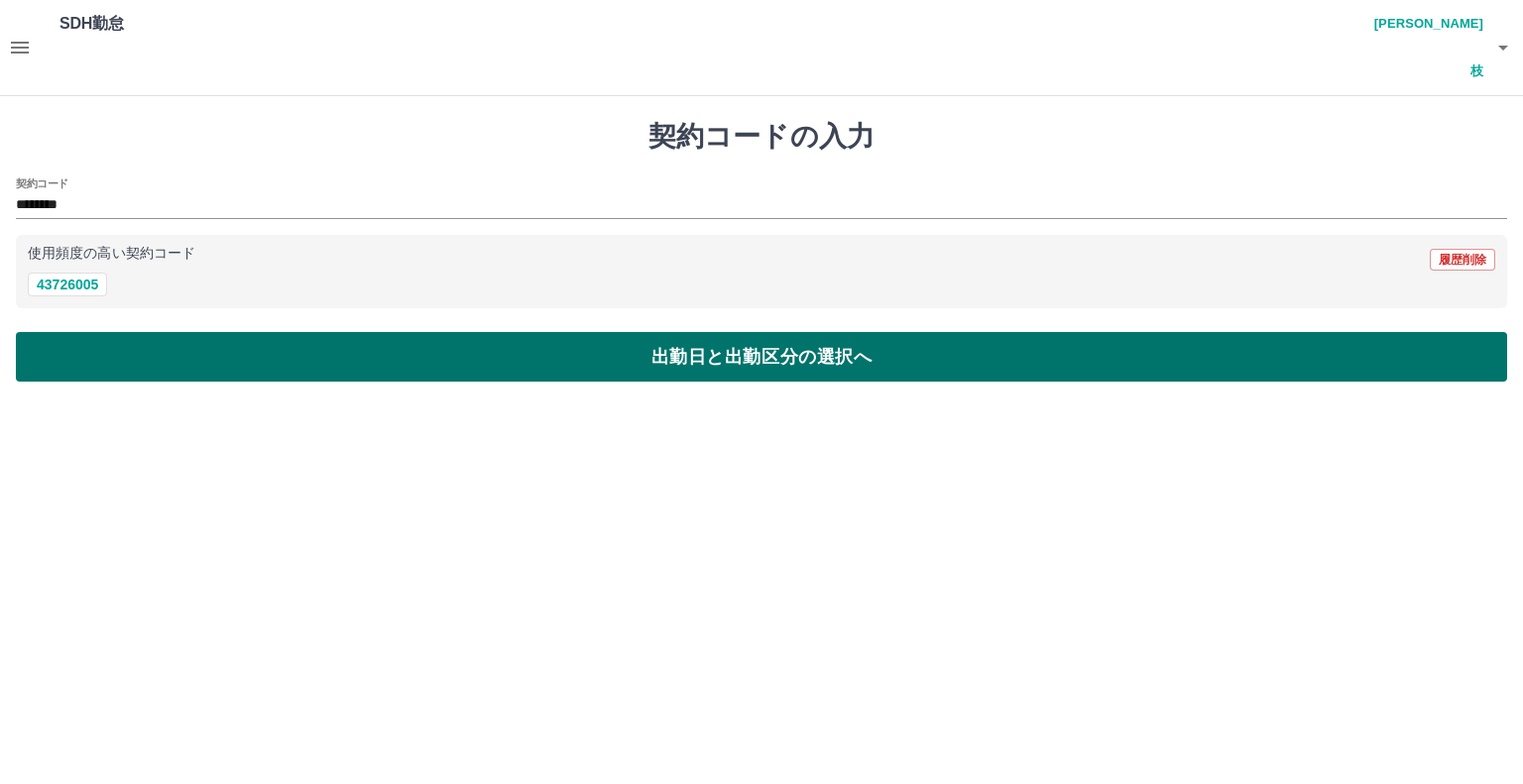 click on "出勤日と出勤区分の選択へ" at bounding box center [762, 357] 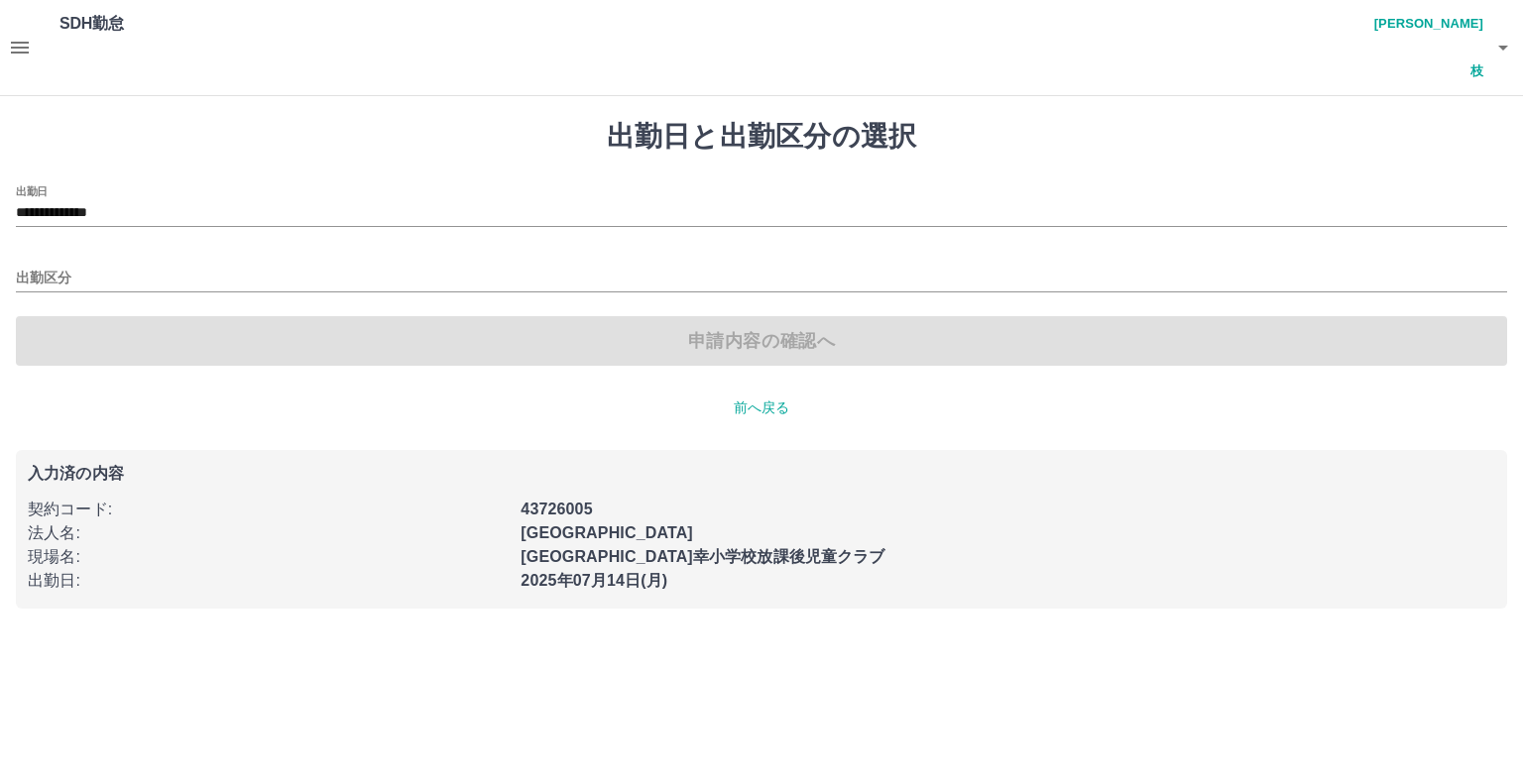 click on "**********" at bounding box center (762, 206) 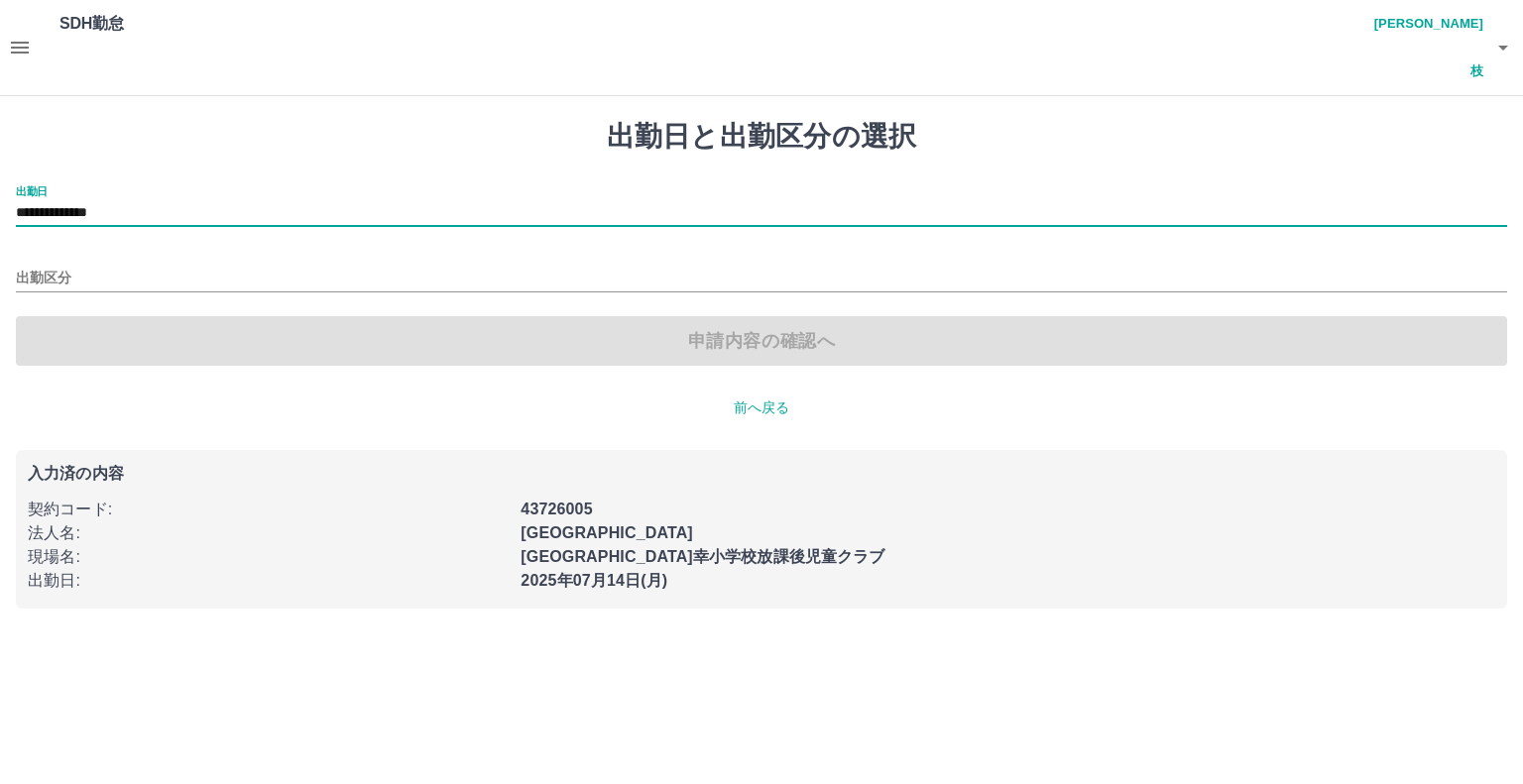 click on "**********" at bounding box center (762, 213) 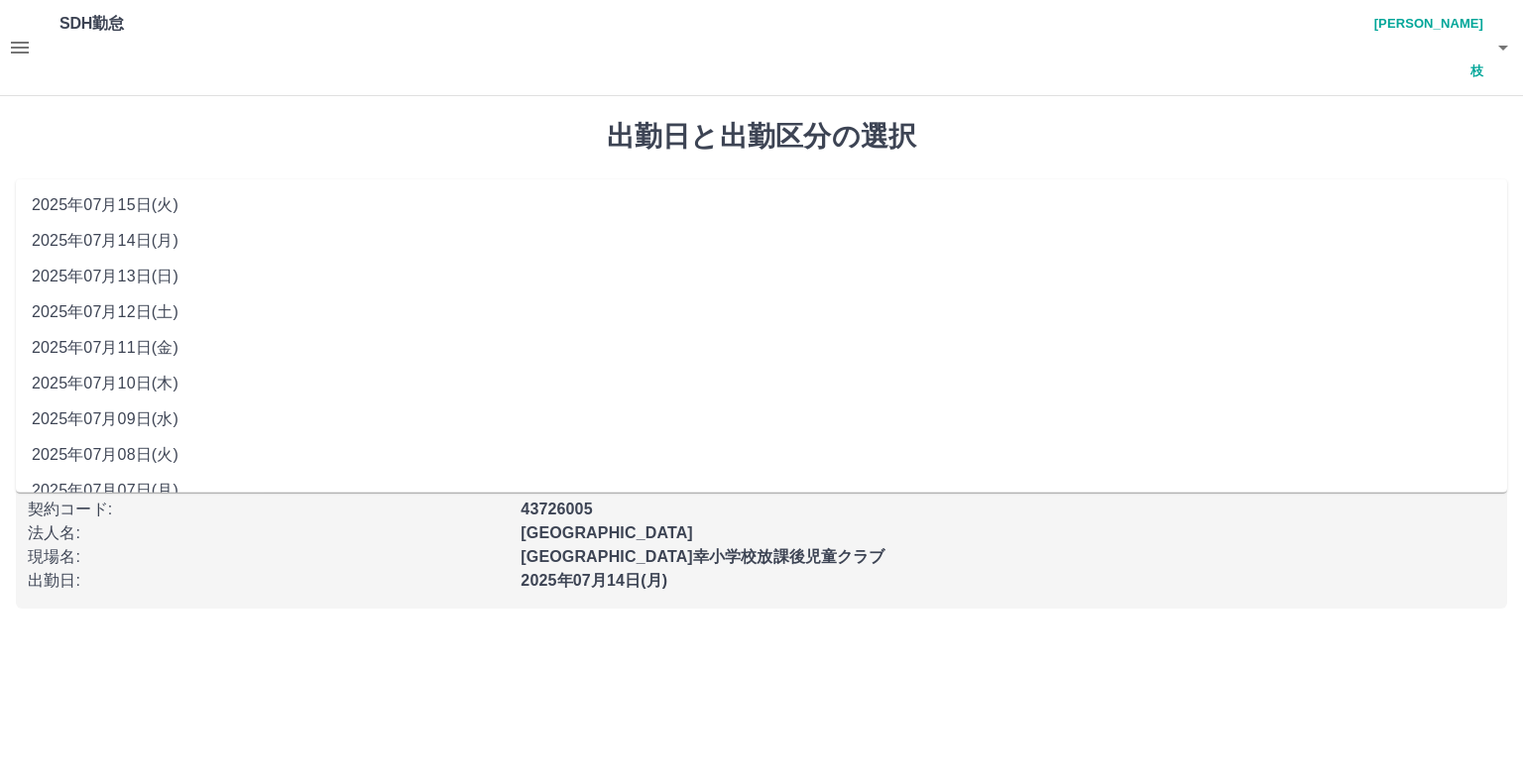 click on "2025年07月14日(月)" at bounding box center [762, 241] 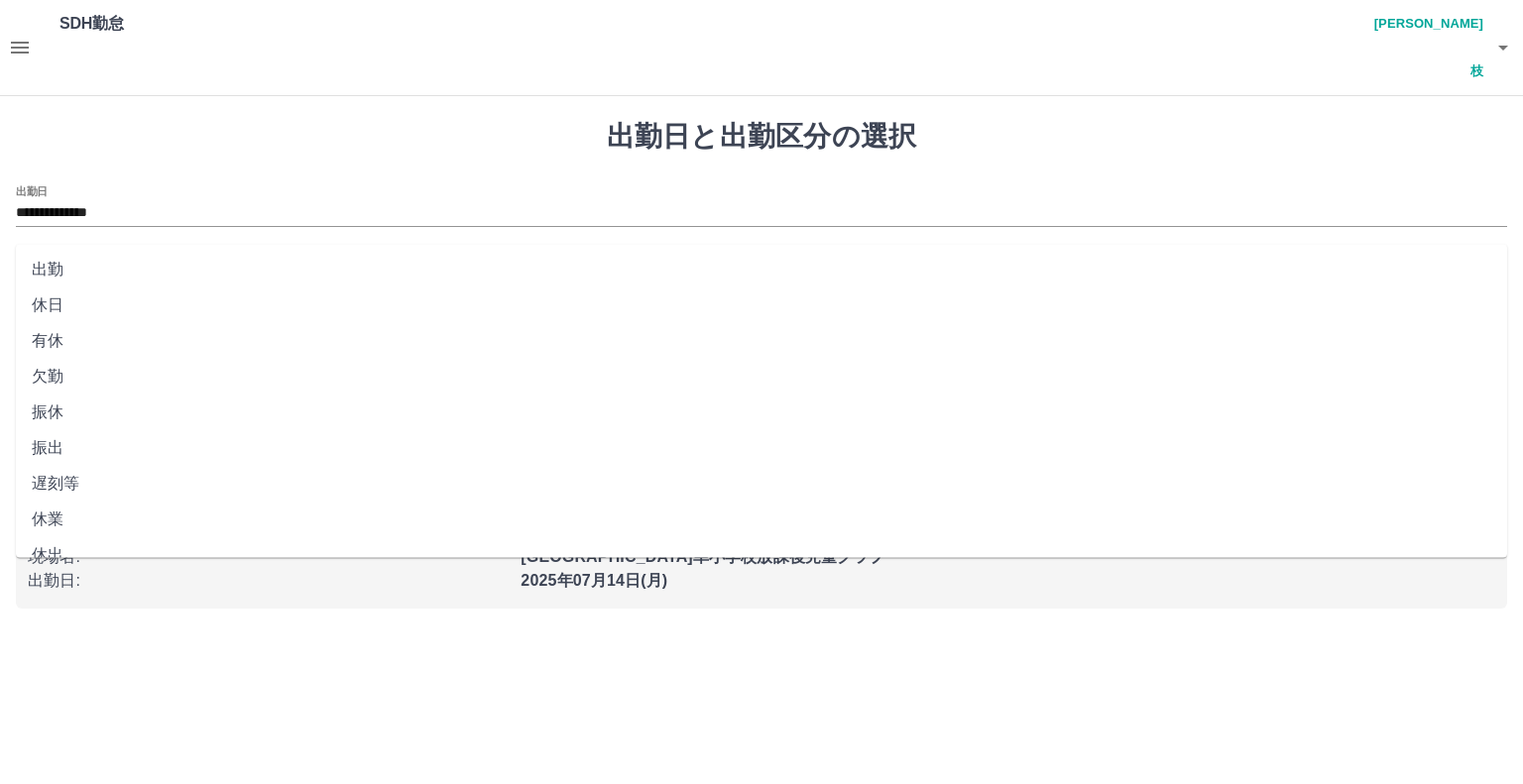 click on "出勤区分" at bounding box center (762, 279) 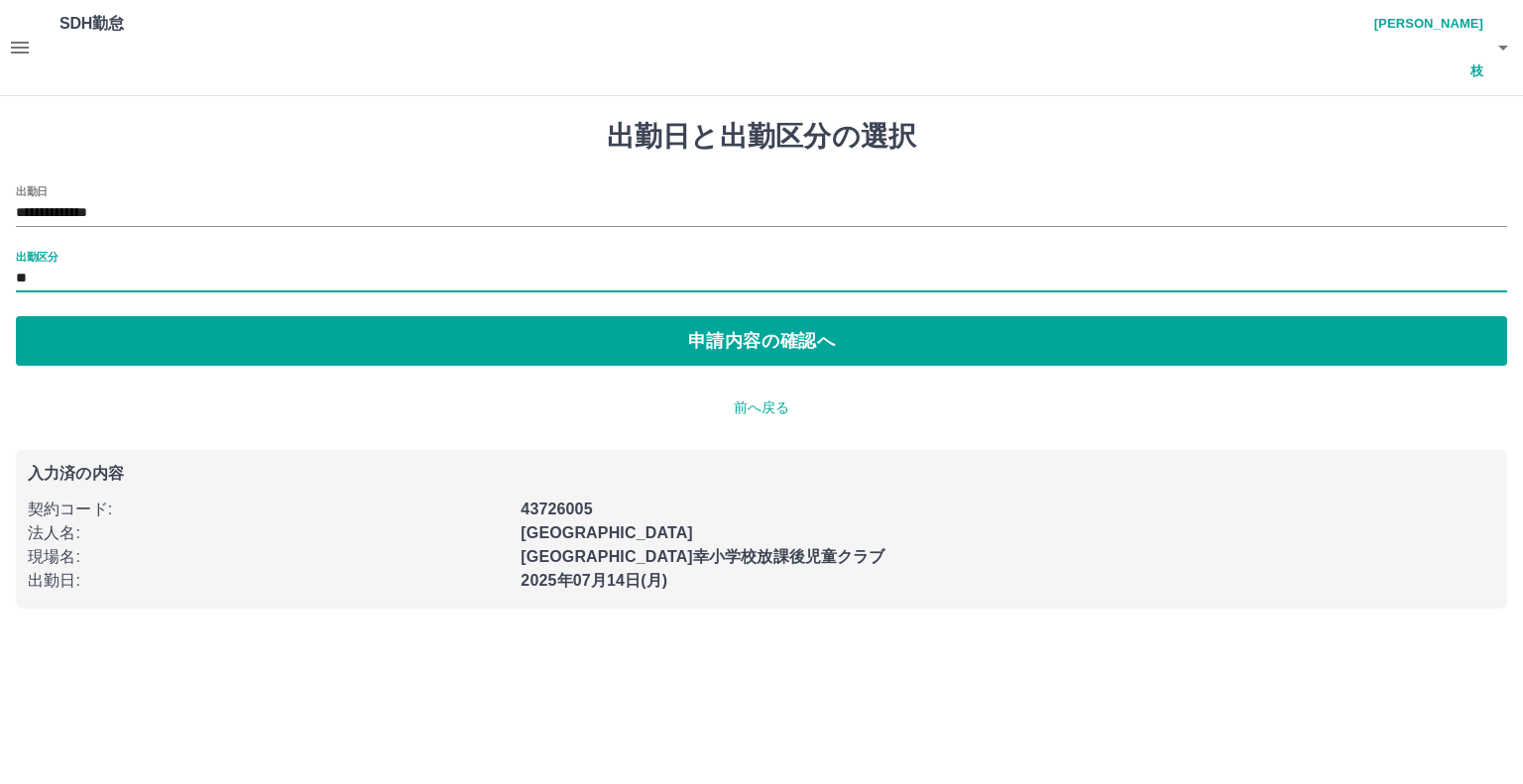 click on "**" at bounding box center (762, 279) 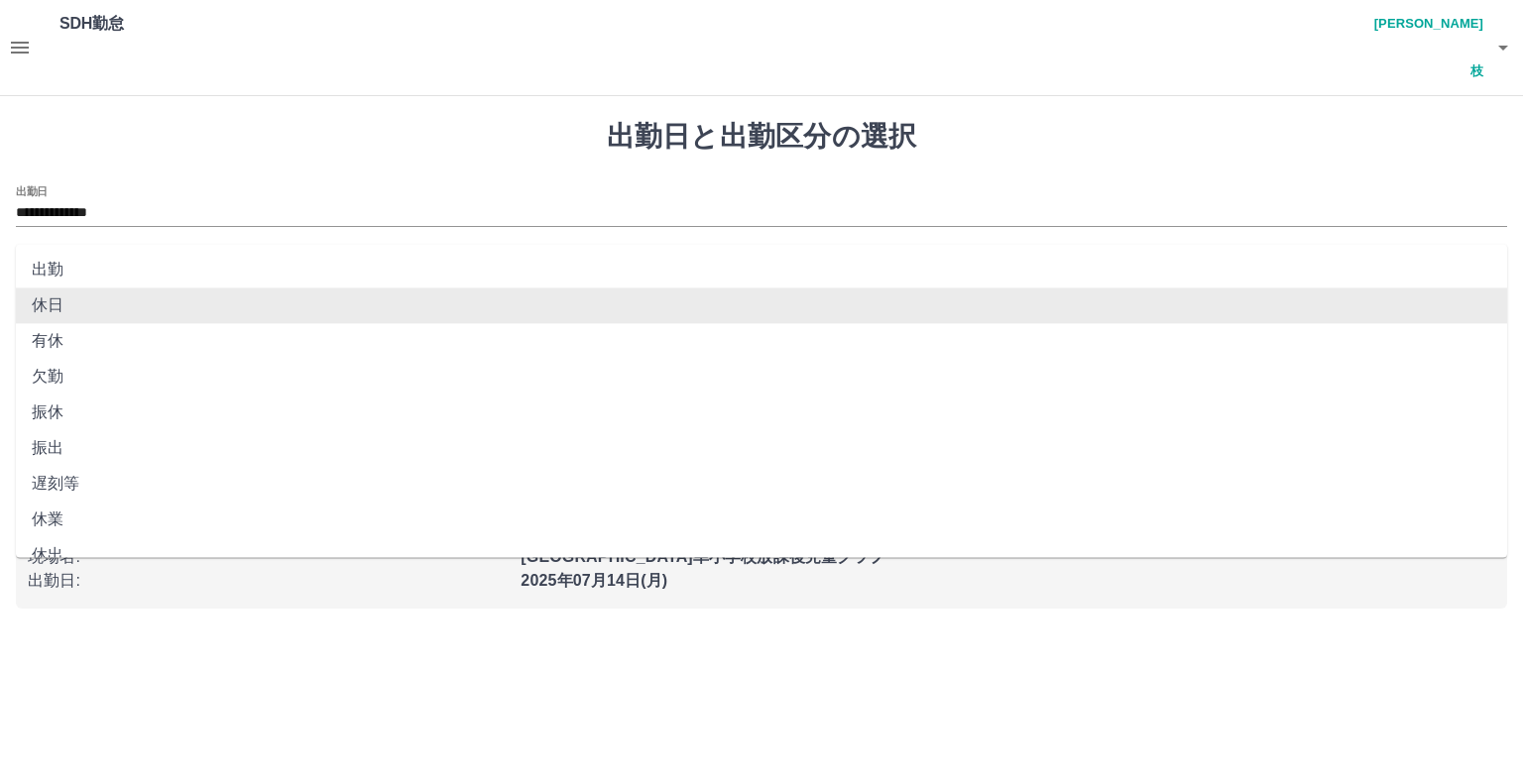 click on "休日" at bounding box center [762, 305] 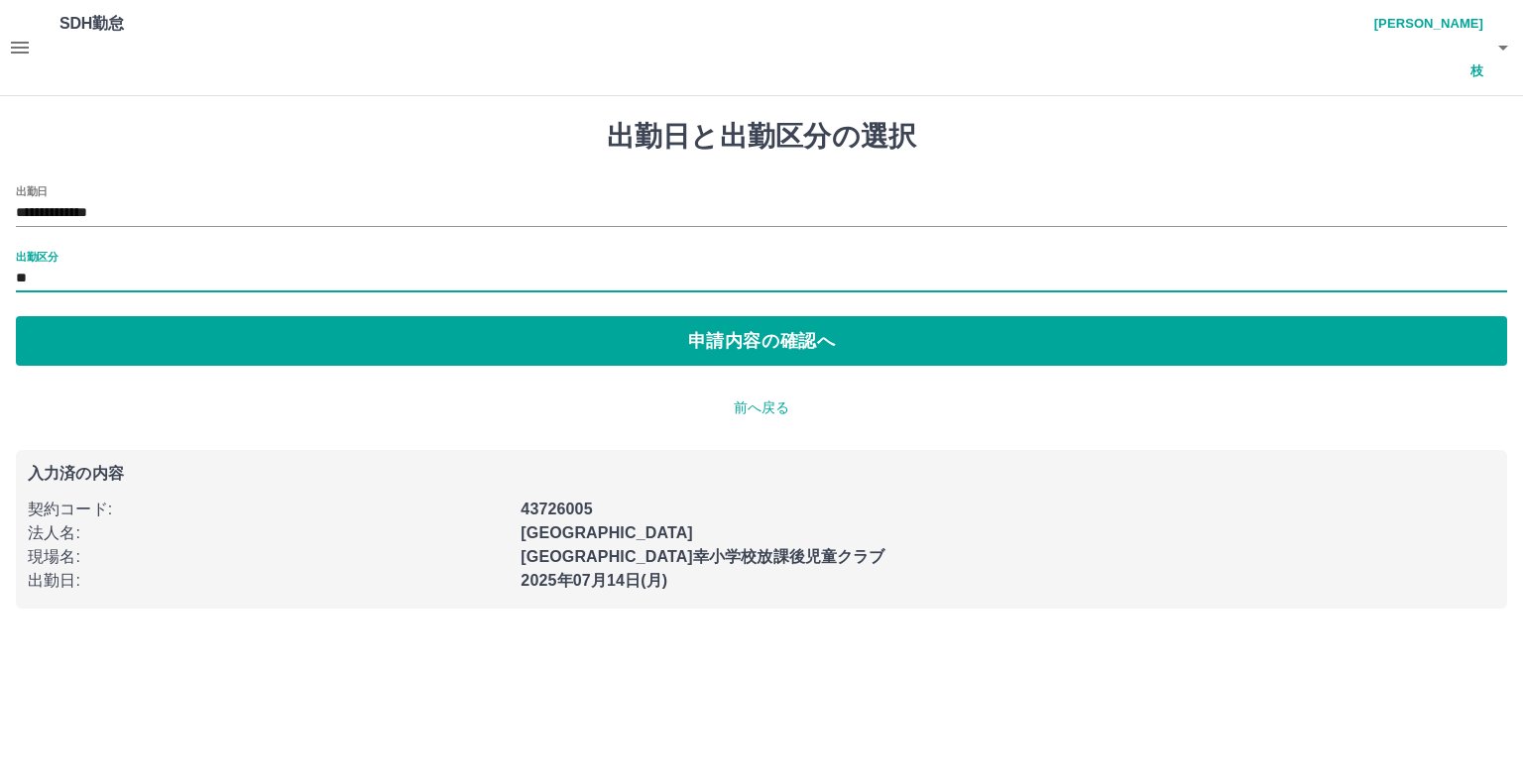 click on "**" at bounding box center (762, 279) 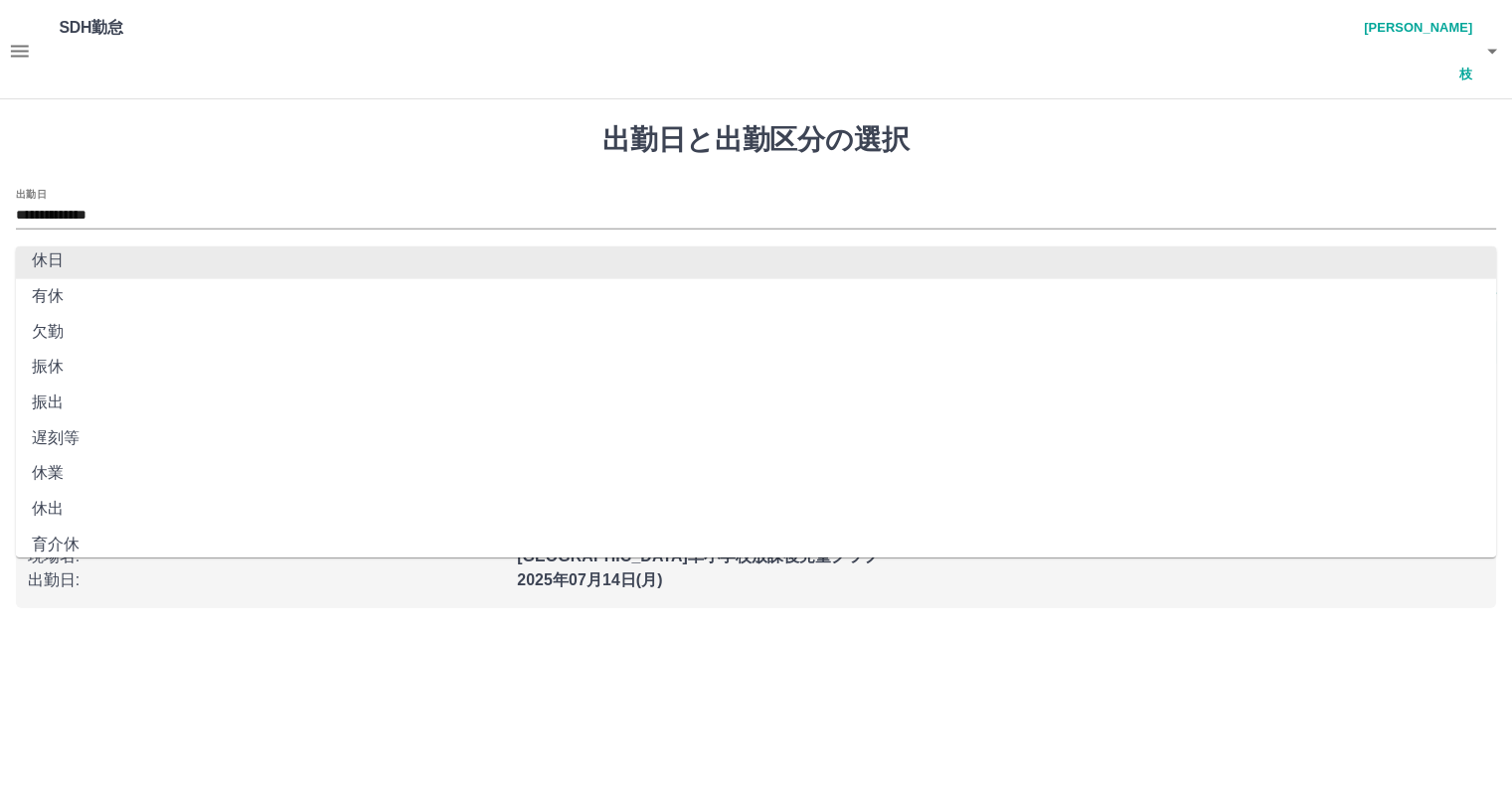 scroll, scrollTop: 0, scrollLeft: 0, axis: both 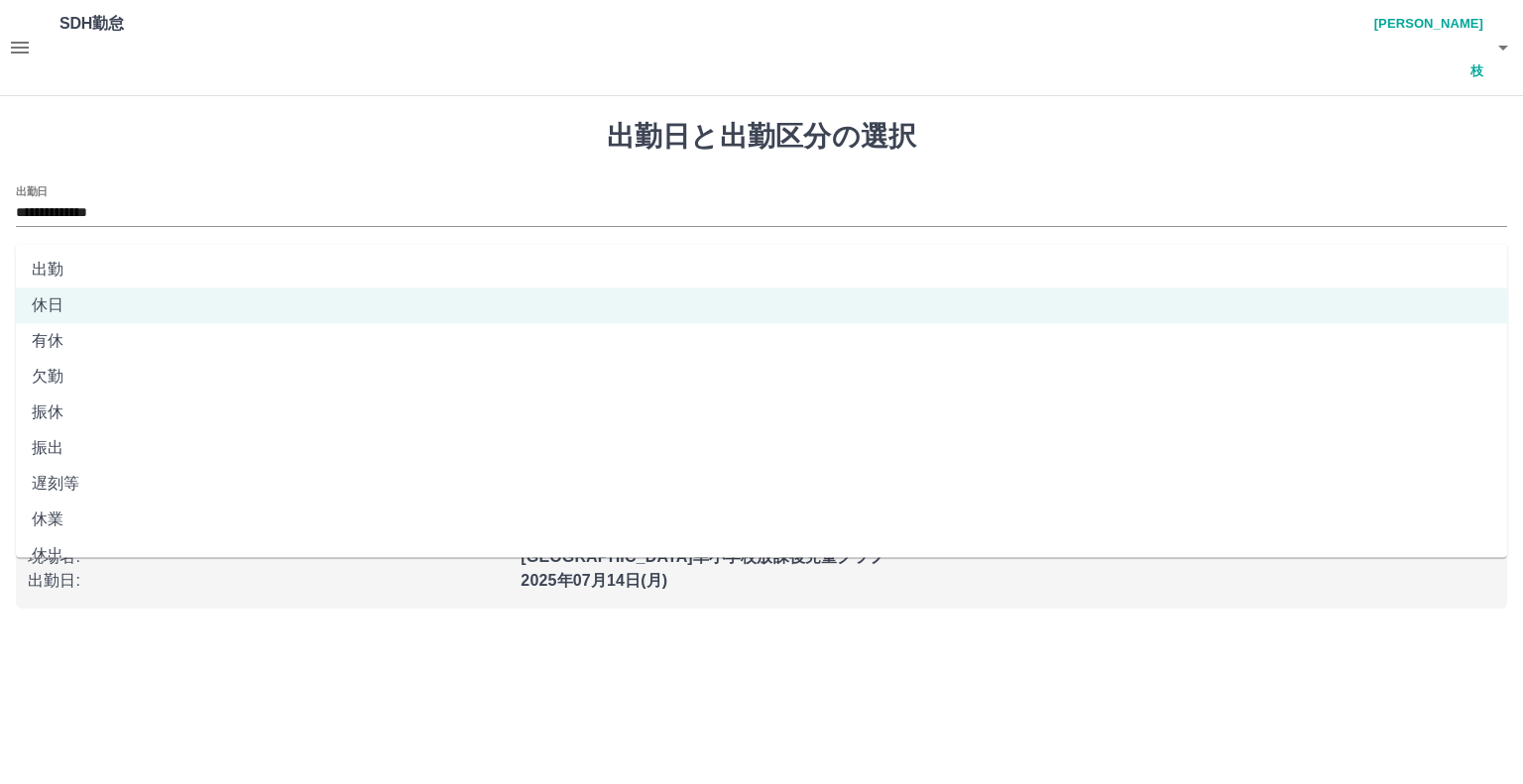click 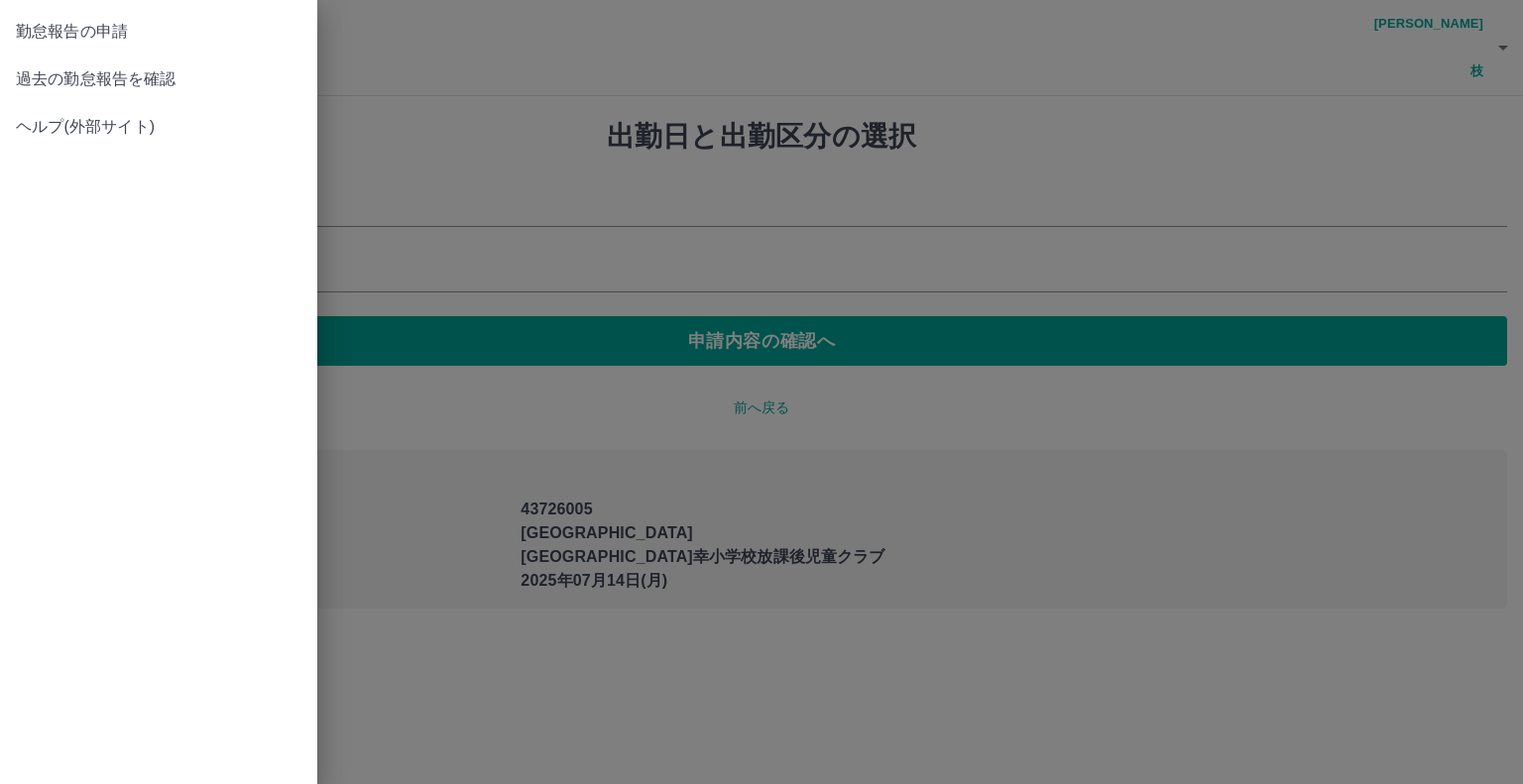 click on "勤怠報告の申請" at bounding box center (159, 32) 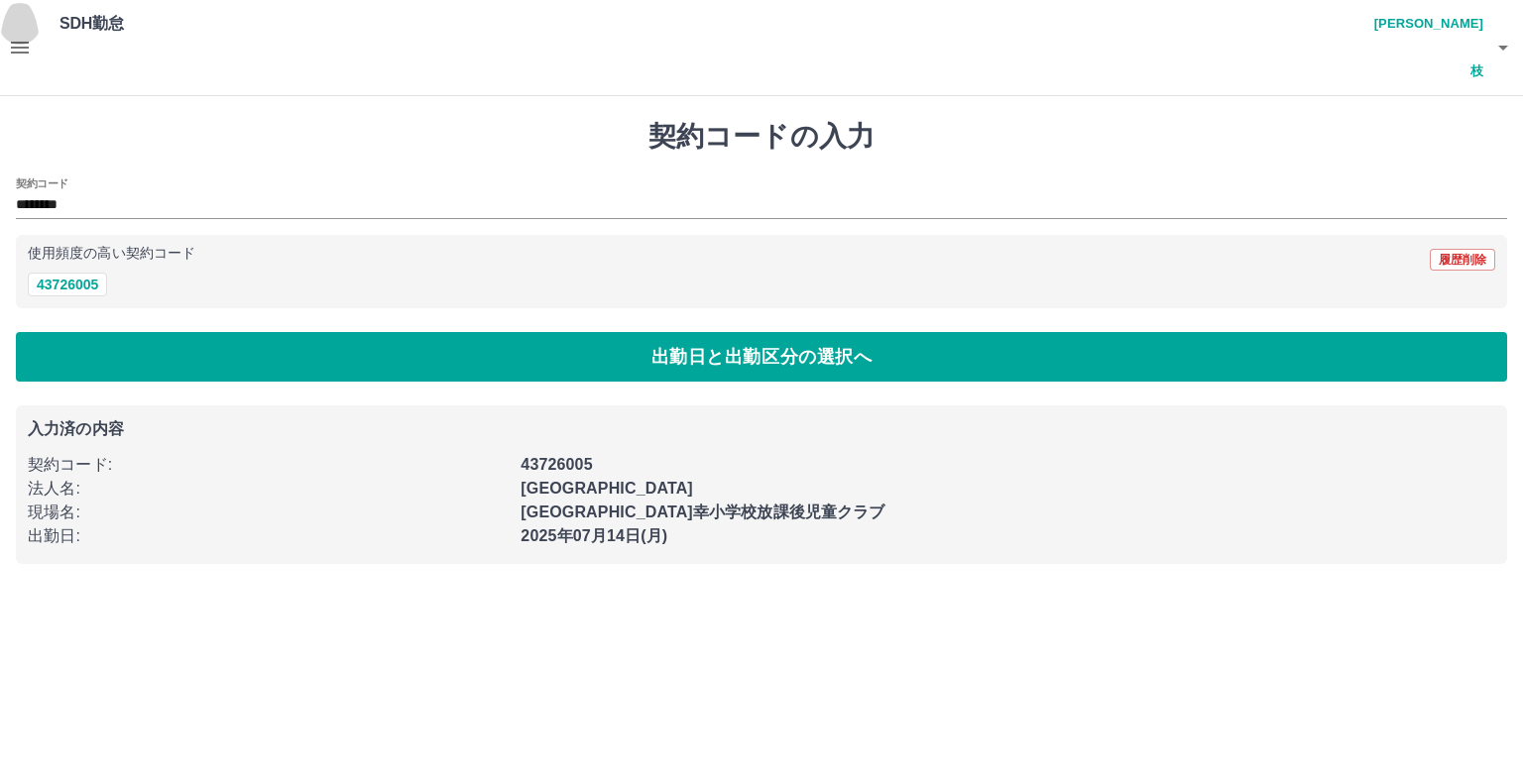 click 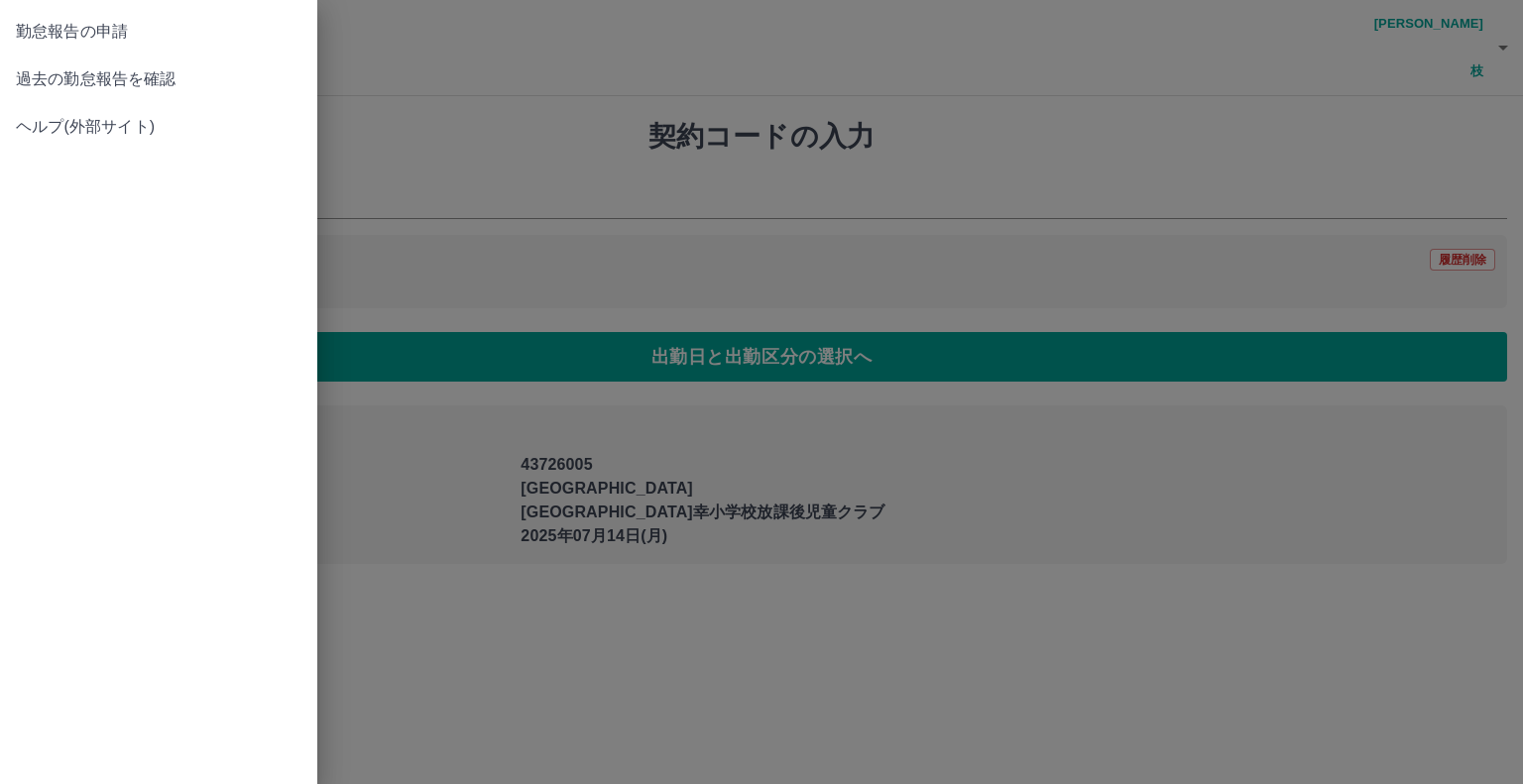 click on "勤怠報告の申請" at bounding box center (159, 32) 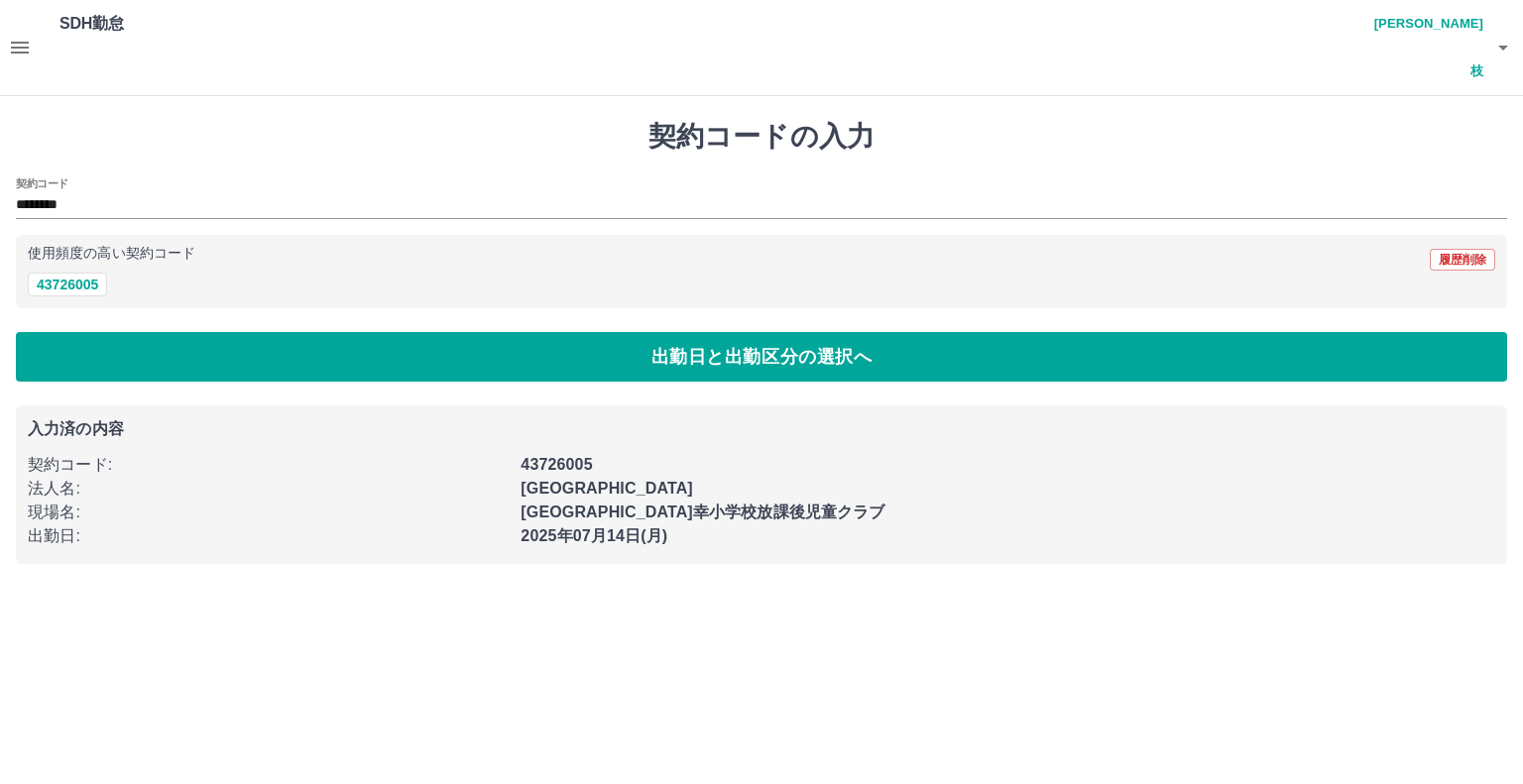 click 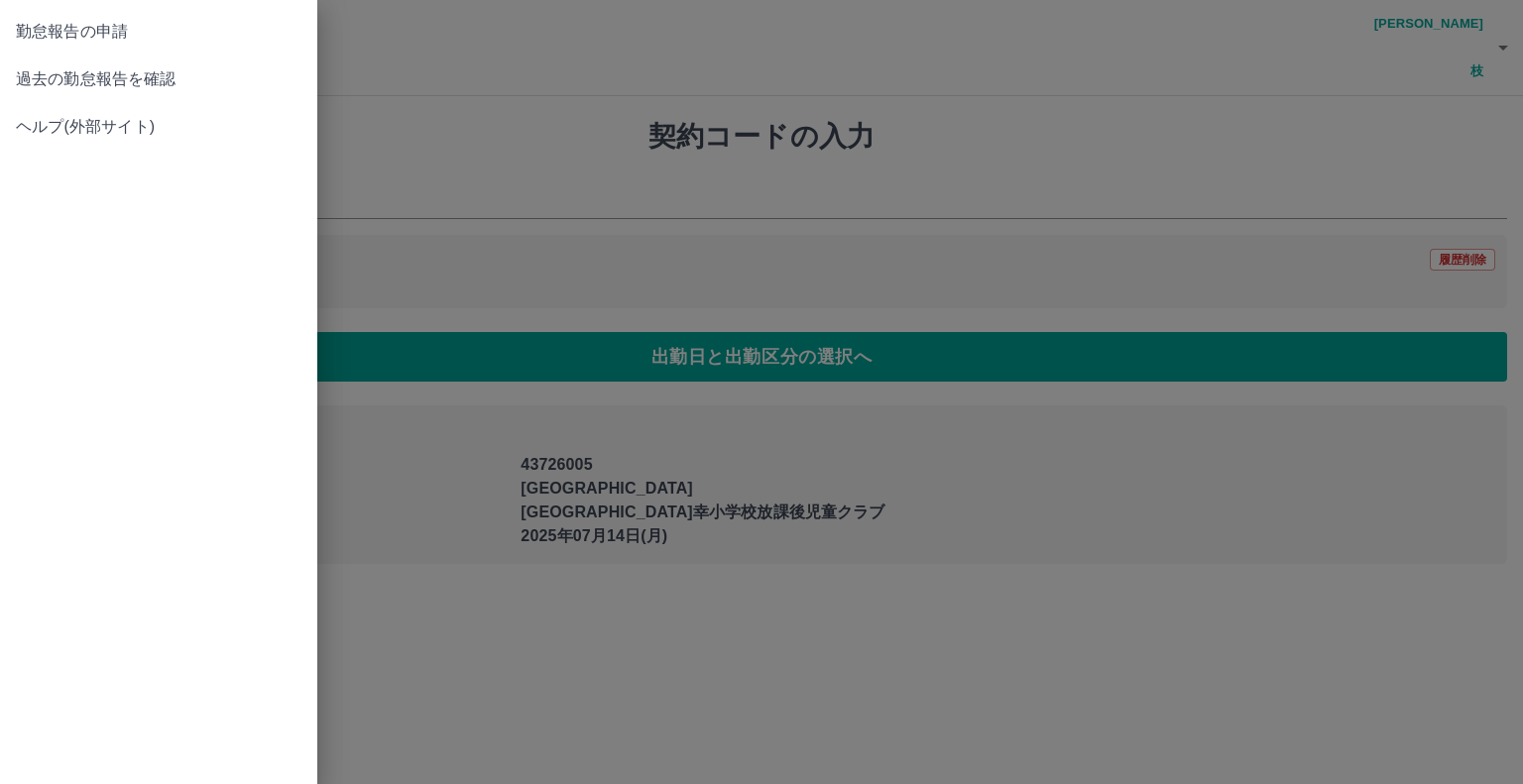 click on "過去の勤怠報告を確認" at bounding box center (159, 79) 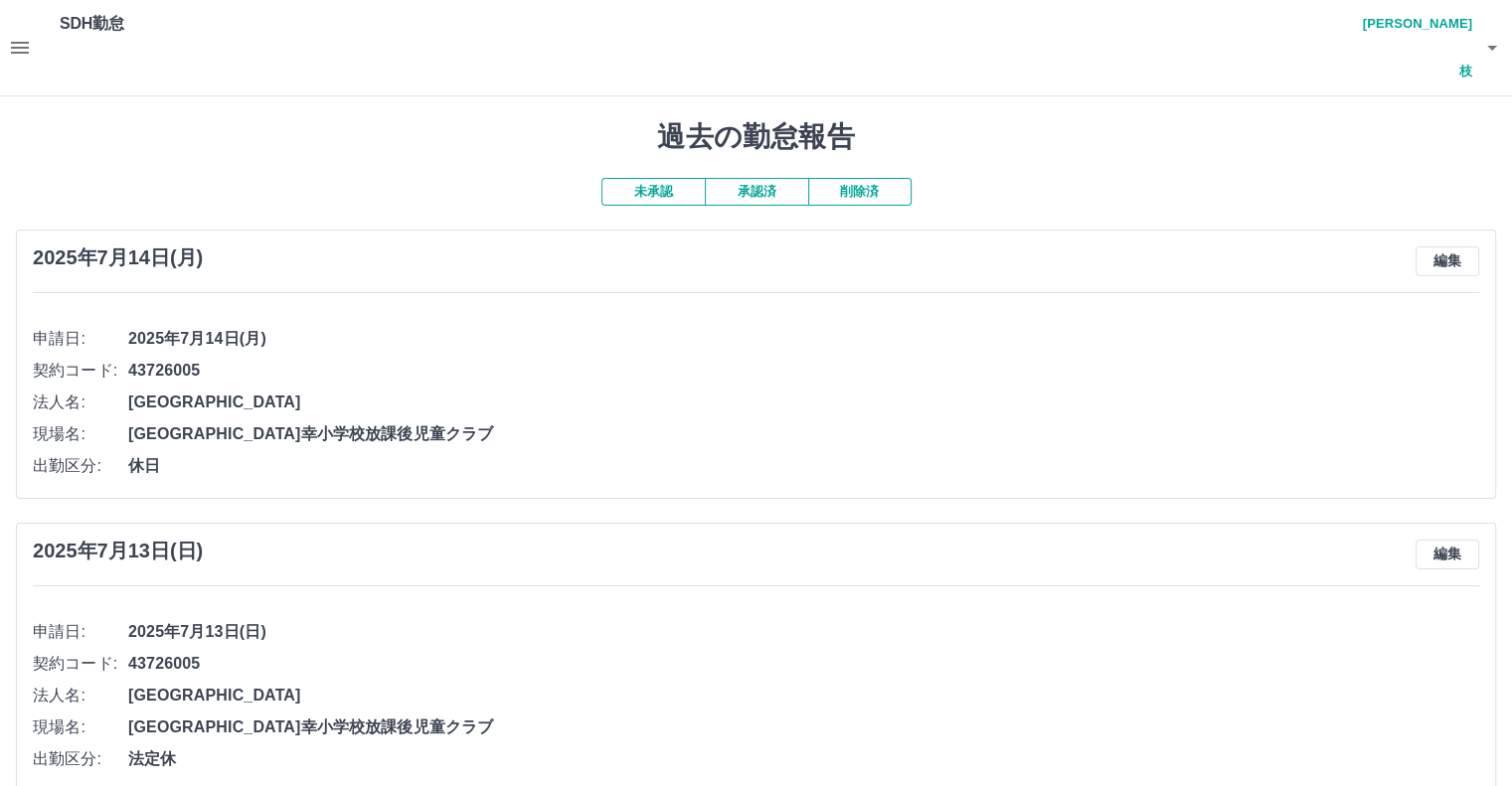 click on "休日" at bounding box center (803, 466) 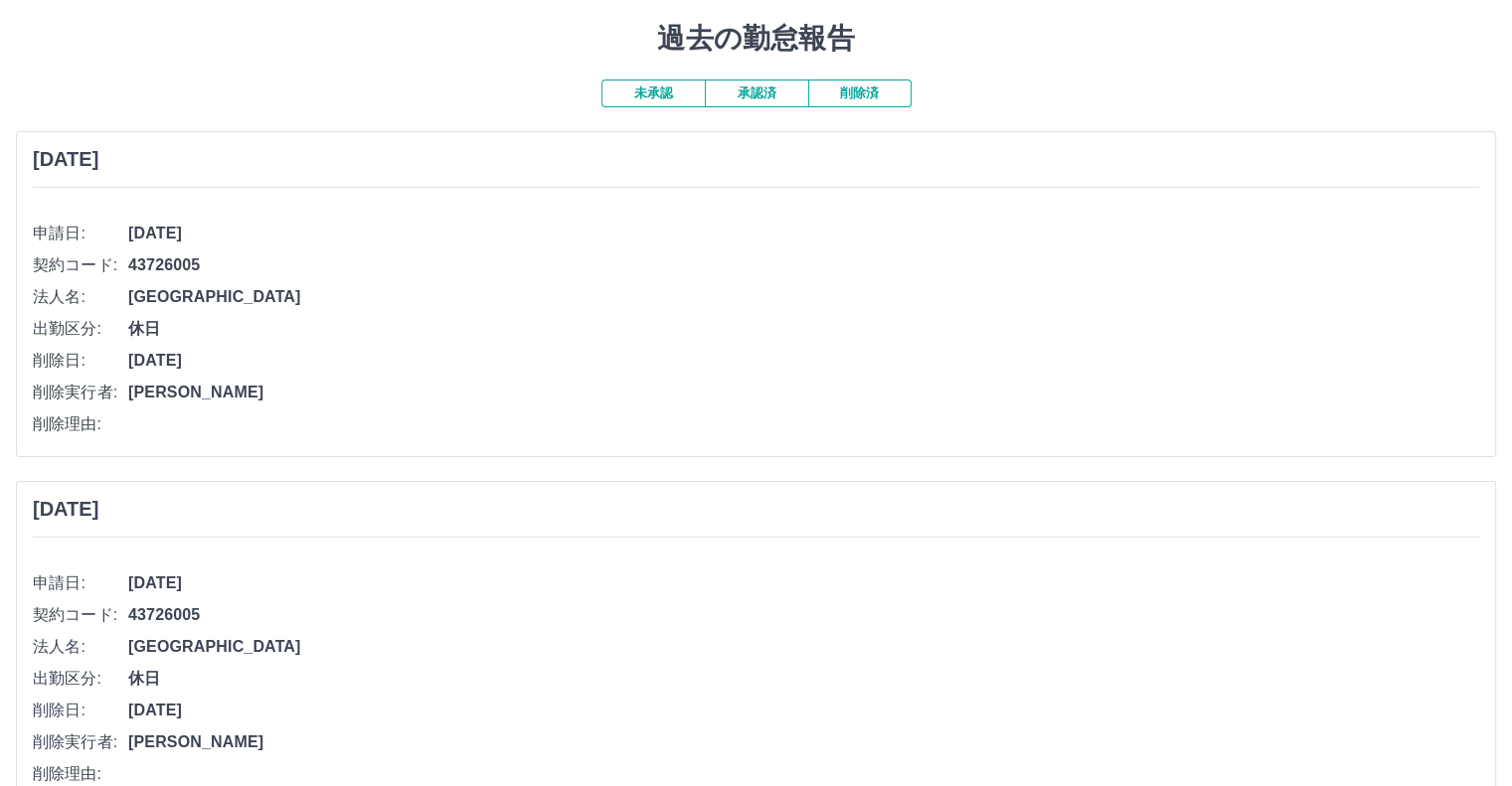scroll, scrollTop: 0, scrollLeft: 0, axis: both 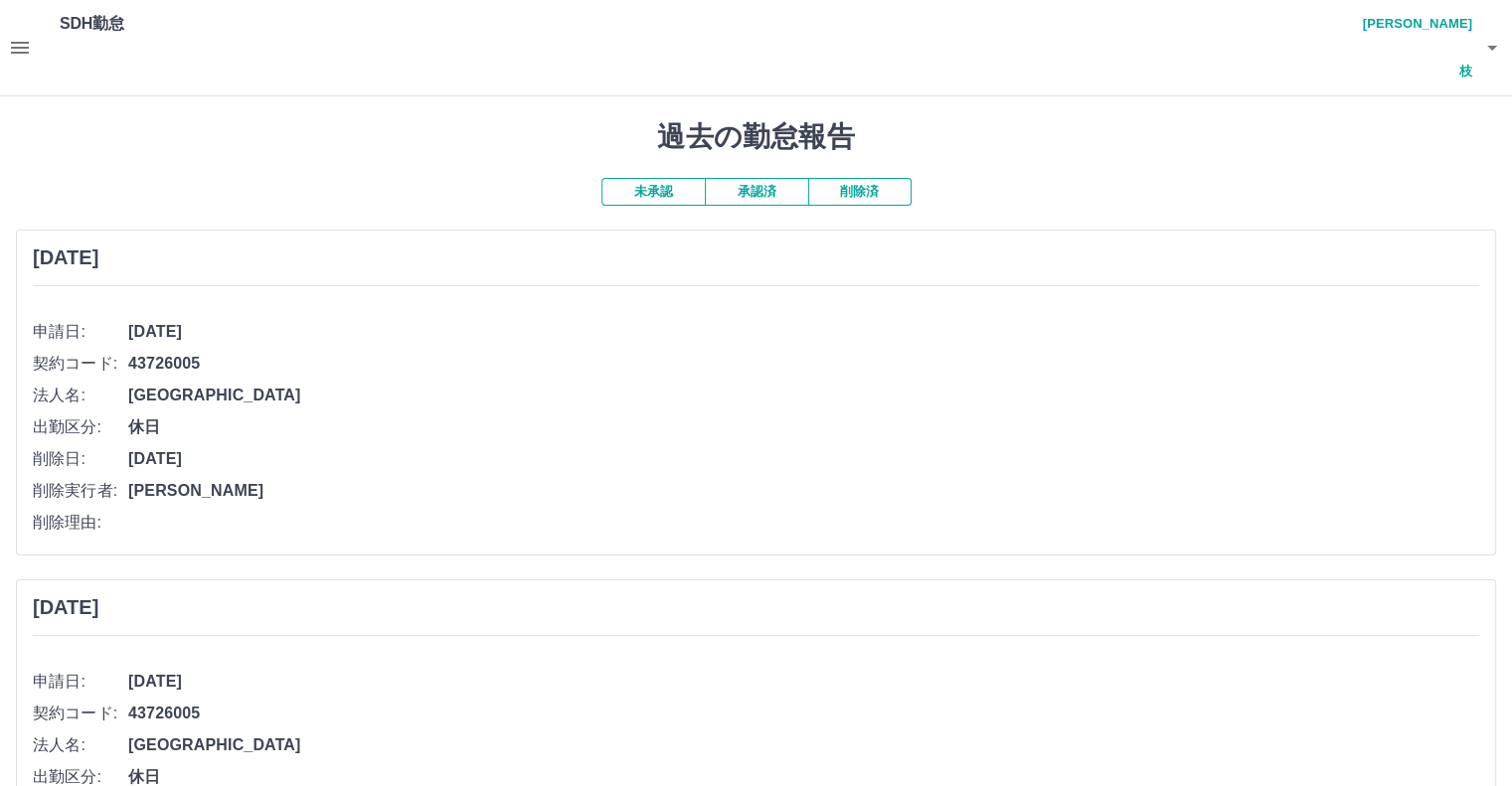 click 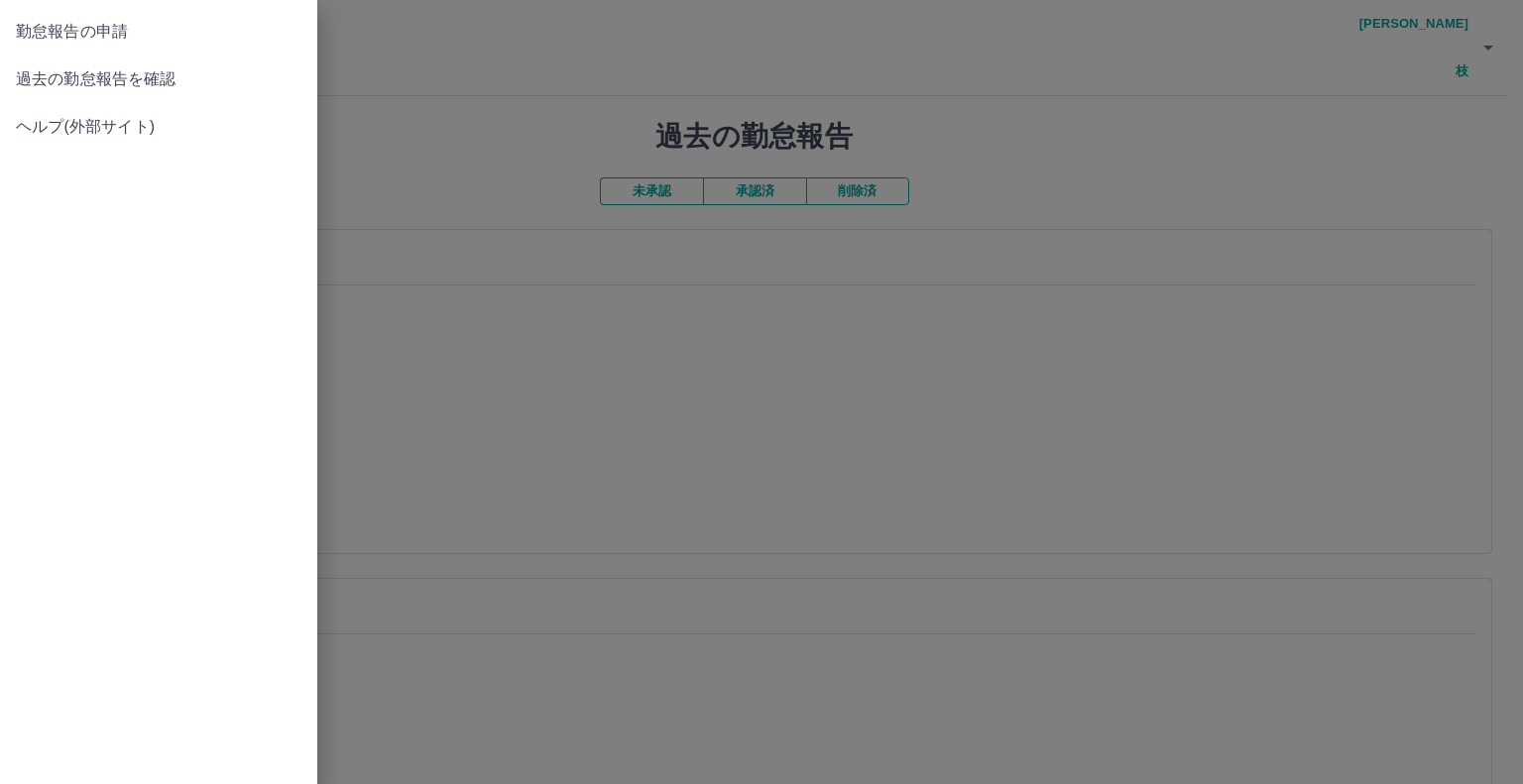 click on "勤怠報告の申請" at bounding box center [159, 32] 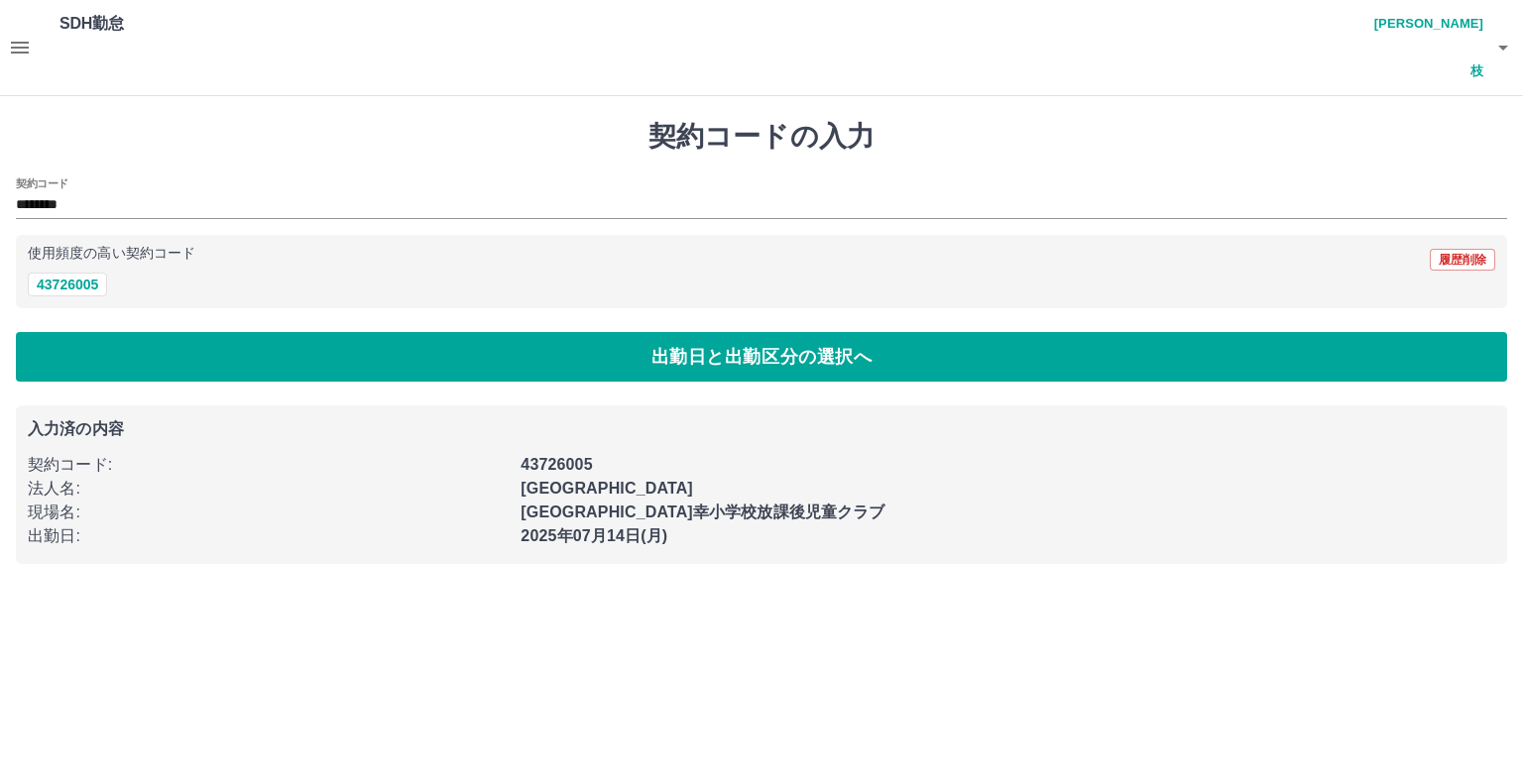 click 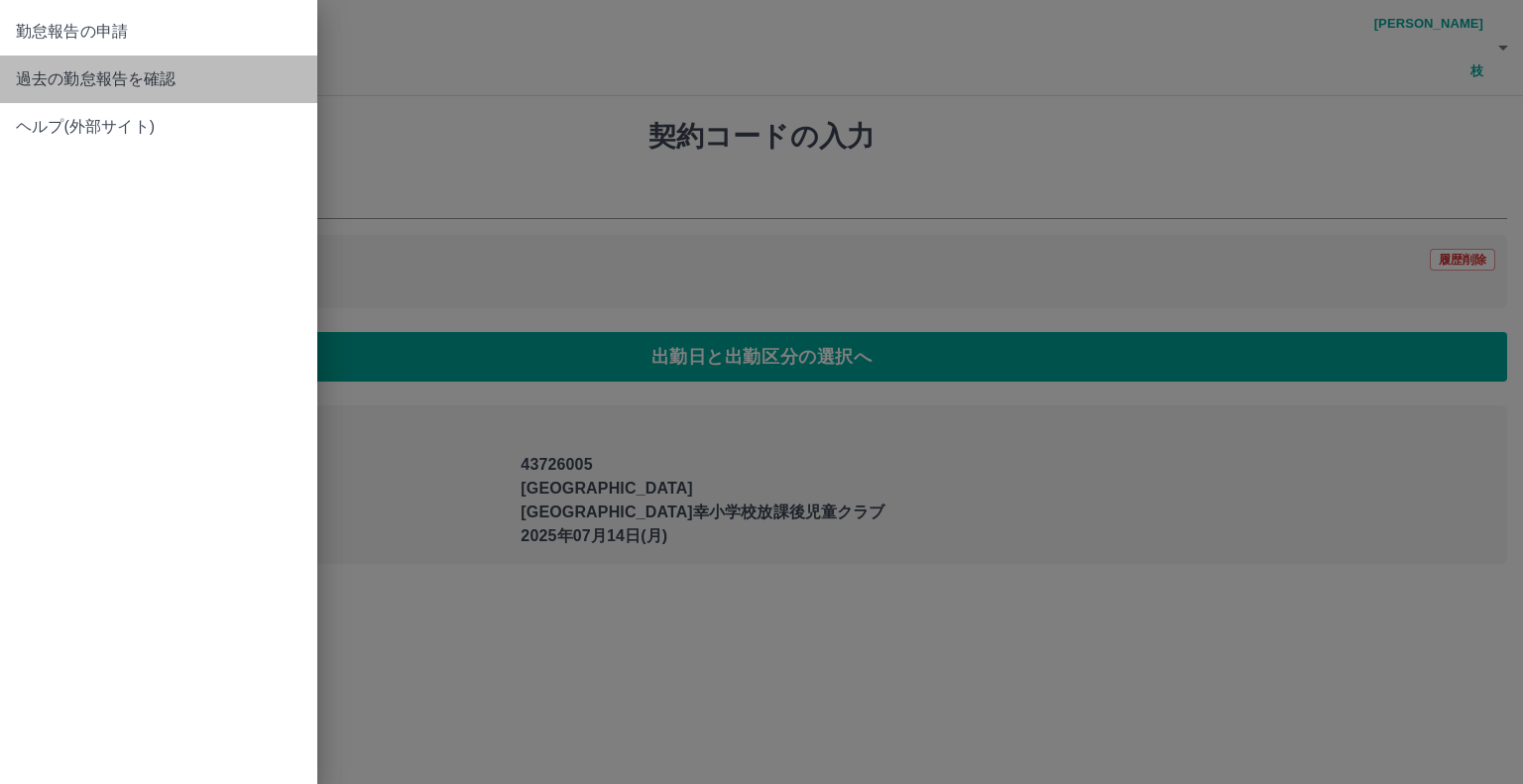 click on "過去の勤怠報告を確認" at bounding box center (159, 79) 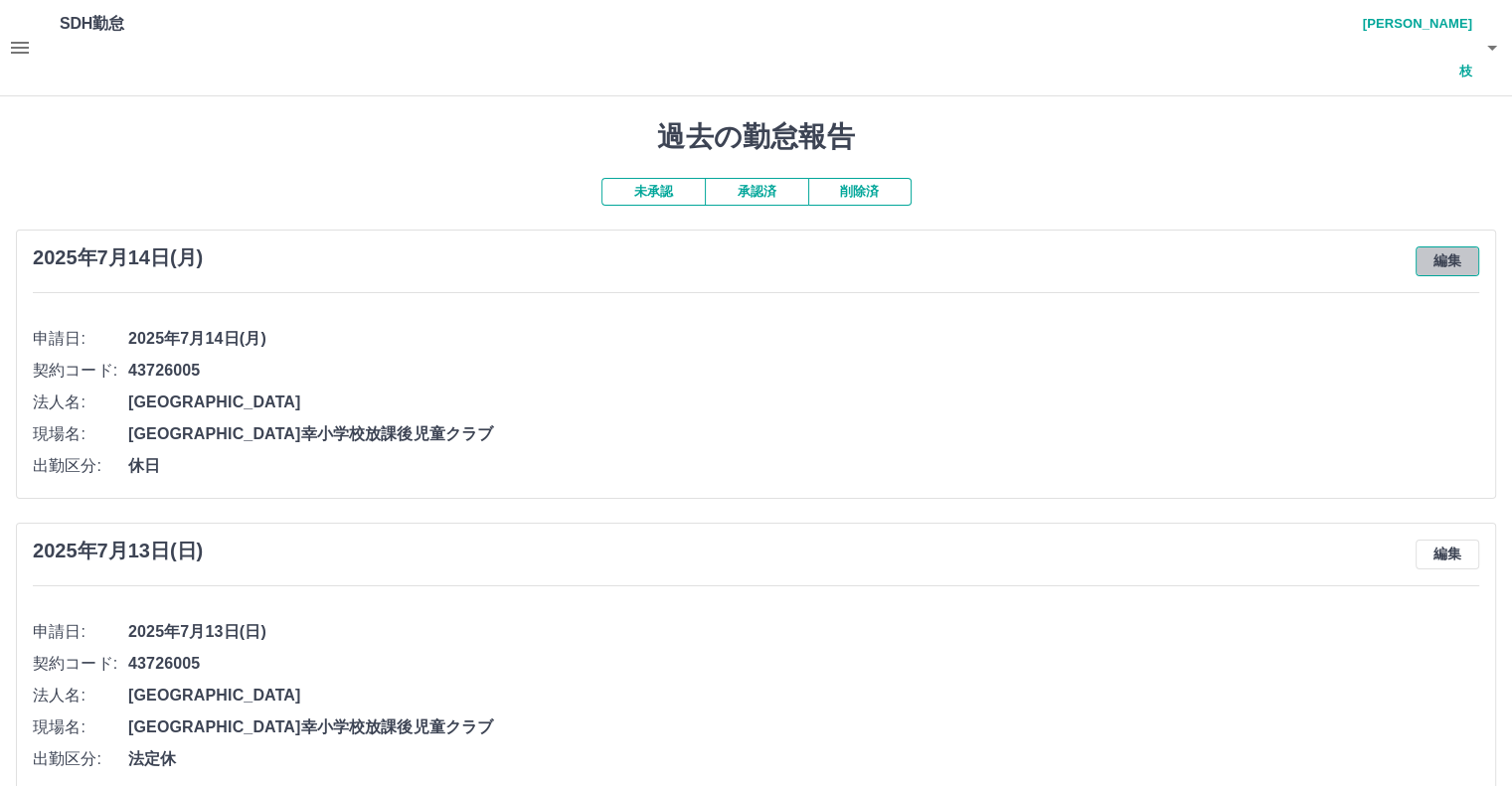 click on "編集" at bounding box center (1447, 261) 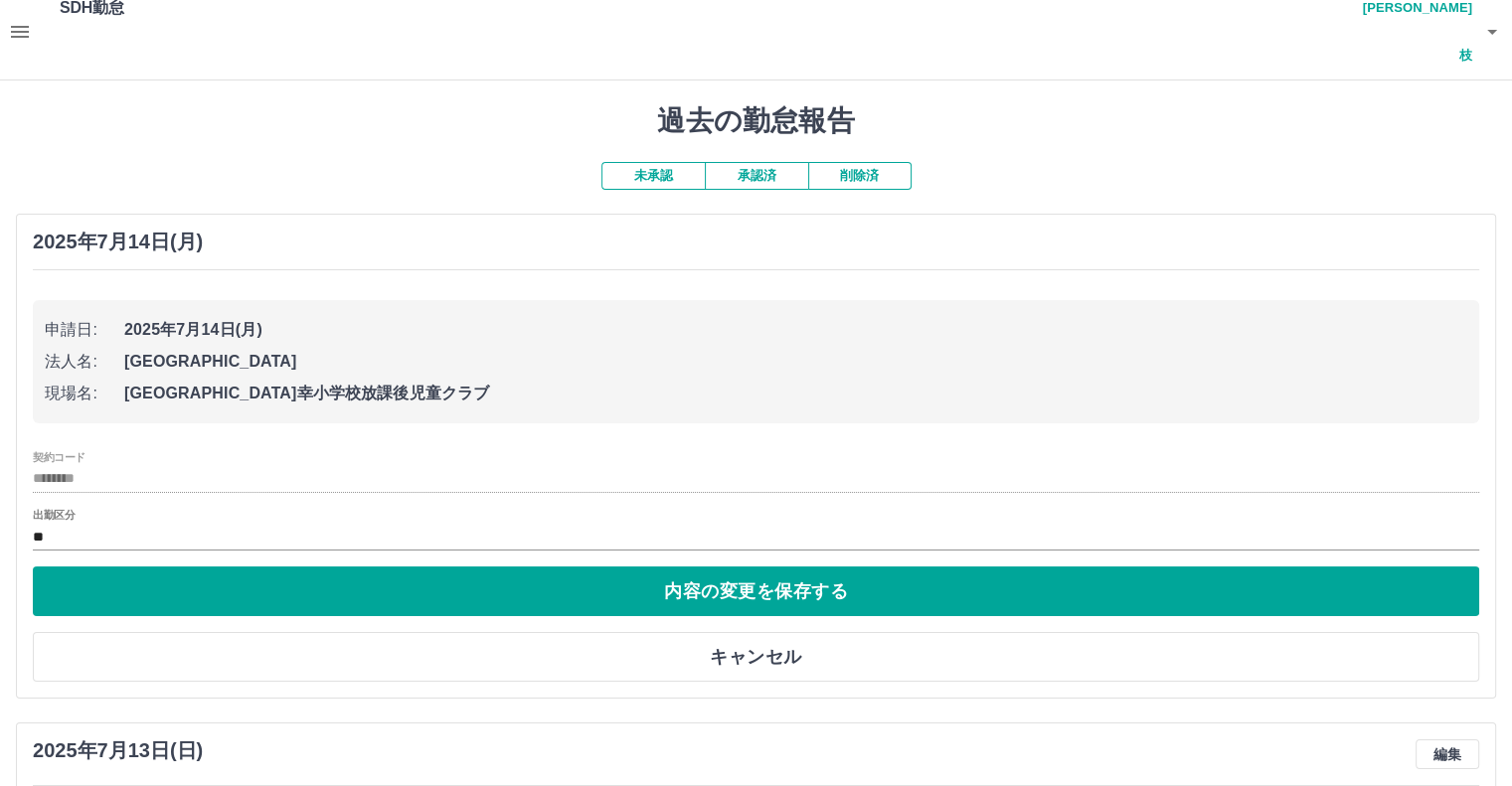 scroll, scrollTop: 0, scrollLeft: 0, axis: both 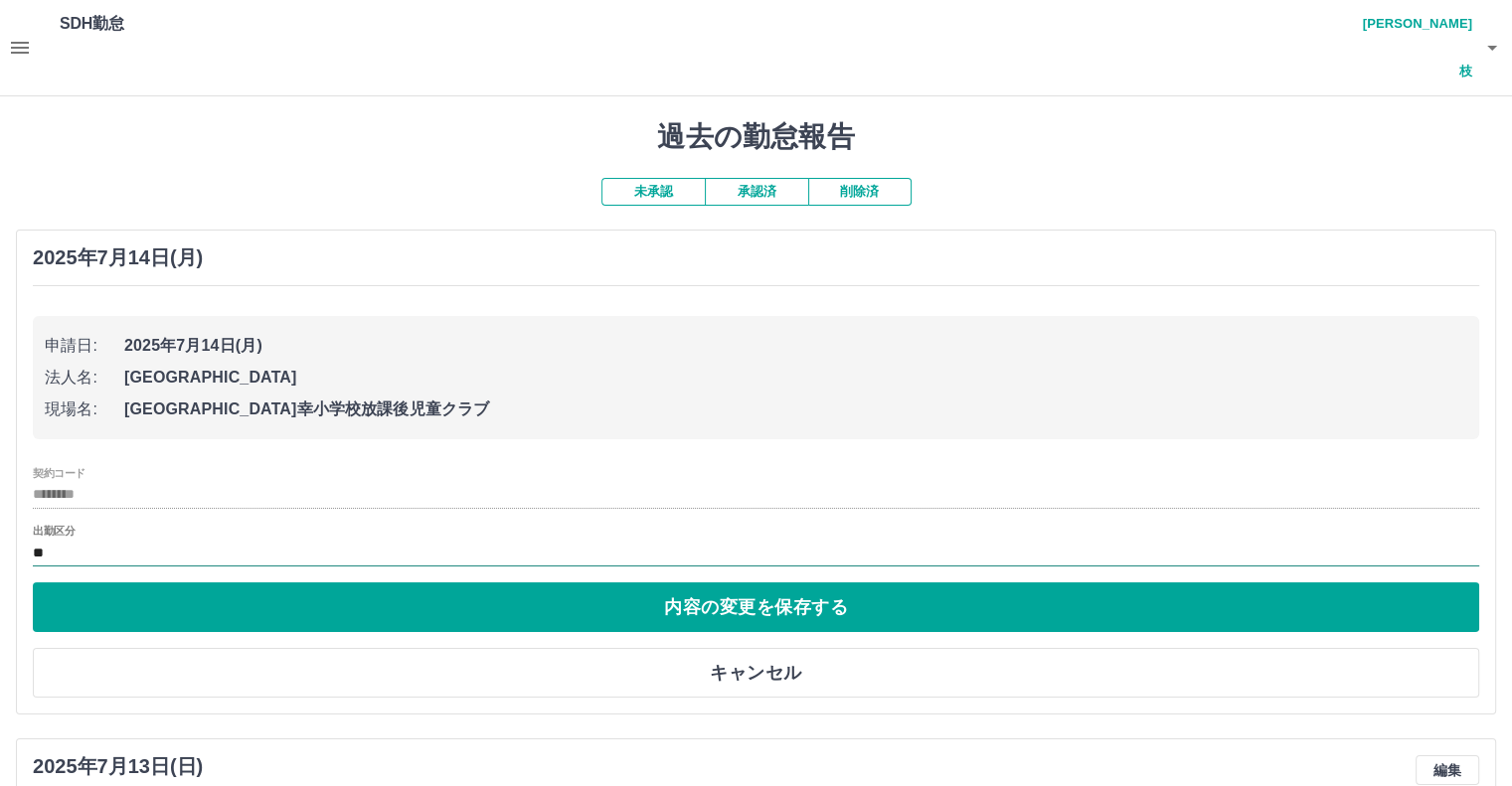 click on "**" at bounding box center (756, 552) 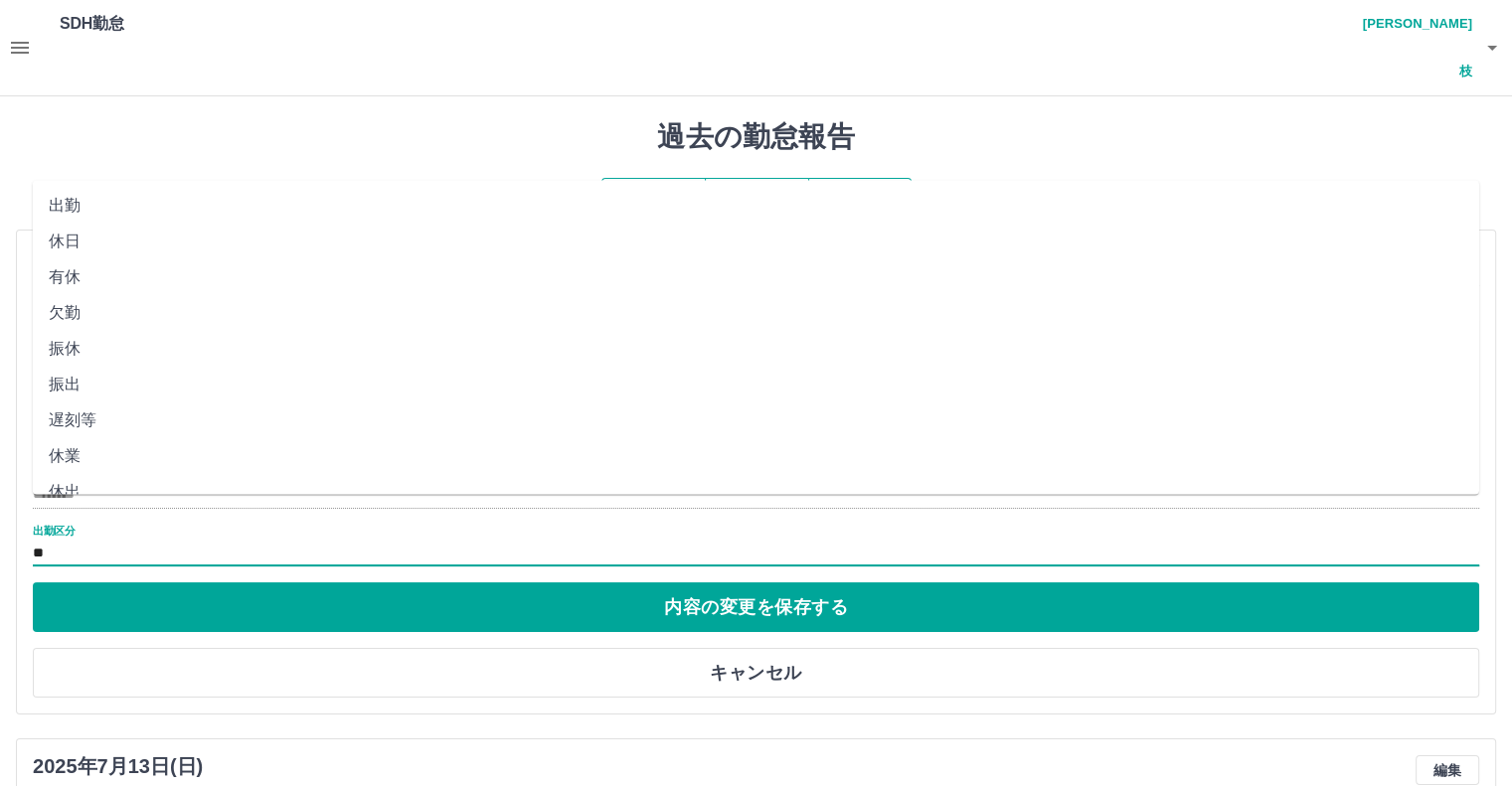 click on "**" at bounding box center (756, 552) 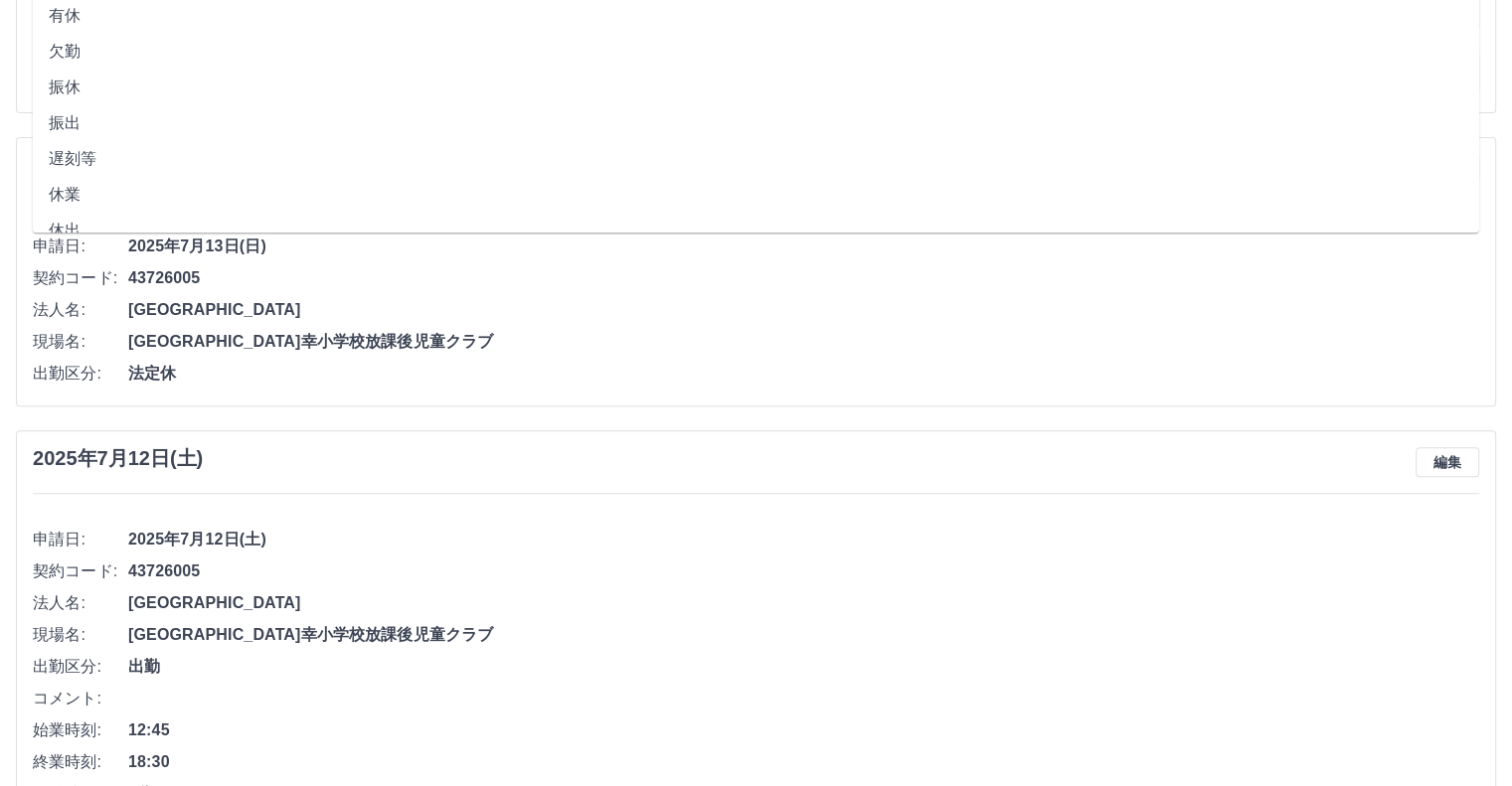 scroll, scrollTop: 489, scrollLeft: 0, axis: vertical 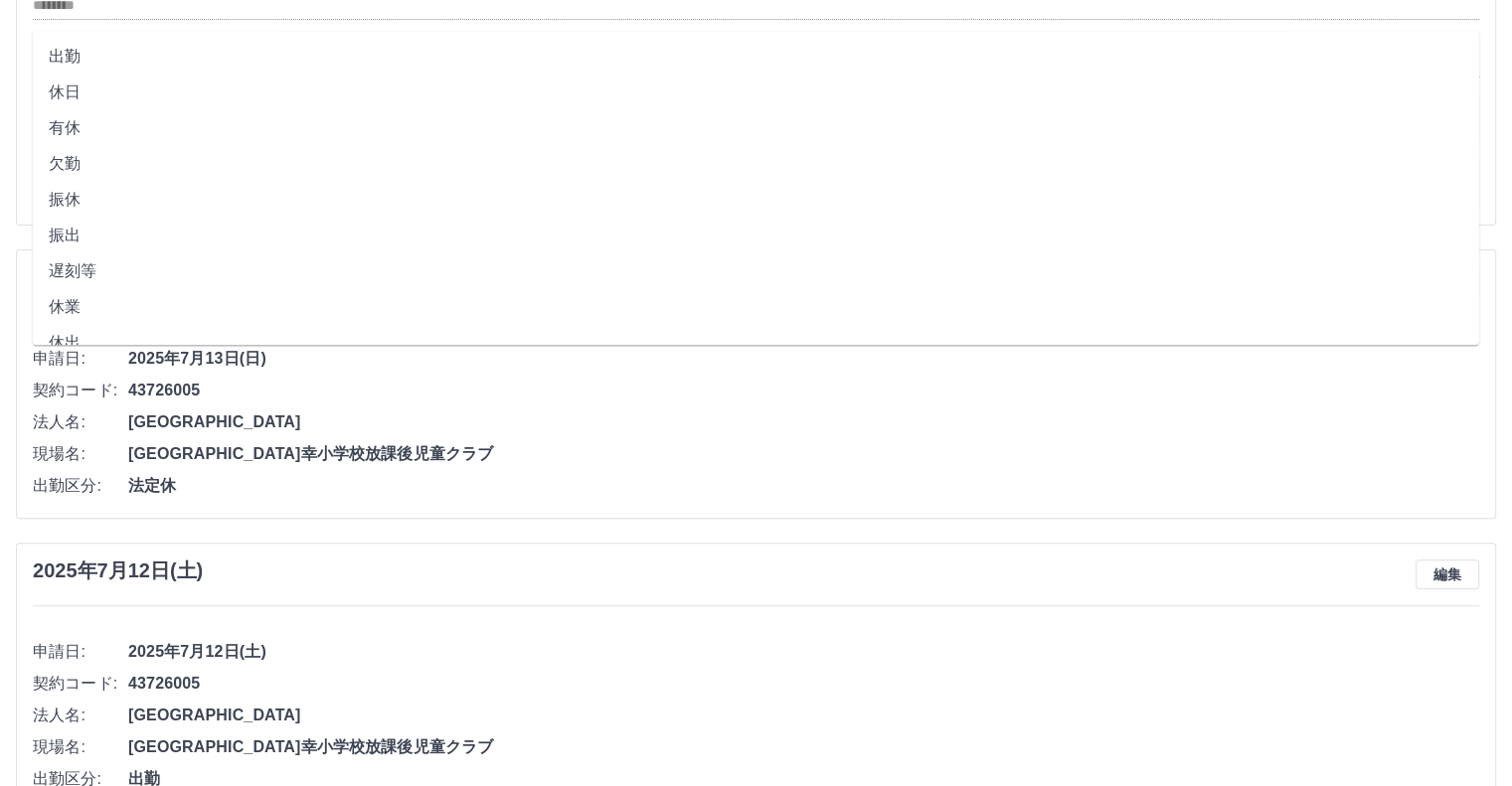 click on "休出" at bounding box center (756, 343) 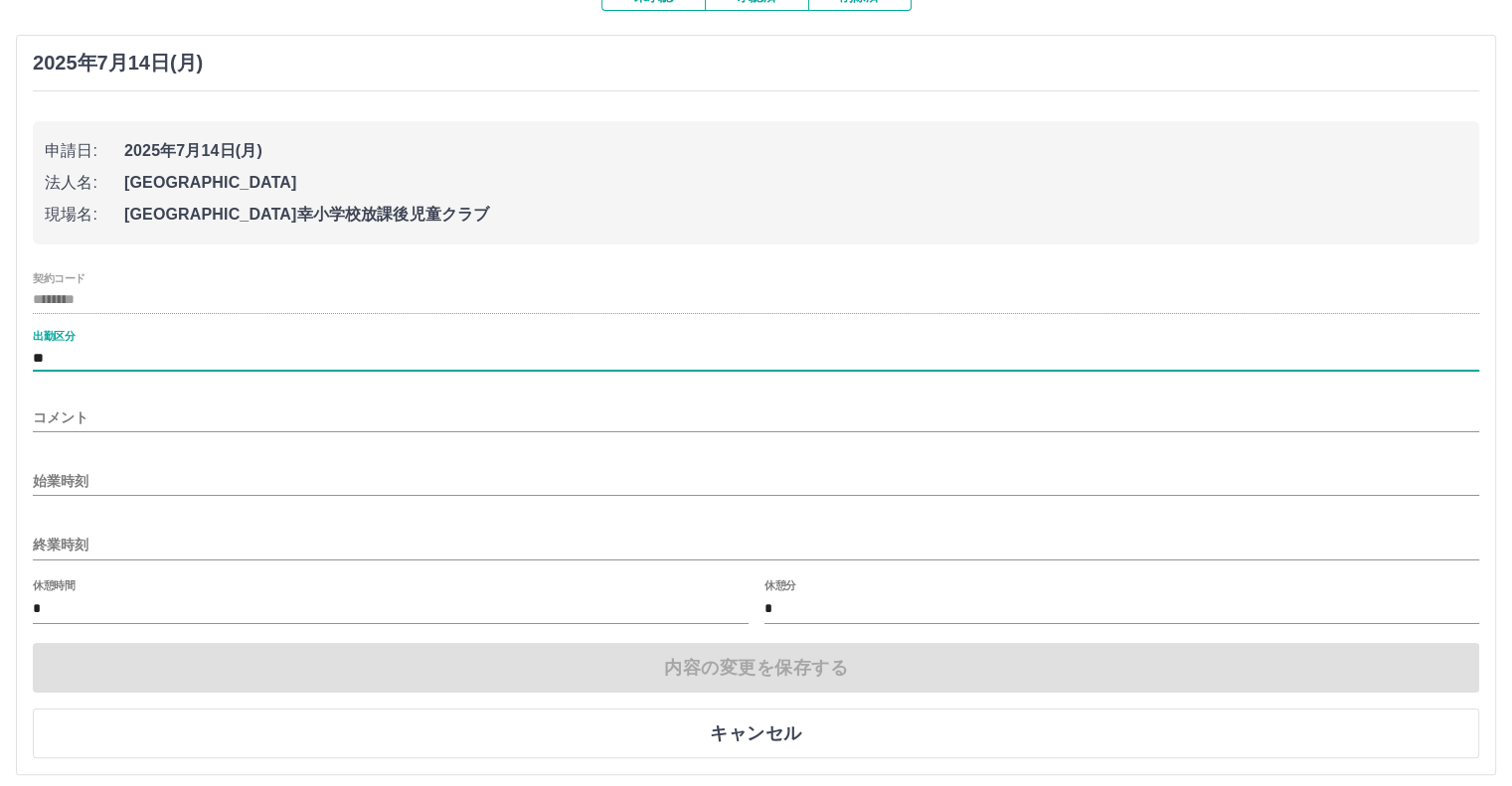 scroll, scrollTop: 191, scrollLeft: 0, axis: vertical 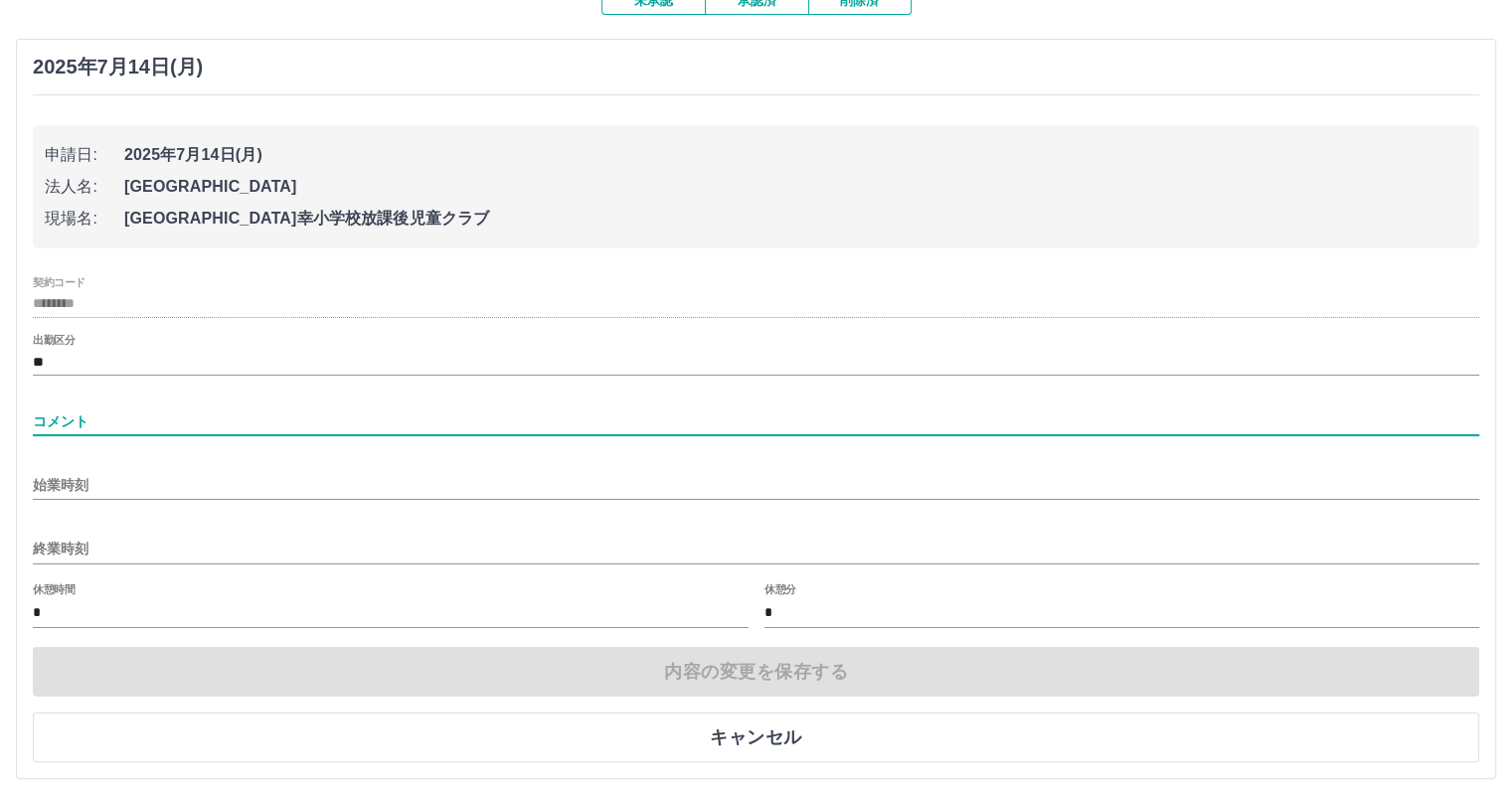 click on "コメント" at bounding box center (756, 421) 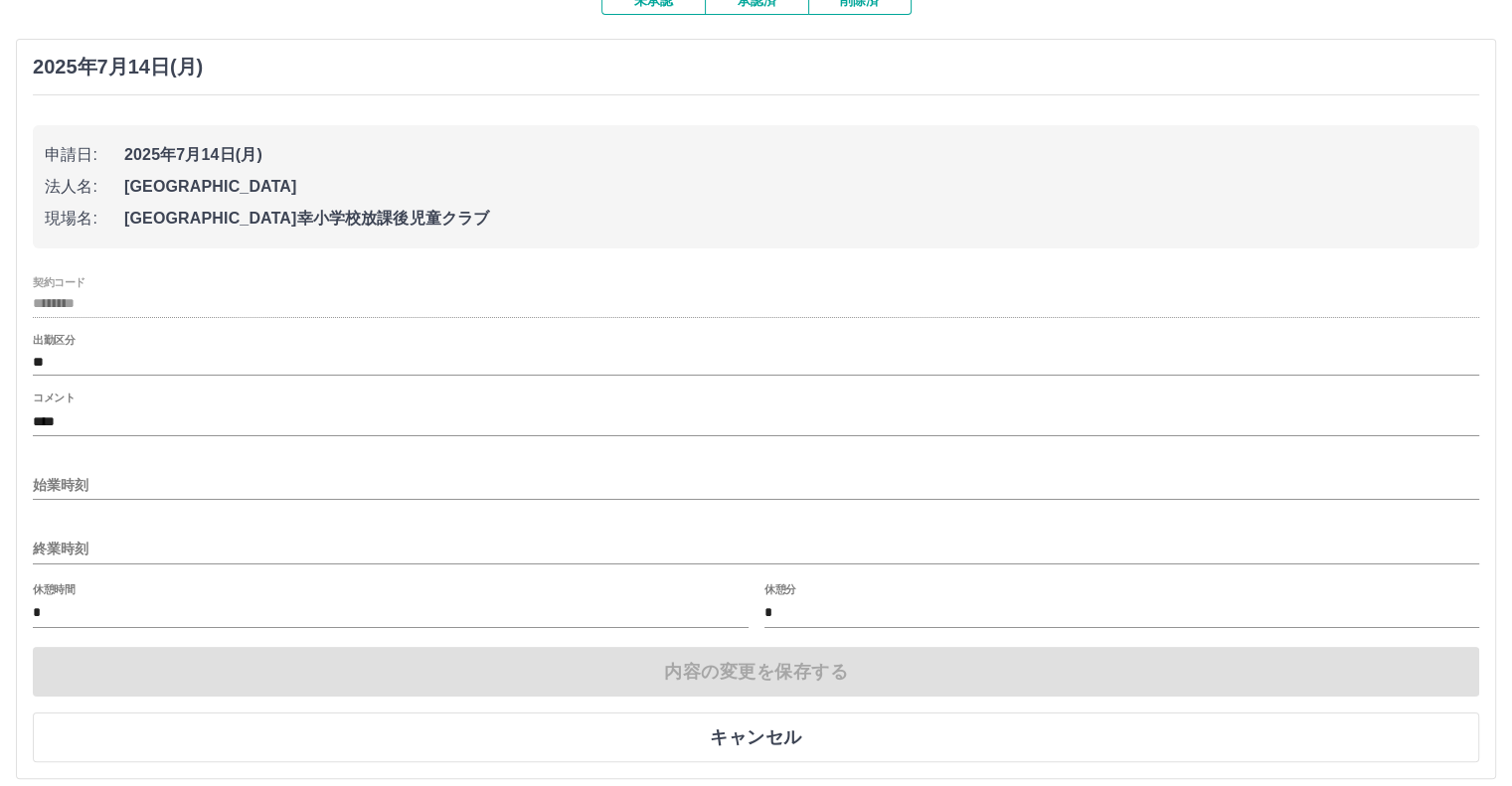 drag, startPoint x: 1402, startPoint y: 174, endPoint x: 1440, endPoint y: 204, distance: 48.41487 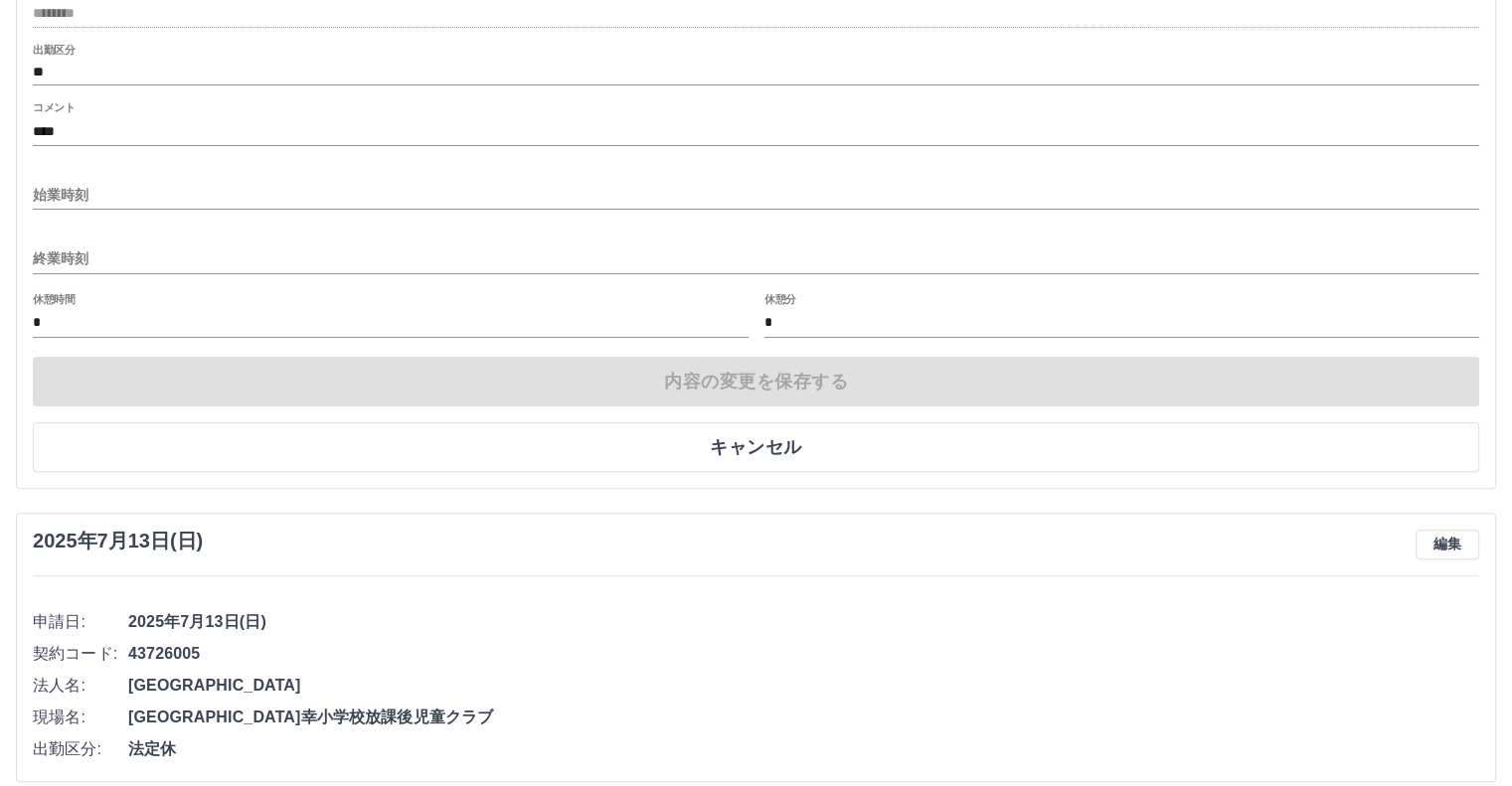 scroll, scrollTop: 183, scrollLeft: 0, axis: vertical 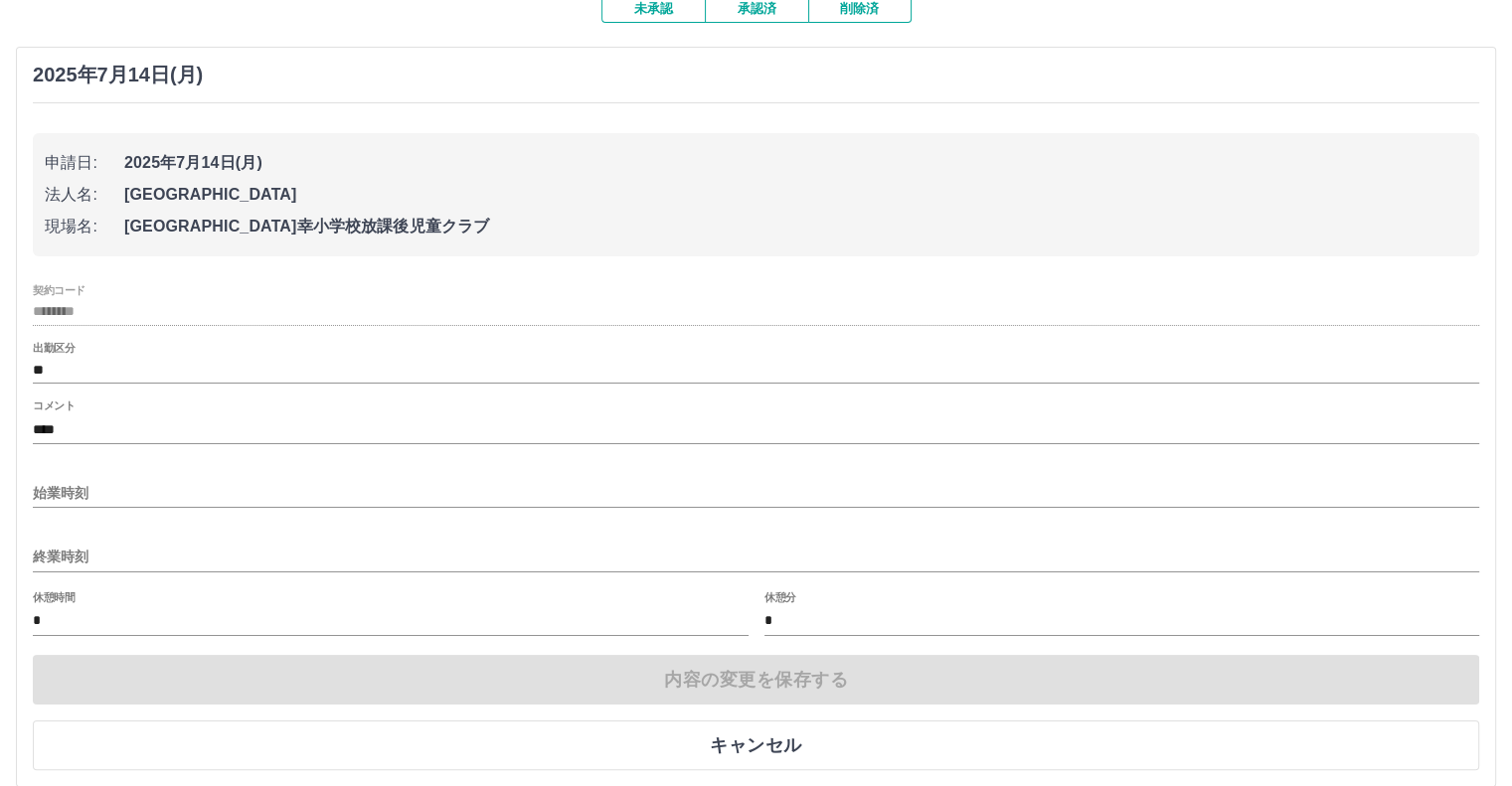 click on "****" at bounding box center [756, 429] 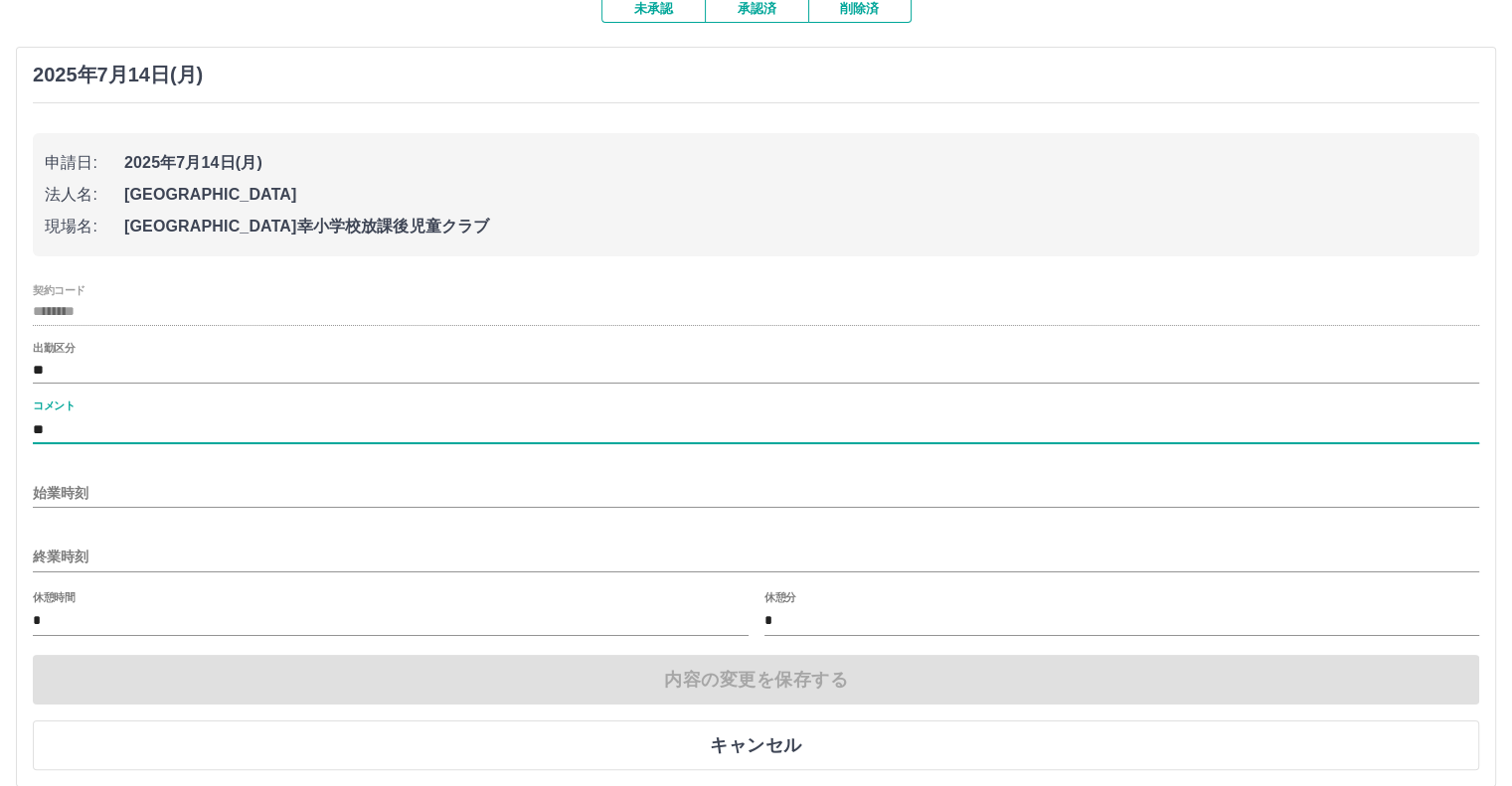 type on "*" 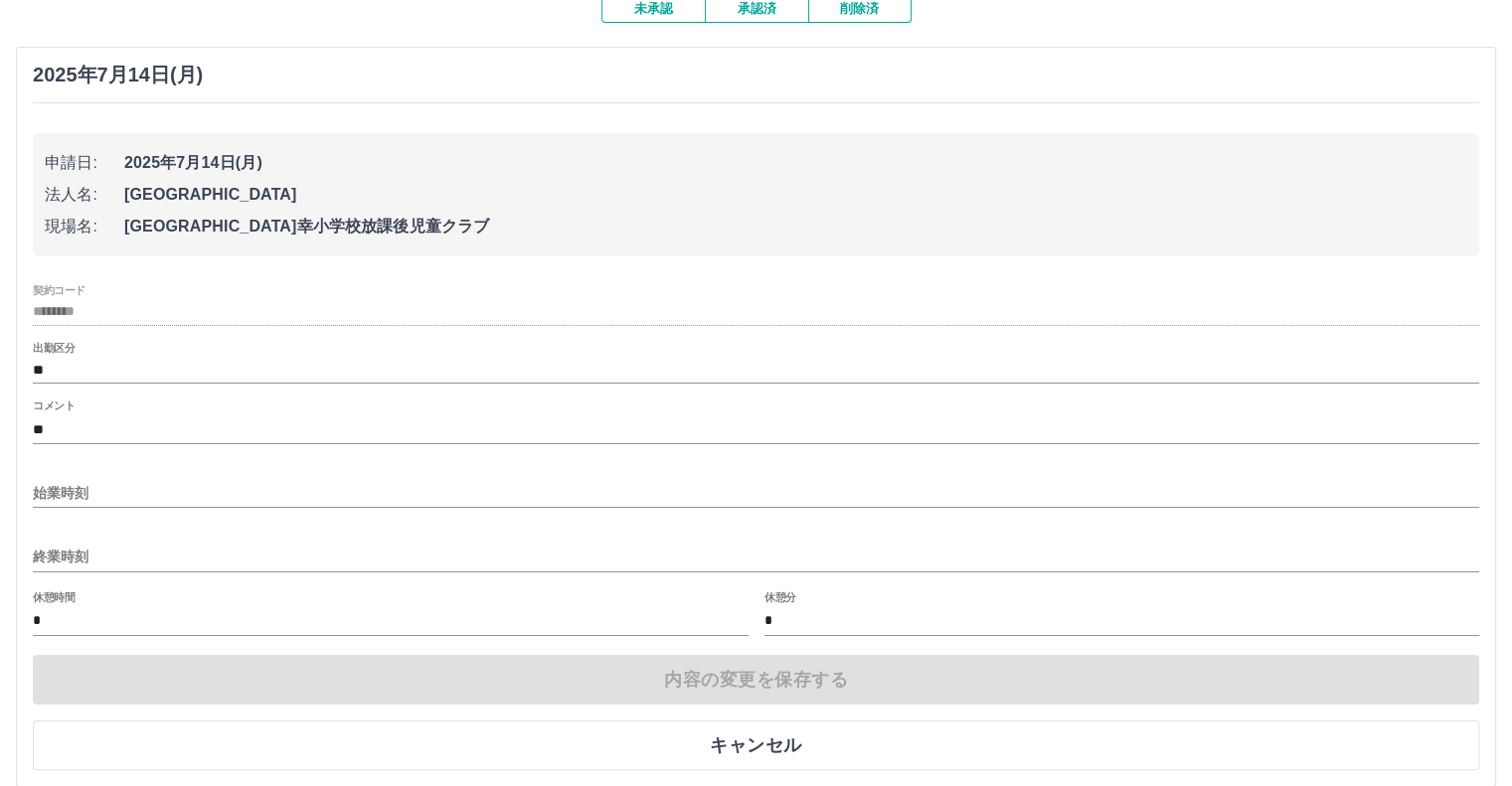 click on "始業時刻" at bounding box center (756, 487) 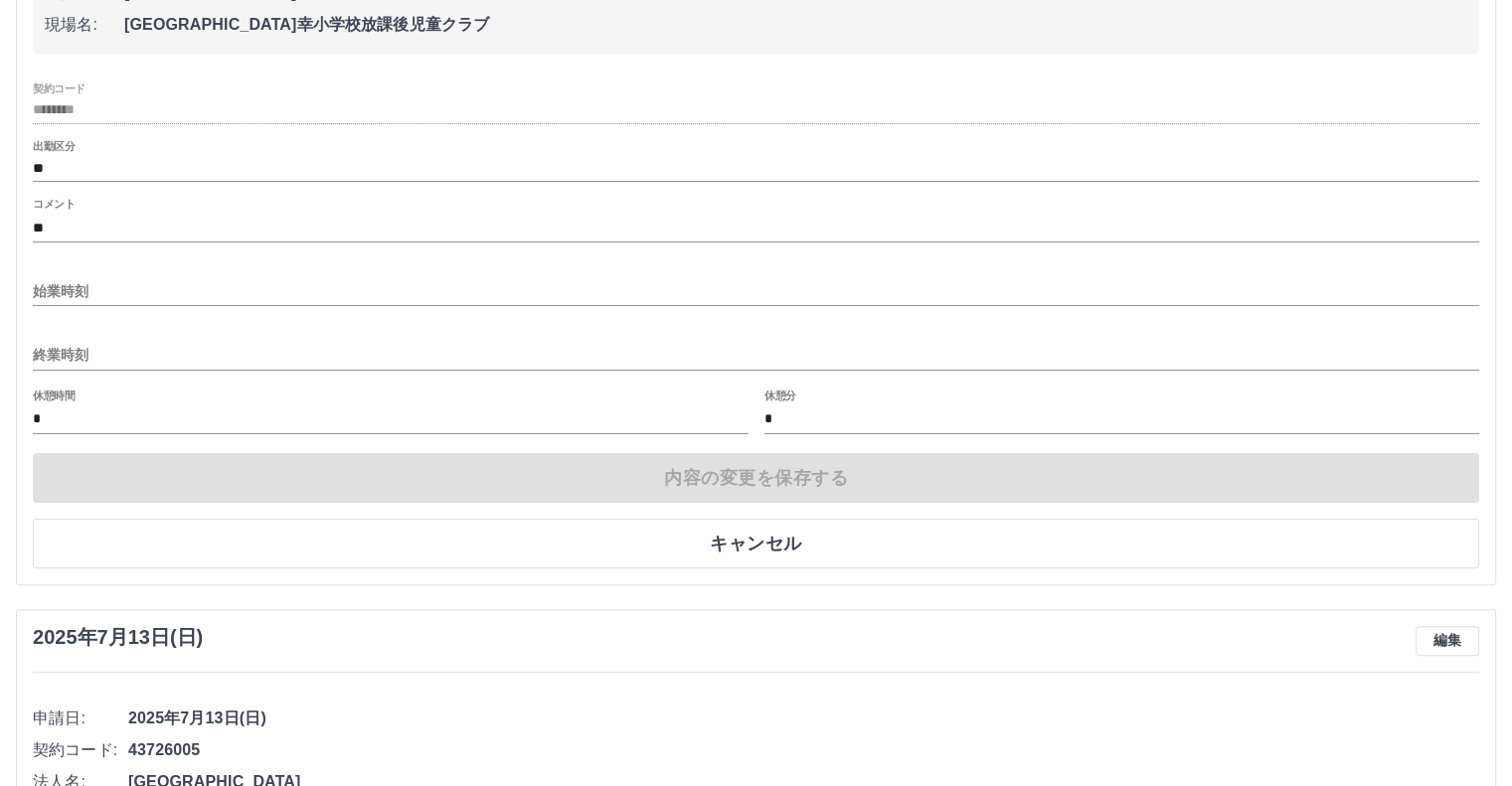 scroll, scrollTop: 397, scrollLeft: 0, axis: vertical 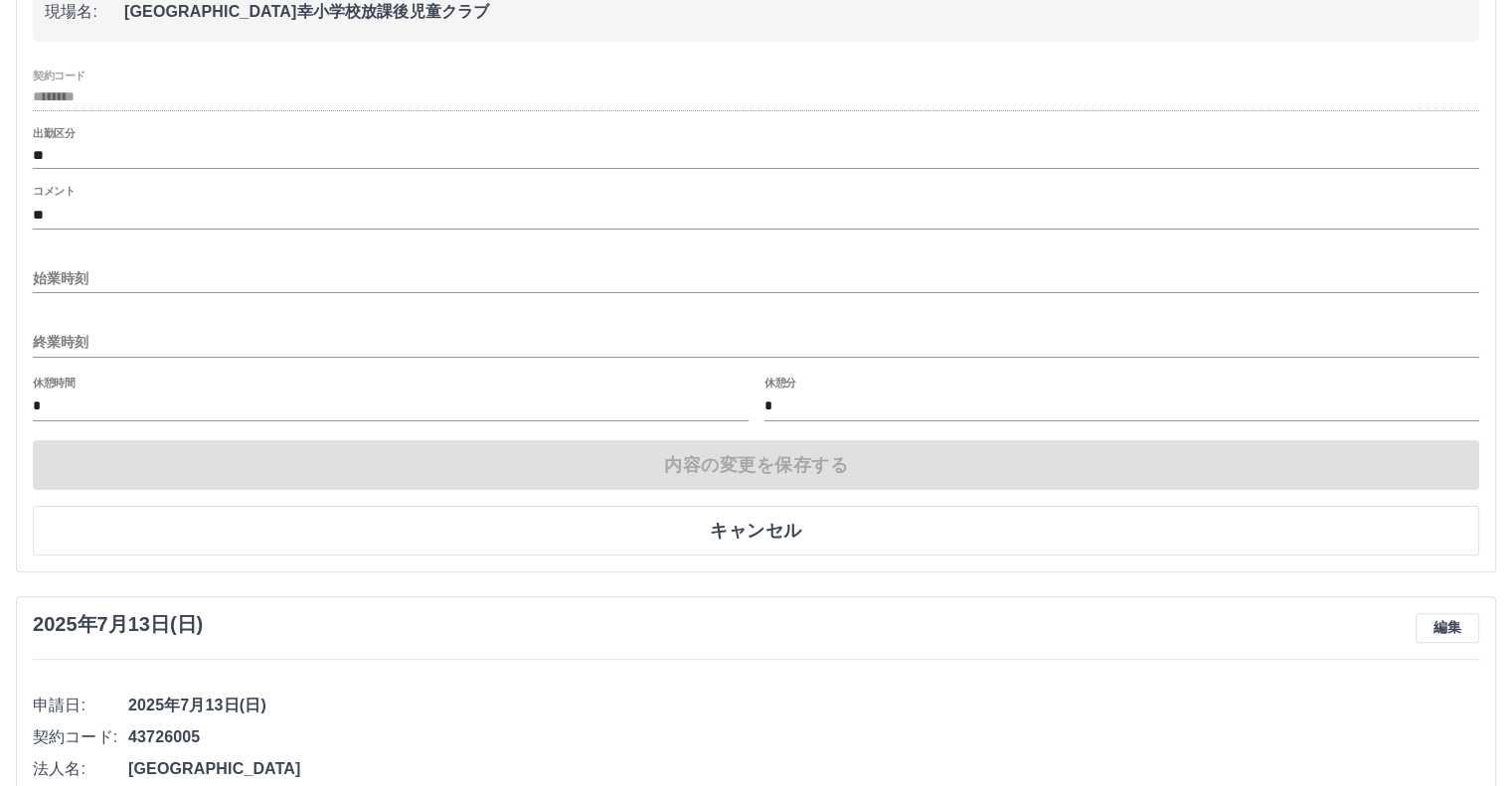 click on "内容の変更を保存する キャンセル" at bounding box center [756, 498] 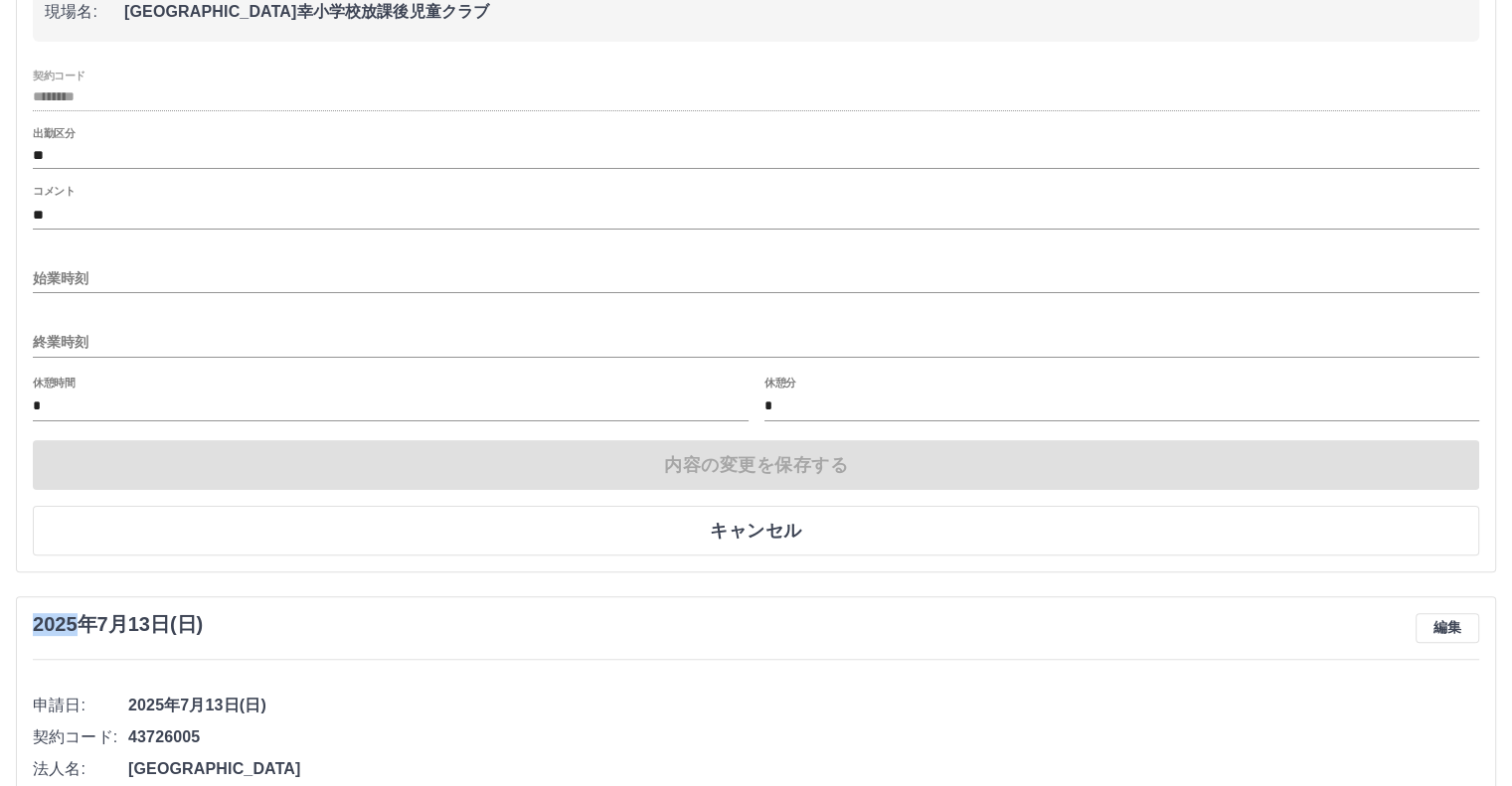 click on "内容の変更を保存する キャンセル" at bounding box center (756, 498) 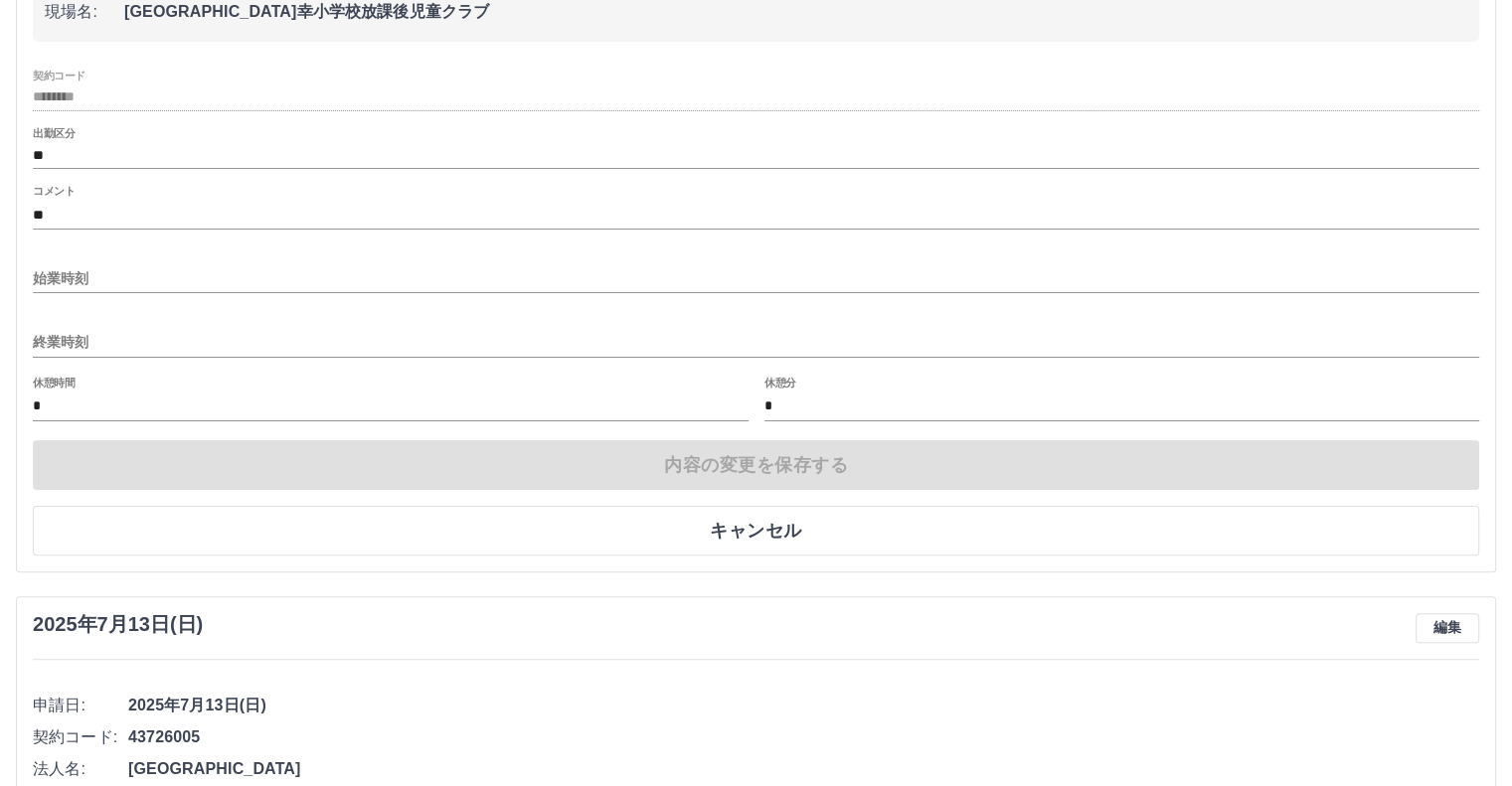 click on "内容の変更を保存する キャンセル" at bounding box center [756, 498] 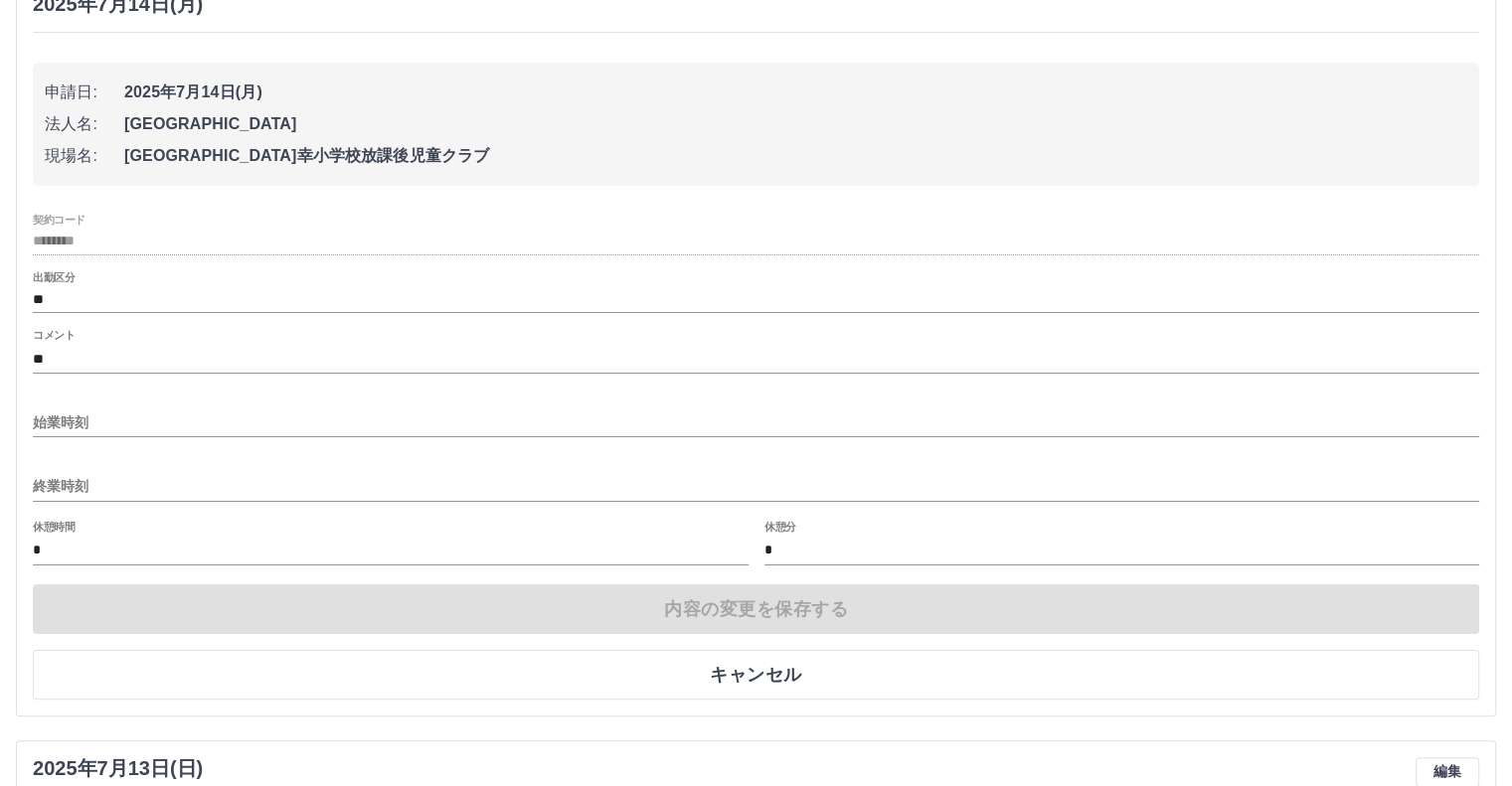 scroll, scrollTop: 298, scrollLeft: 0, axis: vertical 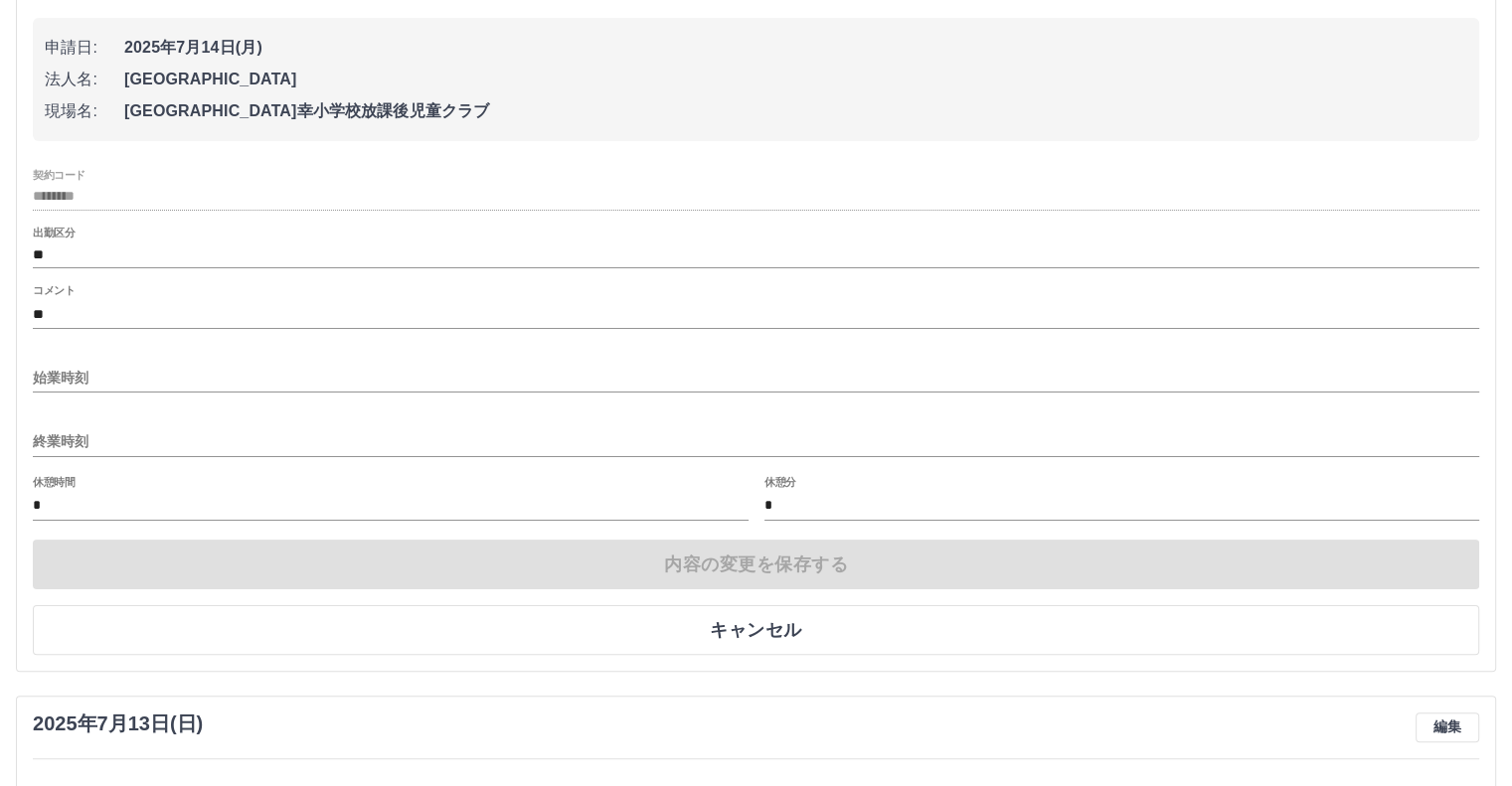 click on "始業時刻" at bounding box center (756, 378) 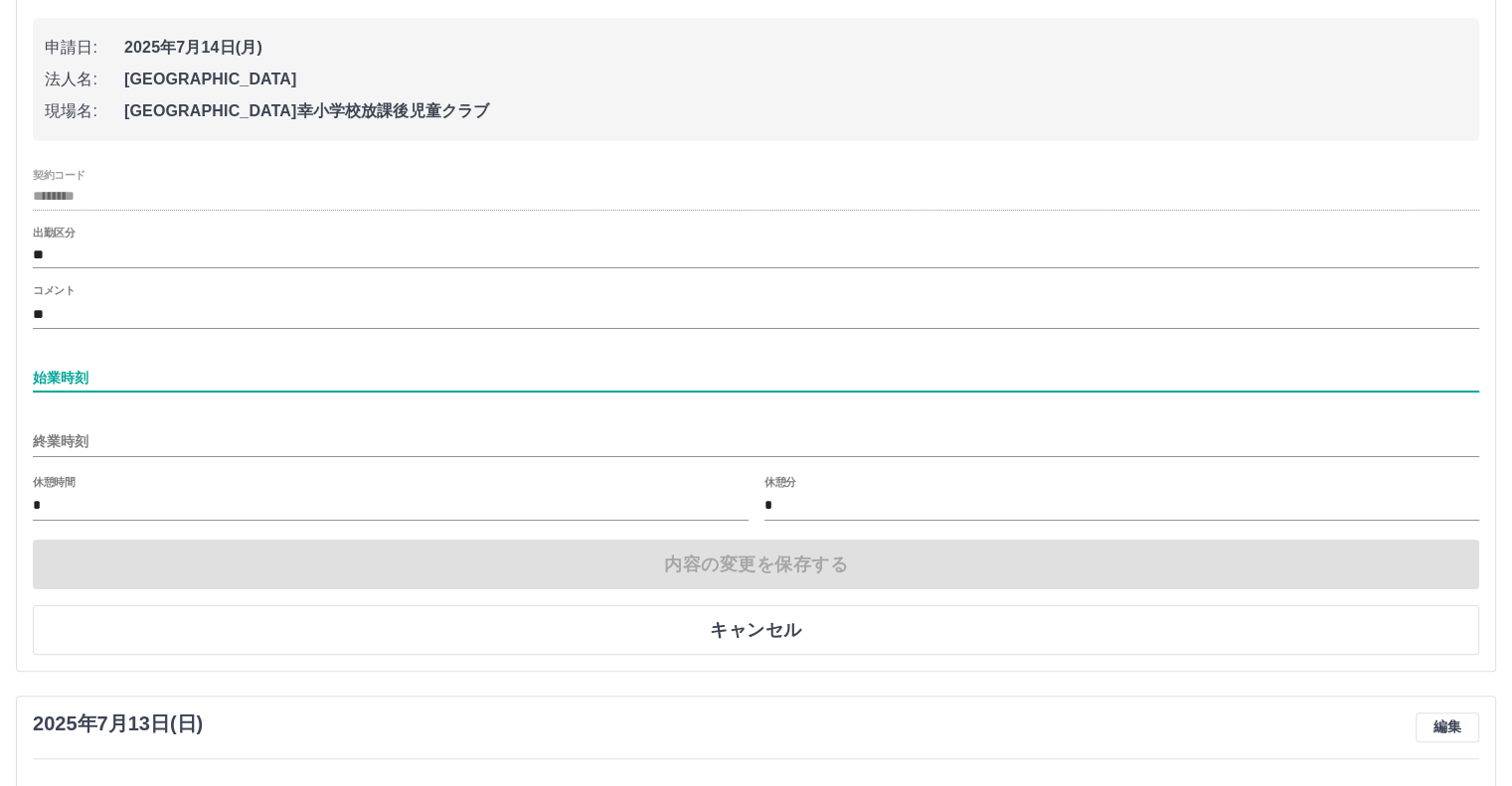 click on "2025年7月14日(月) 申請日: 2025年7月14日(月) 法人名: 小樽市 現場名: 小樽市幸小学校放課後児童クラブ 契約コード ******** 出勤区分 ** コメント ** 始業時刻 終業時刻 休憩時間 * 休憩分 * 内容の変更を保存する キャンセル" at bounding box center [756, 301] 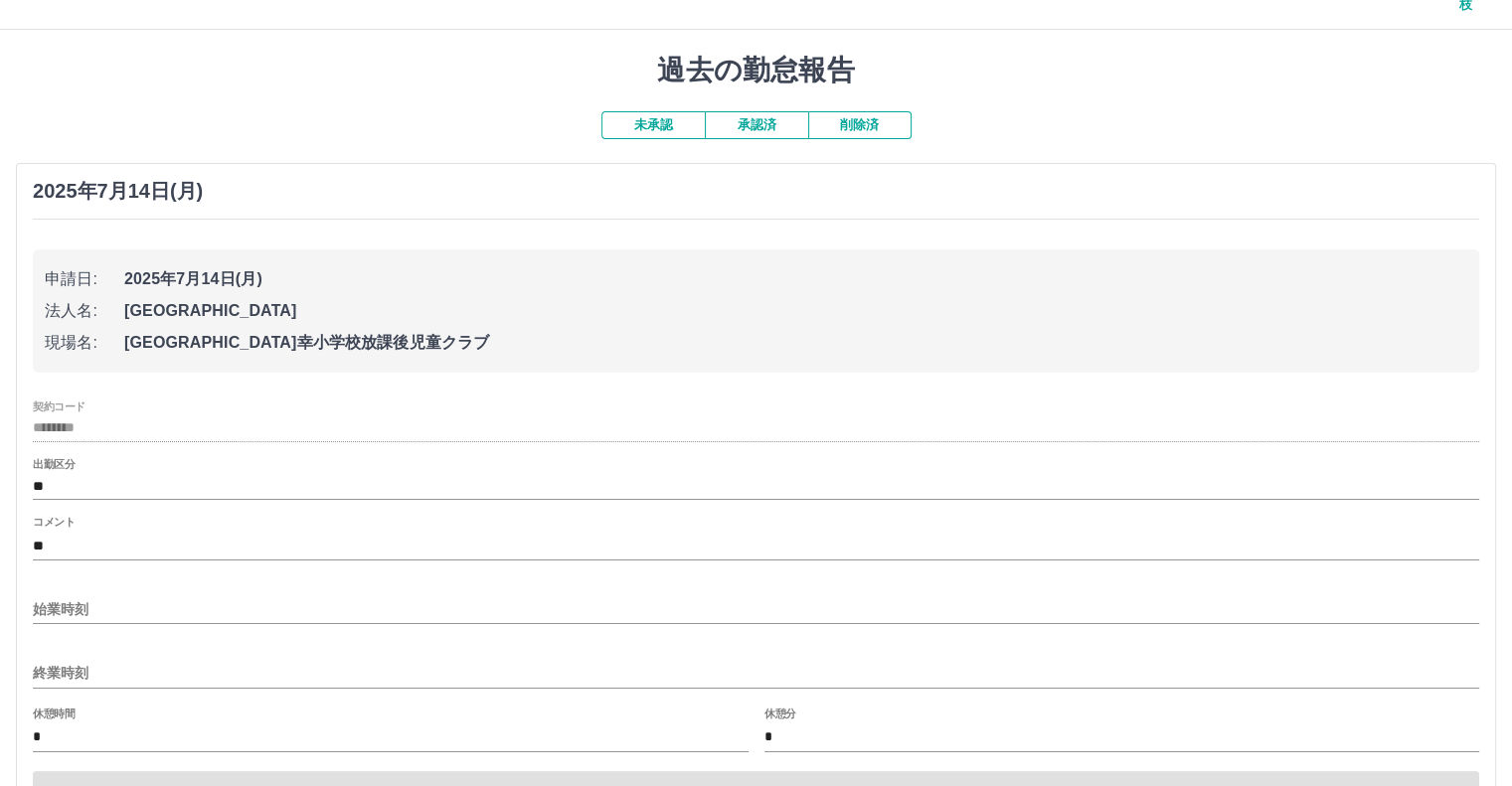 scroll, scrollTop: 99, scrollLeft: 0, axis: vertical 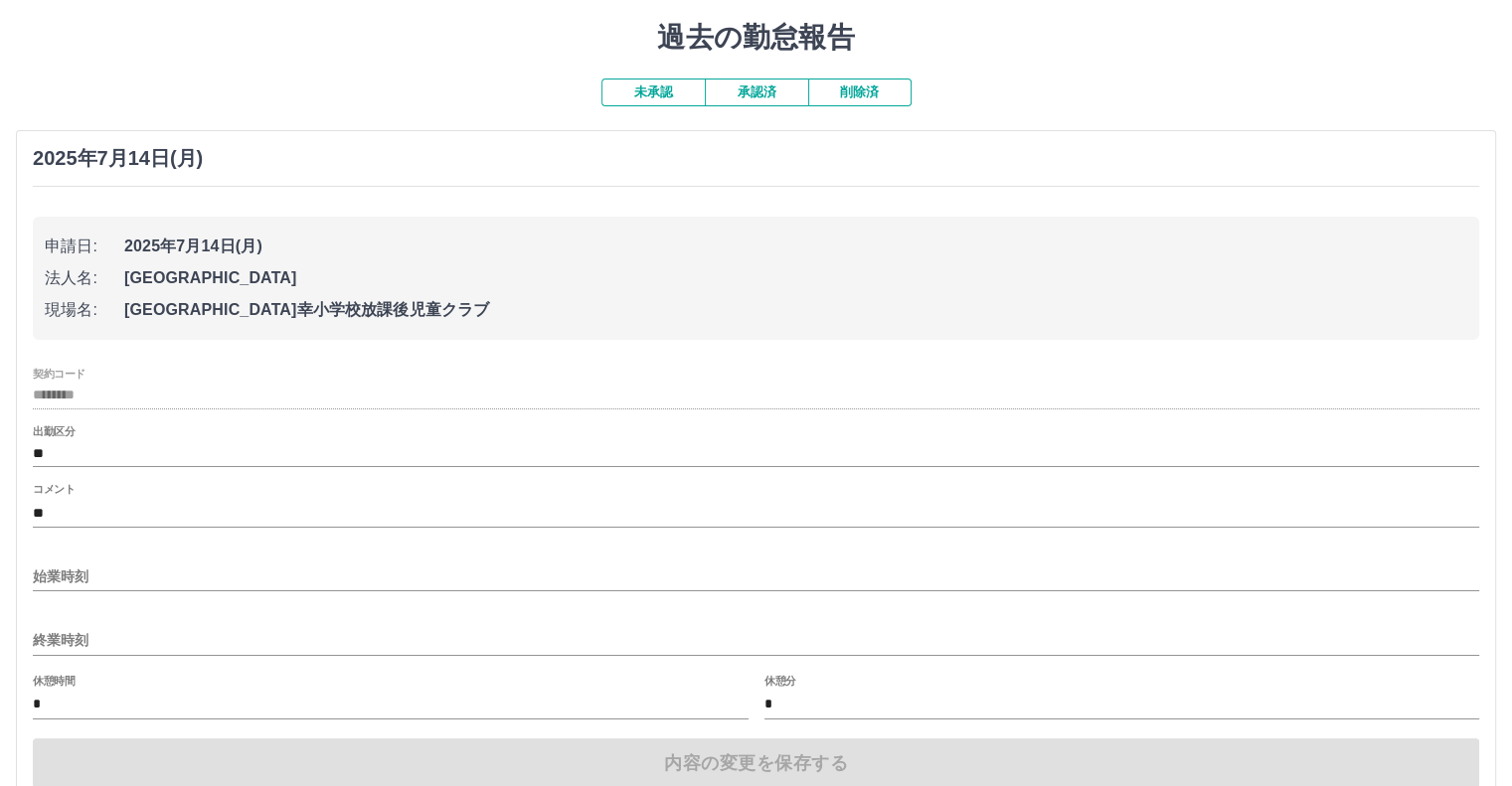click on "出勤区分 **" at bounding box center [756, 446] 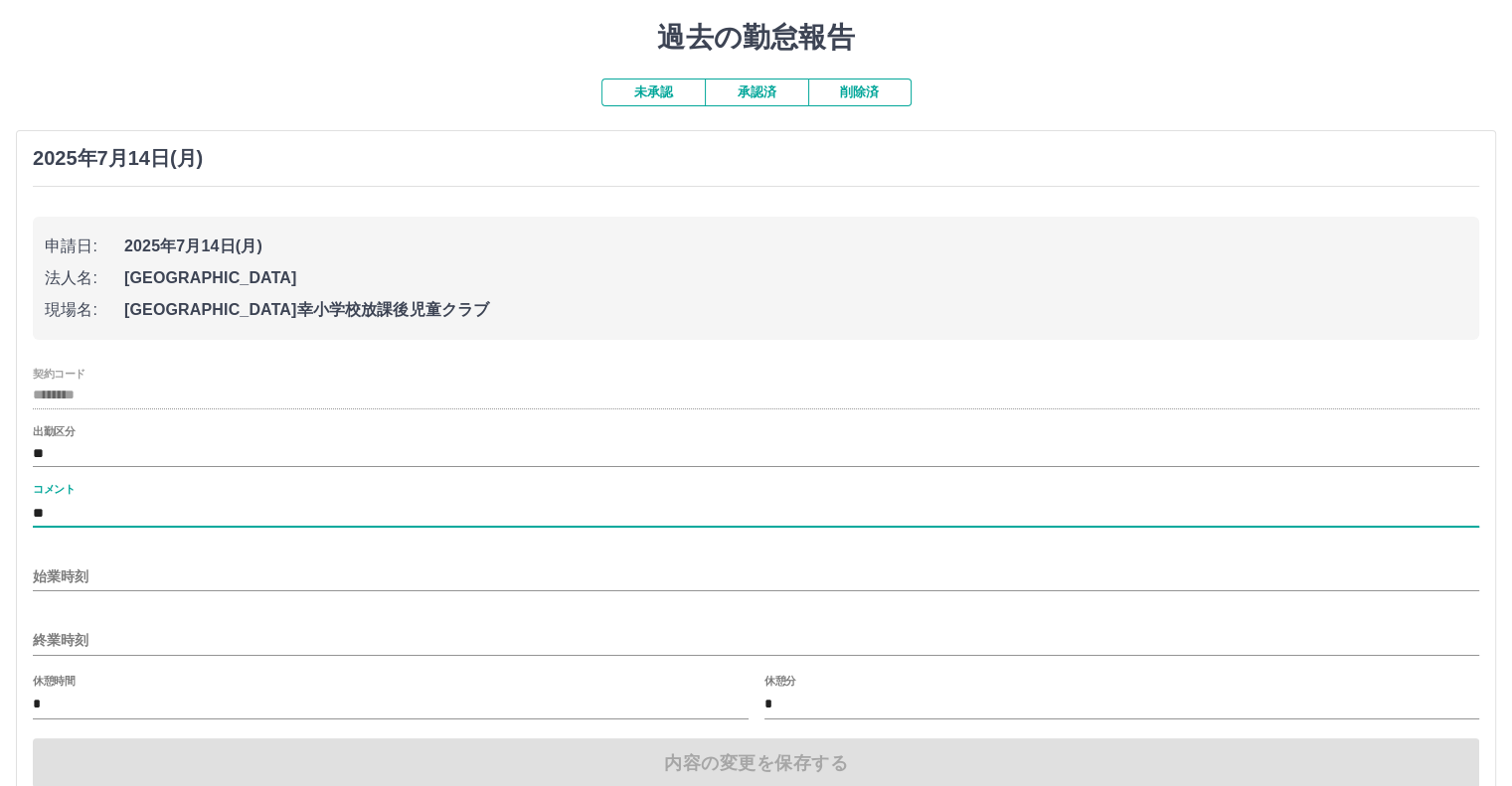 click on "**" at bounding box center (756, 513) 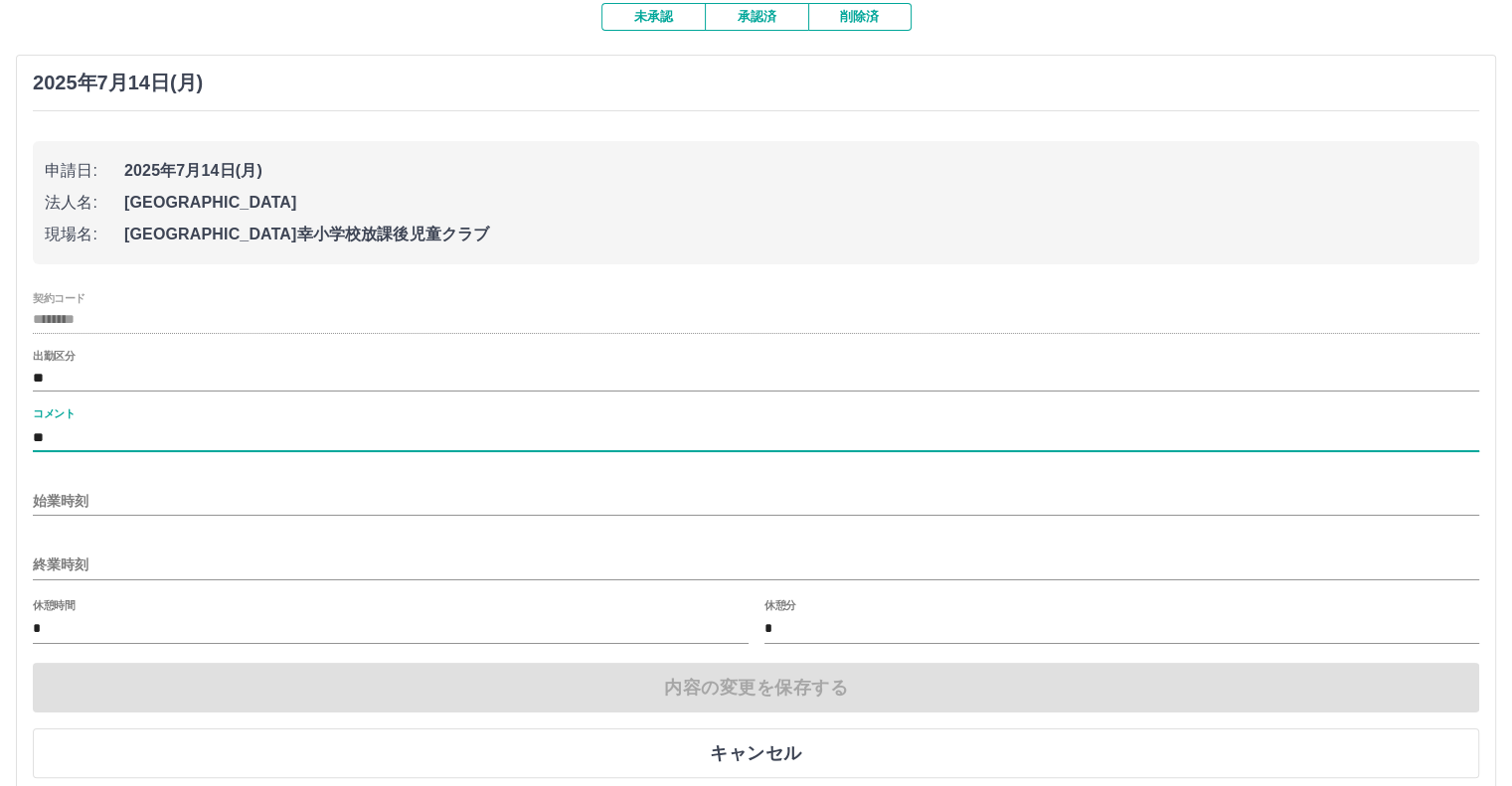 scroll, scrollTop: 298, scrollLeft: 0, axis: vertical 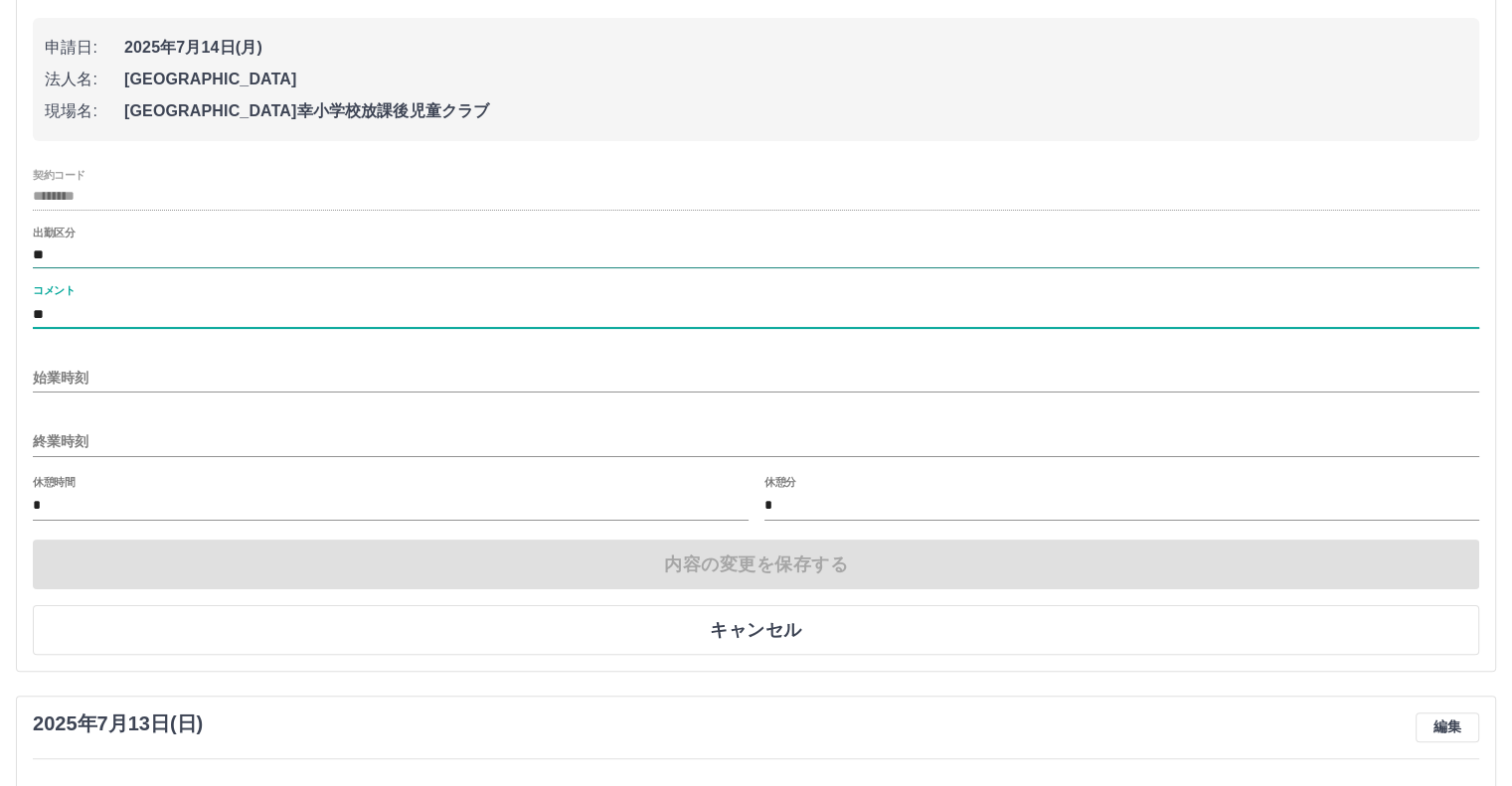 click on "**" at bounding box center (756, 254) 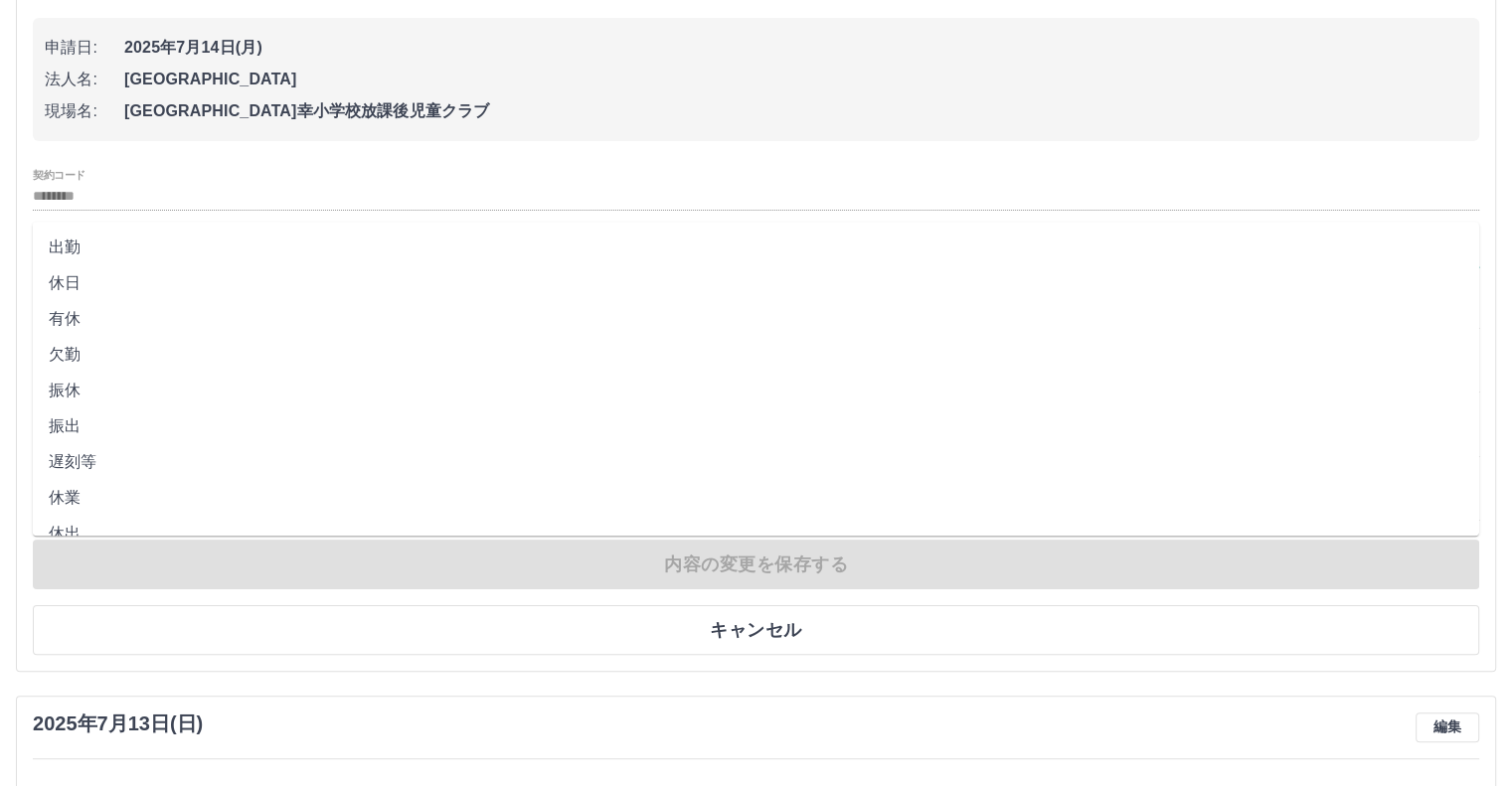 click on "休日" at bounding box center (756, 283) 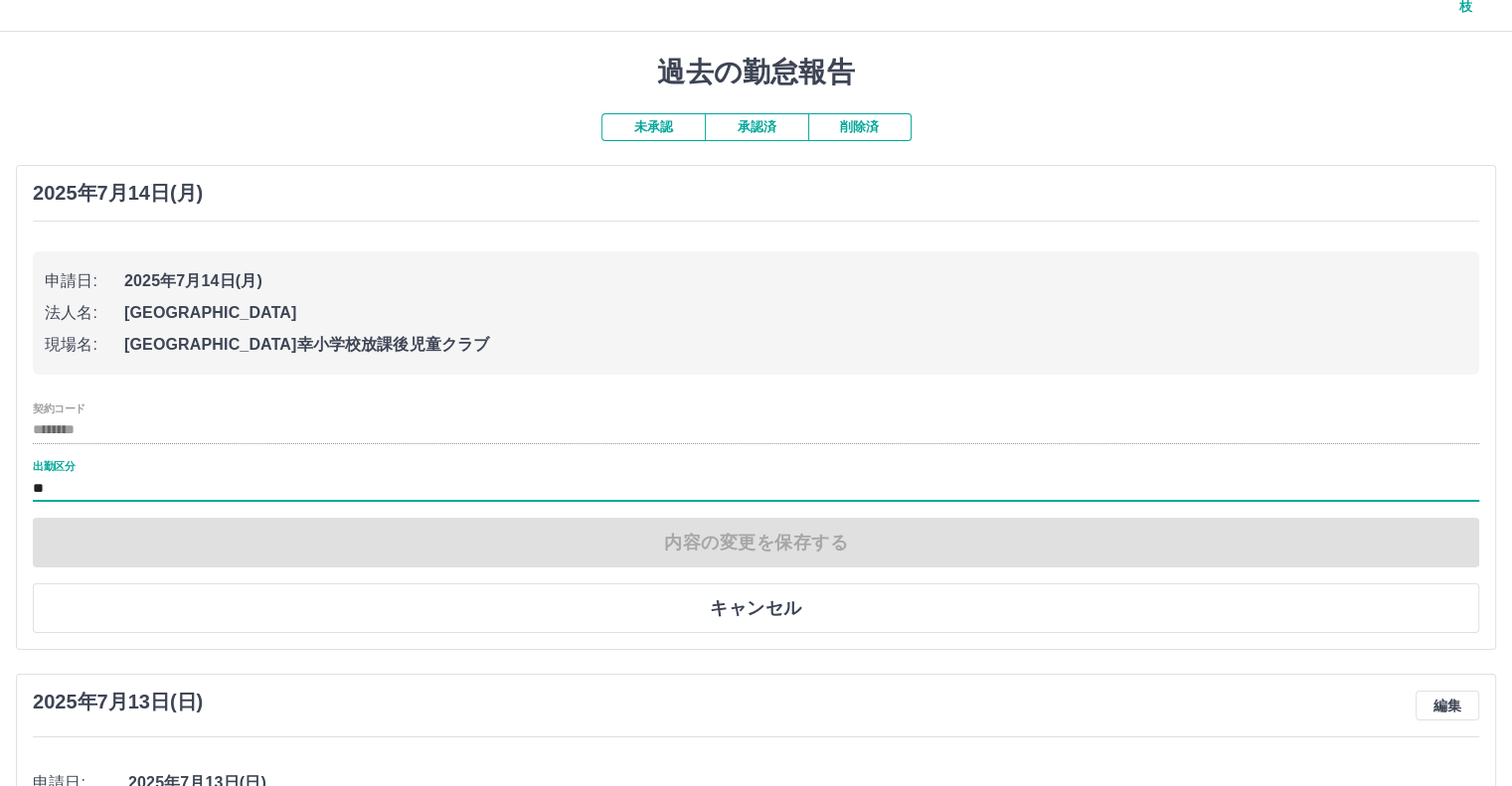 scroll, scrollTop: 99, scrollLeft: 0, axis: vertical 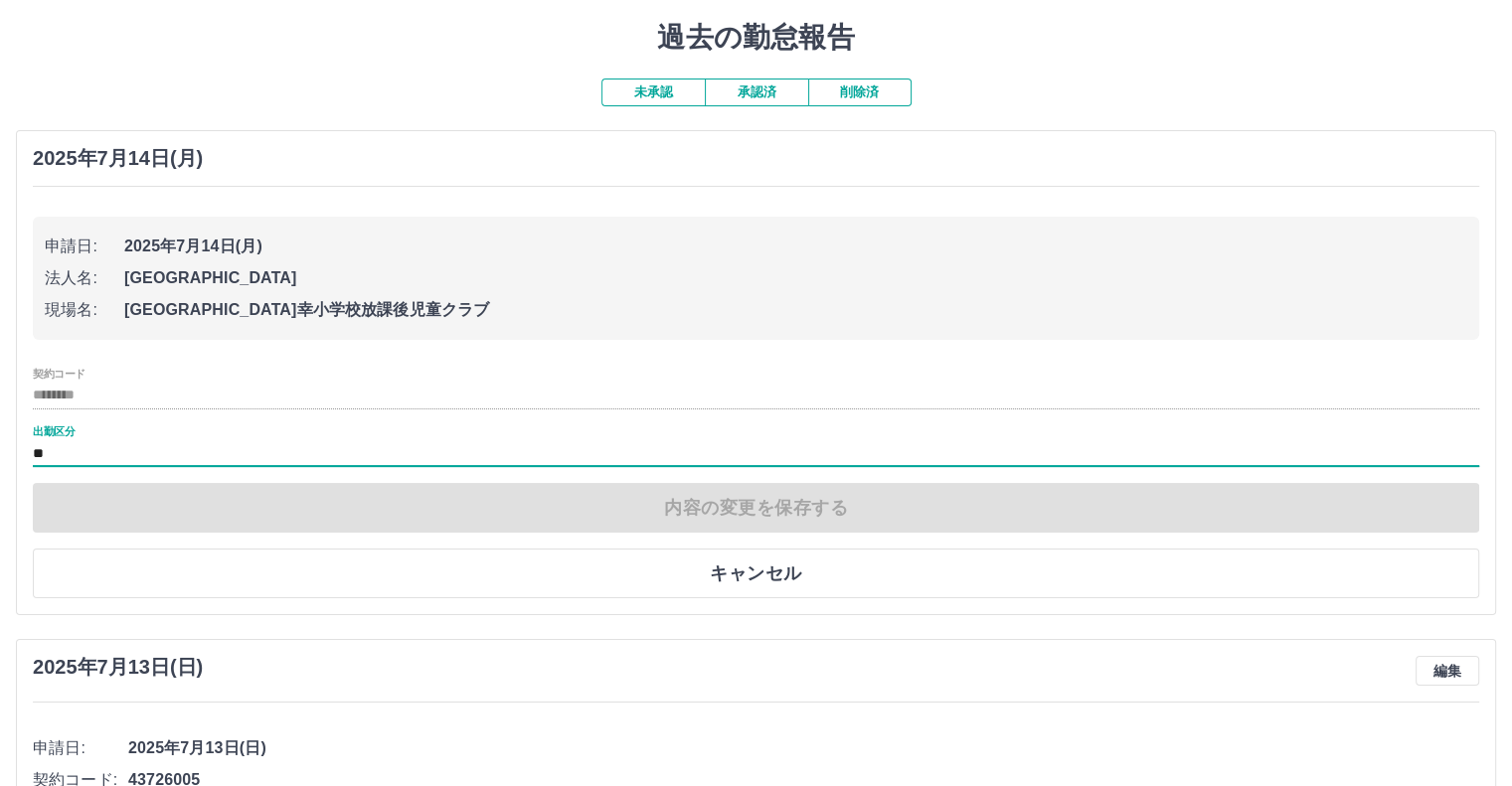 click on "**" at bounding box center (756, 453) 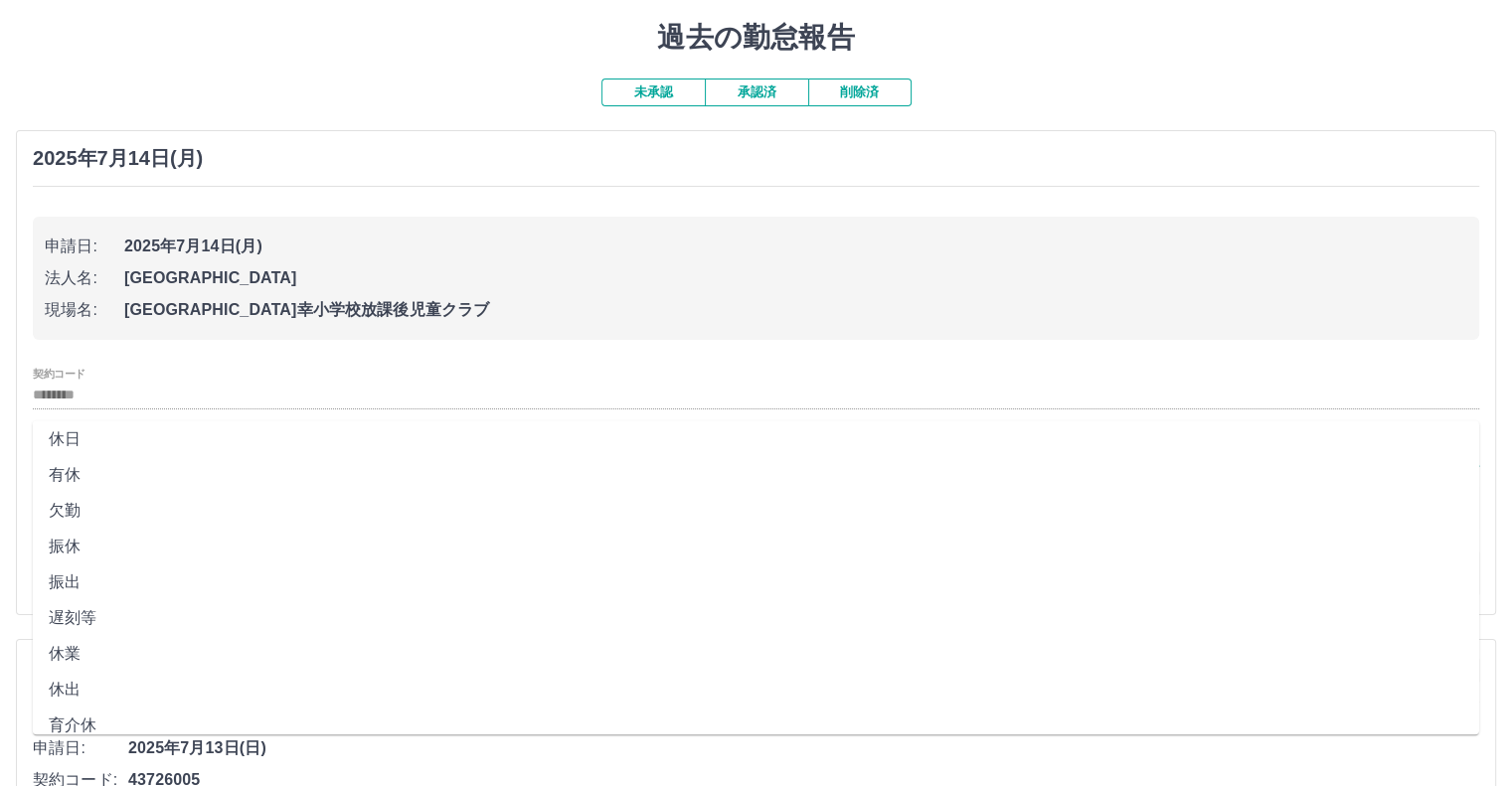 scroll, scrollTop: 0, scrollLeft: 0, axis: both 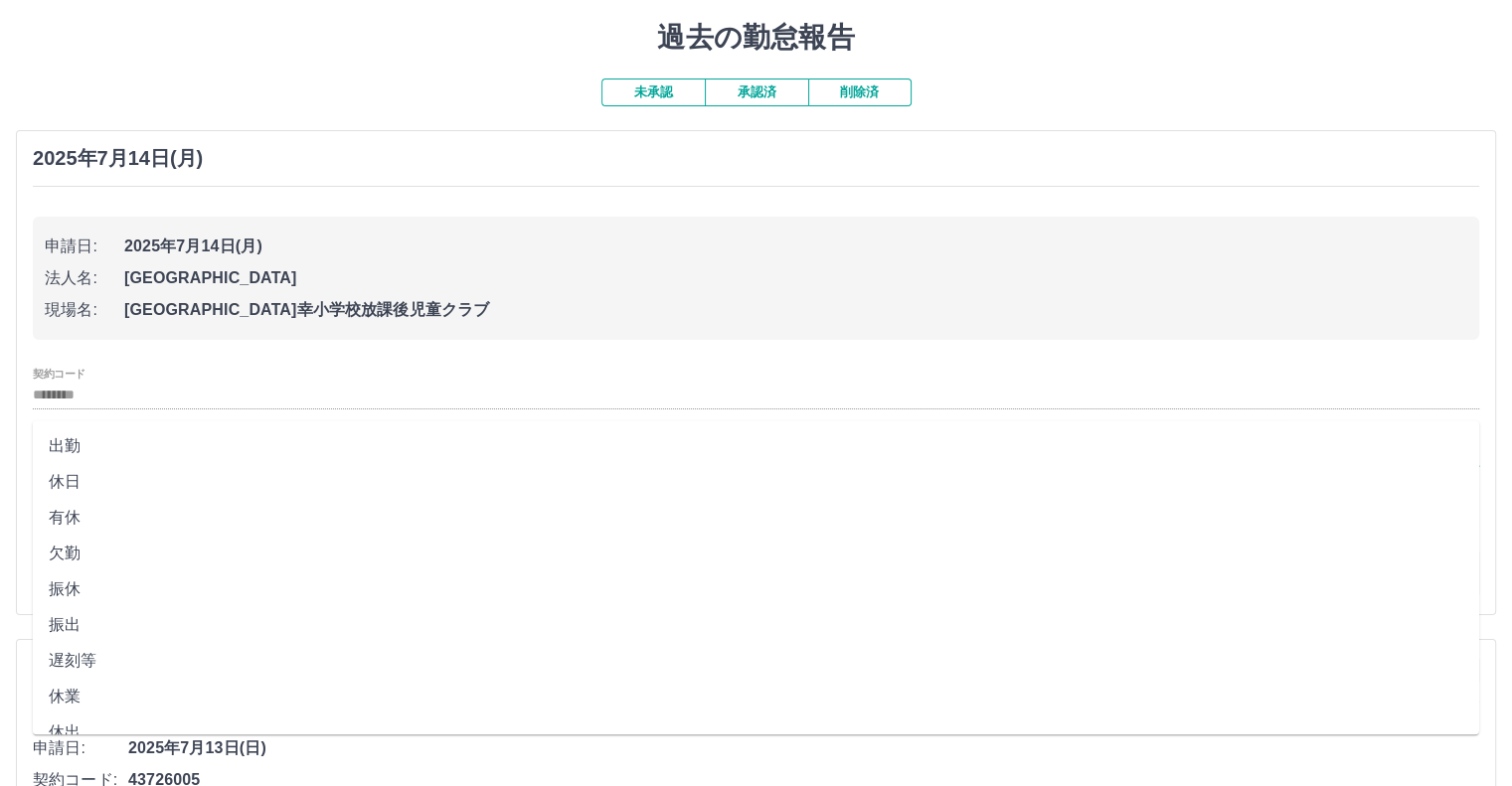 click on "出勤区分 **" at bounding box center [756, 446] 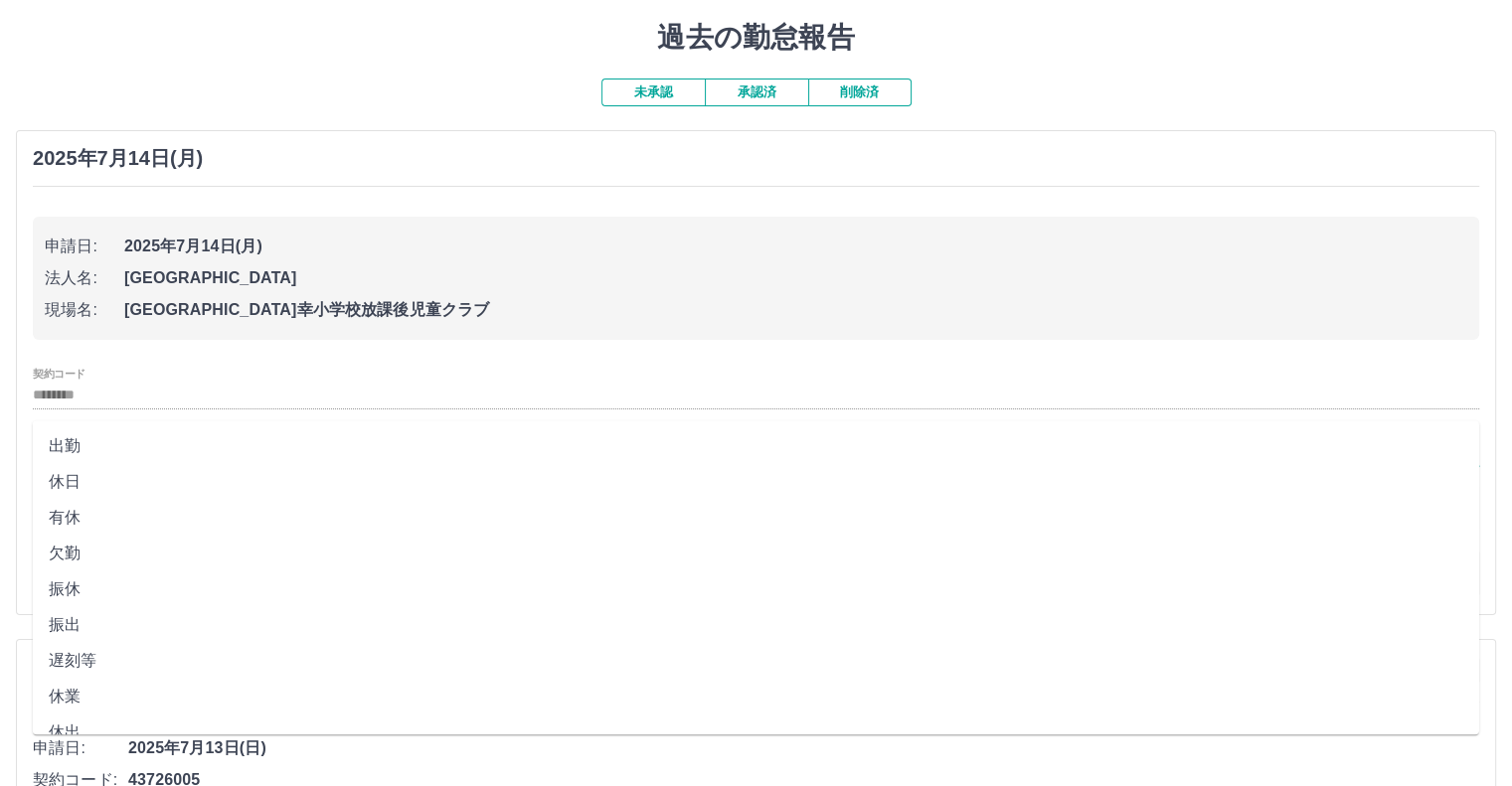 click on "**" at bounding box center (756, 453) 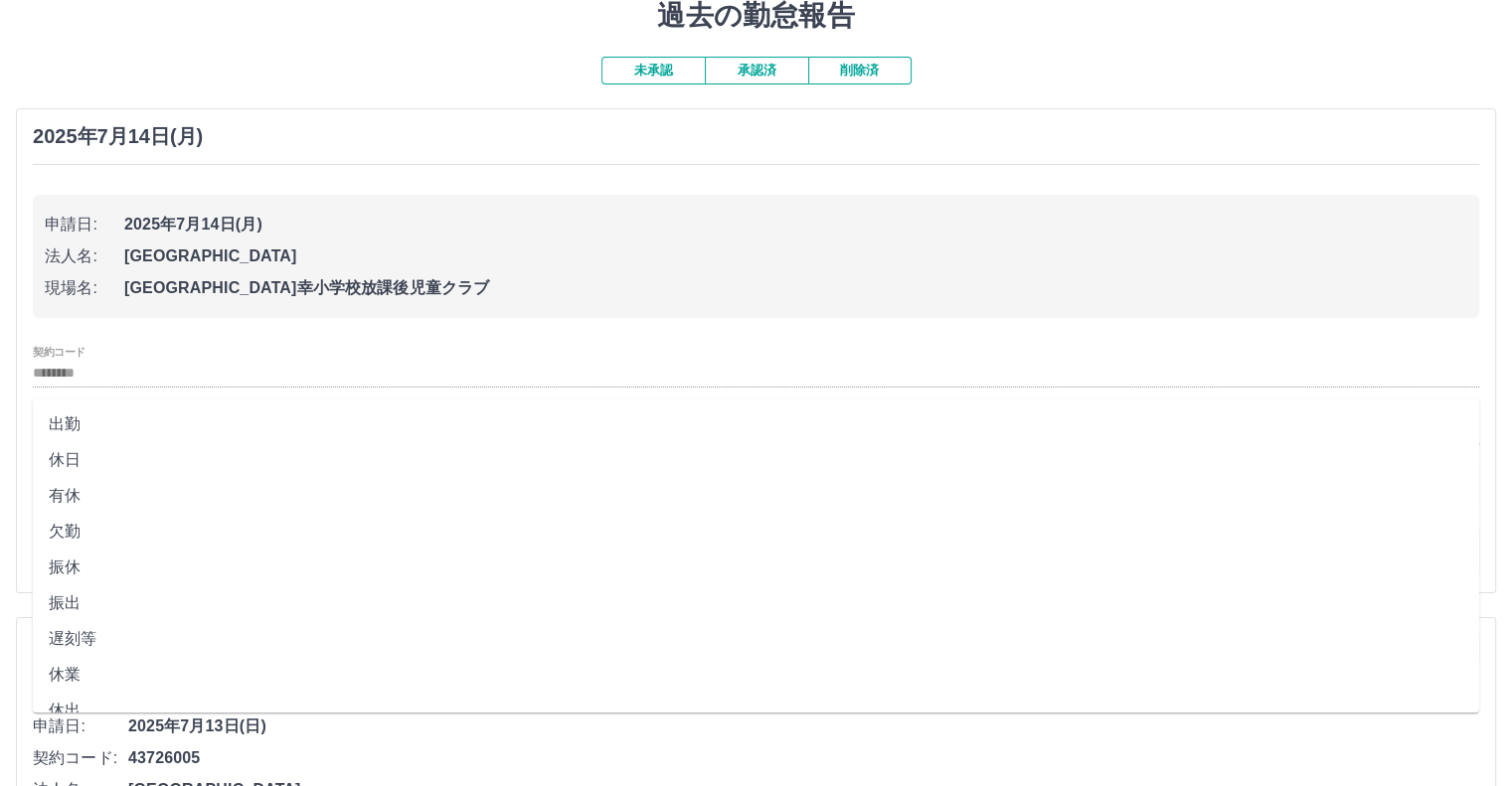 scroll, scrollTop: 0, scrollLeft: 0, axis: both 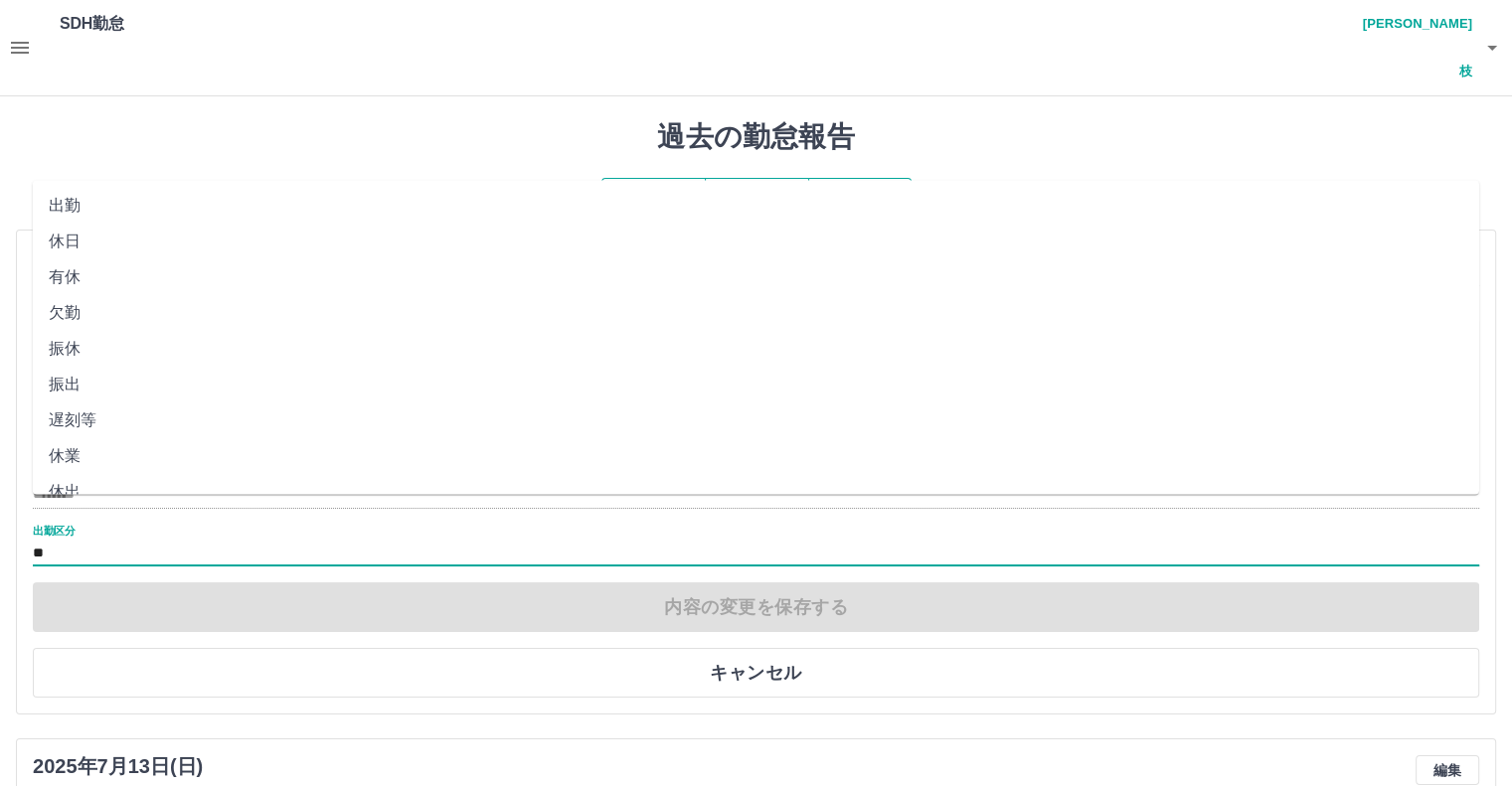 click on "欠勤" at bounding box center (756, 313) 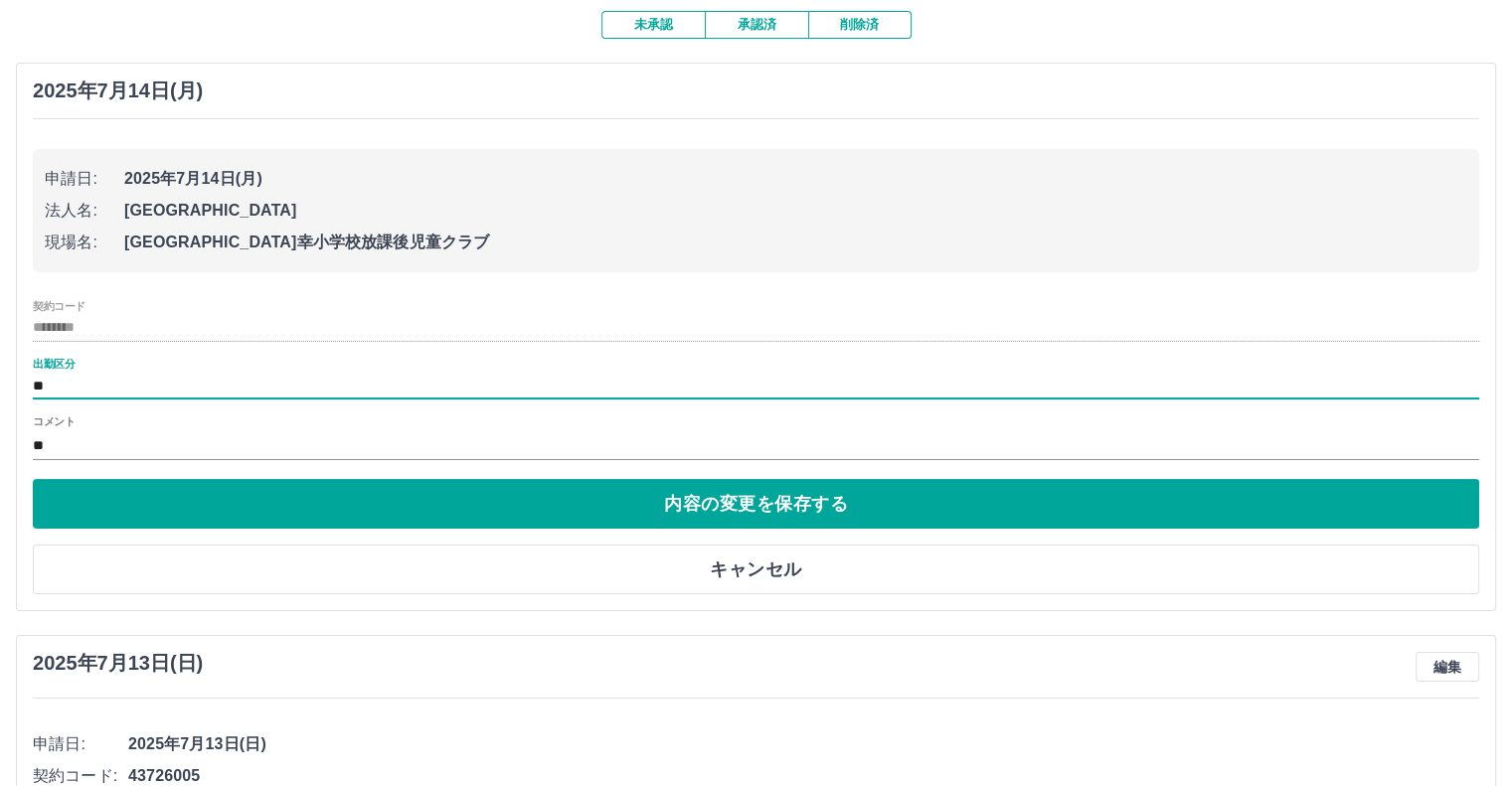 scroll, scrollTop: 199, scrollLeft: 0, axis: vertical 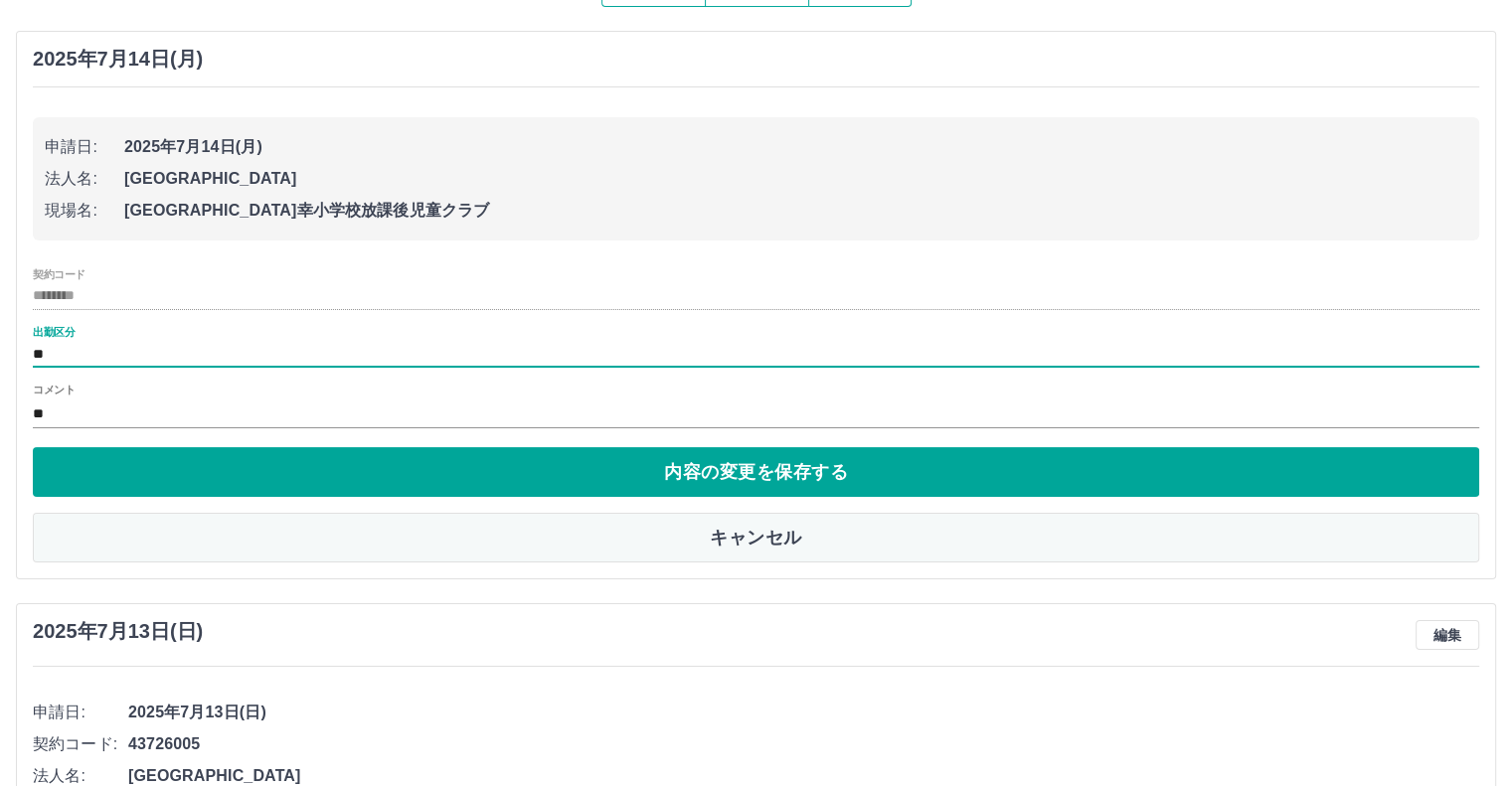 click on "キャンセル" at bounding box center (756, 538) 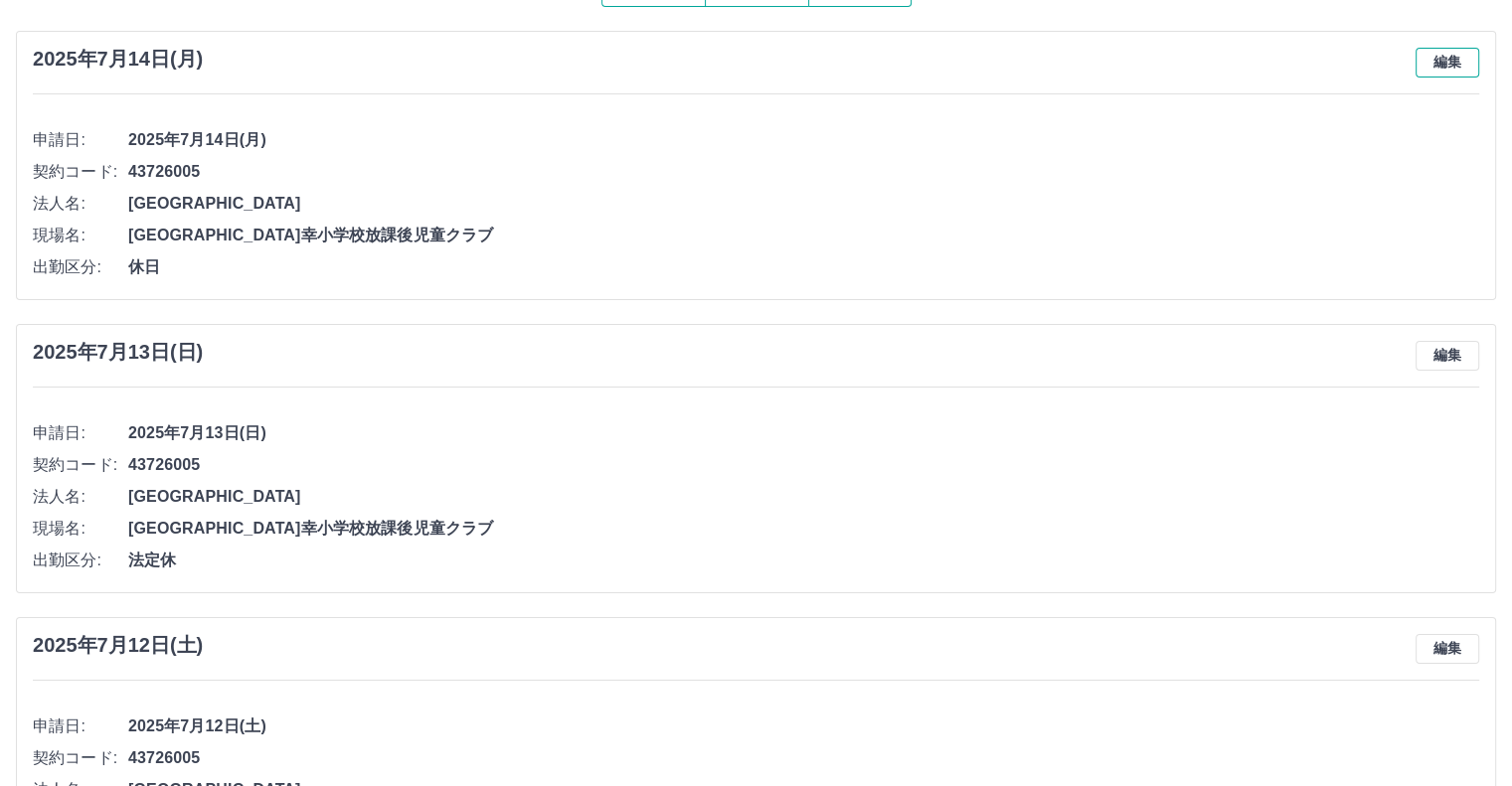 click on "編集" at bounding box center (1447, 63) 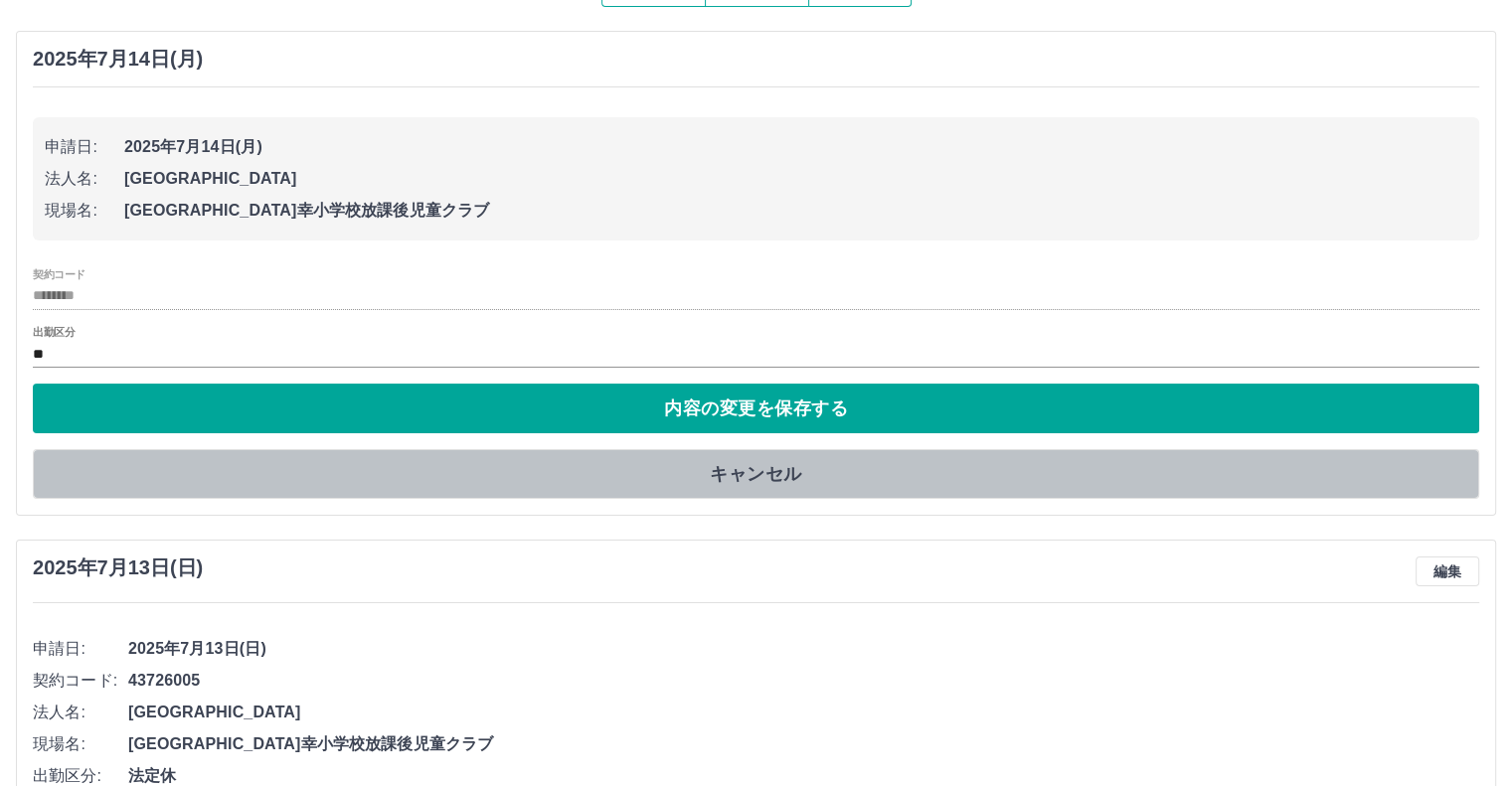 click on "キャンセル" at bounding box center [756, 474] 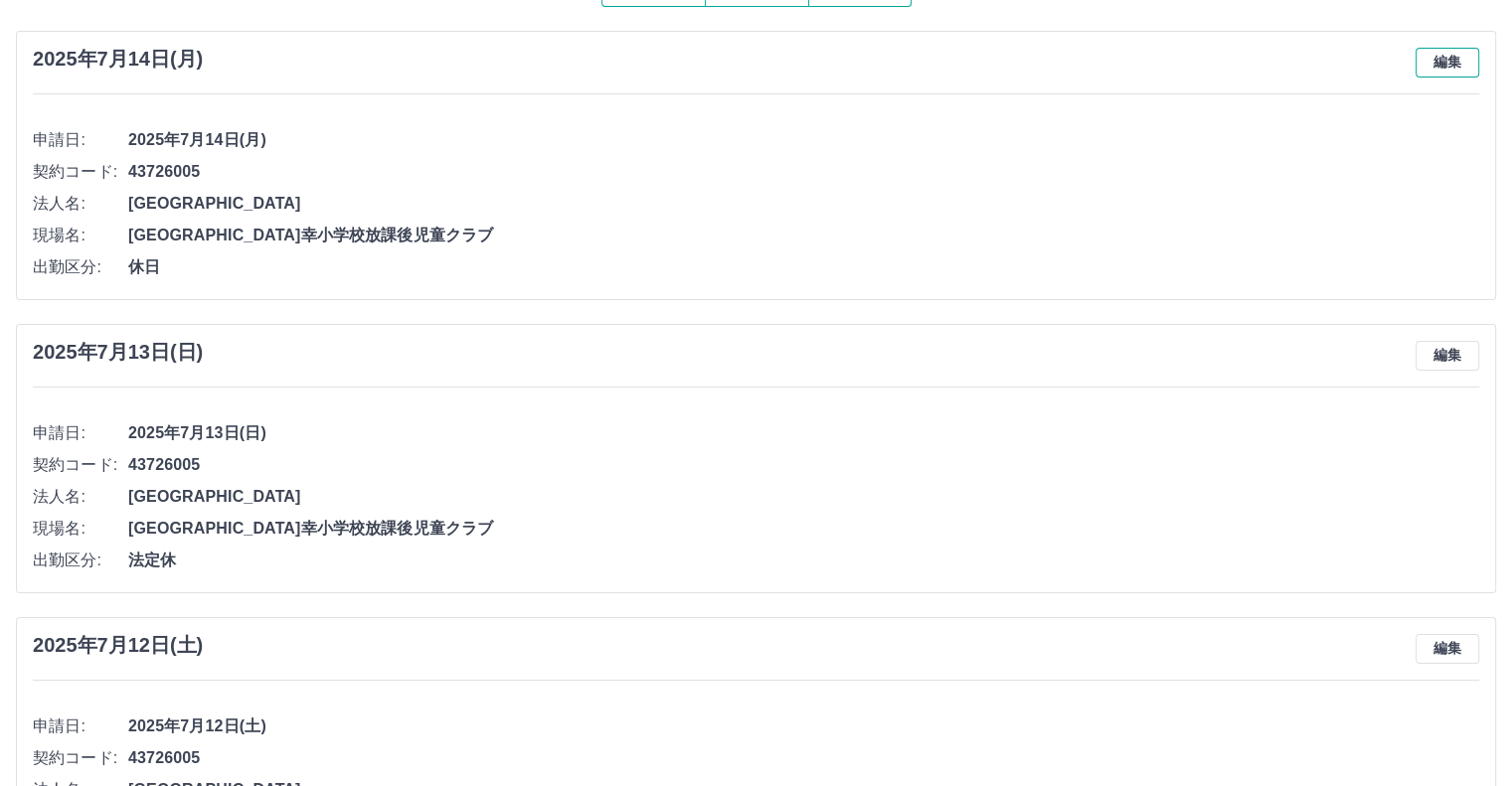 click on "編集" at bounding box center [1447, 63] 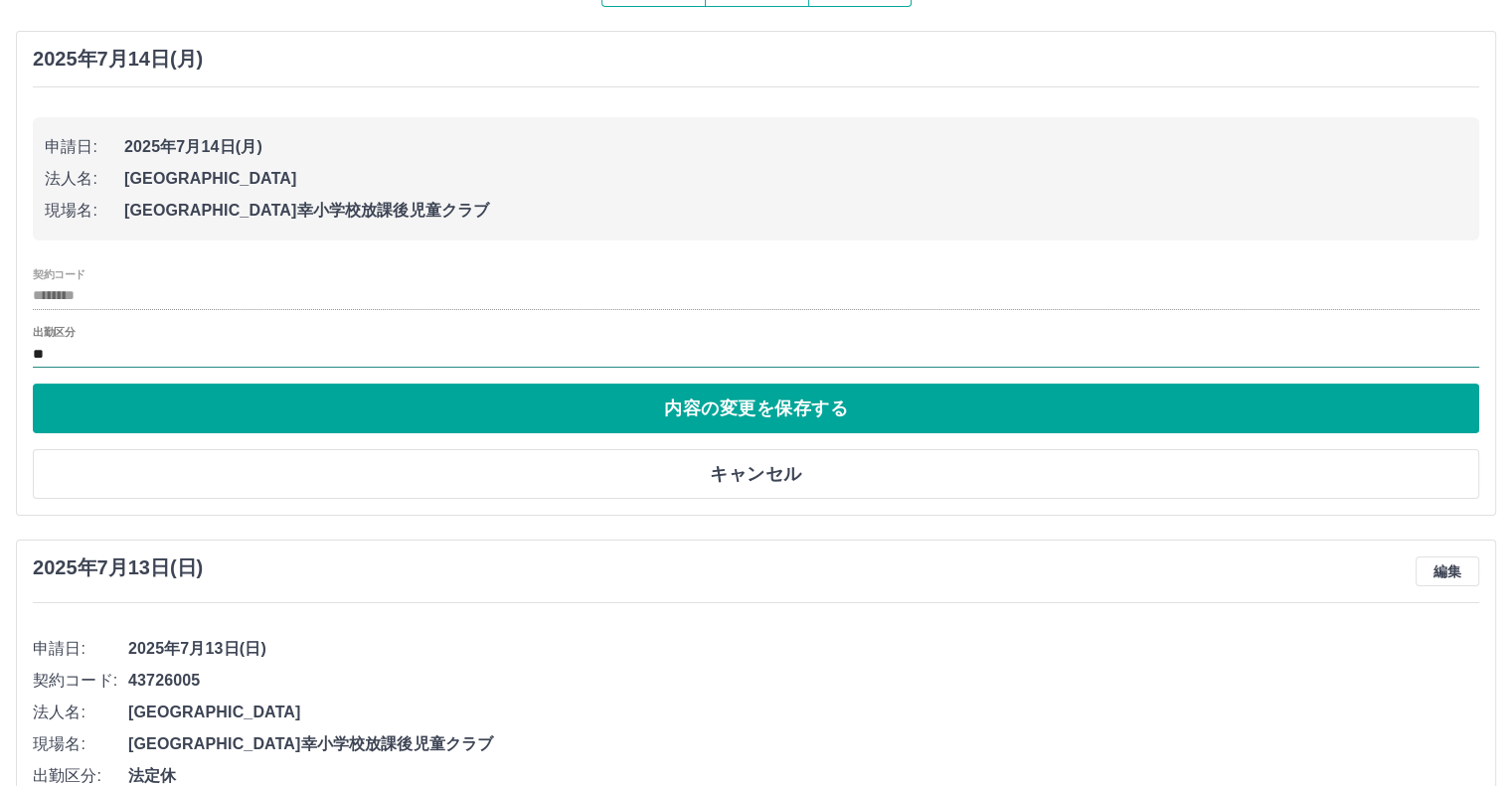 click on "**" at bounding box center [756, 354] 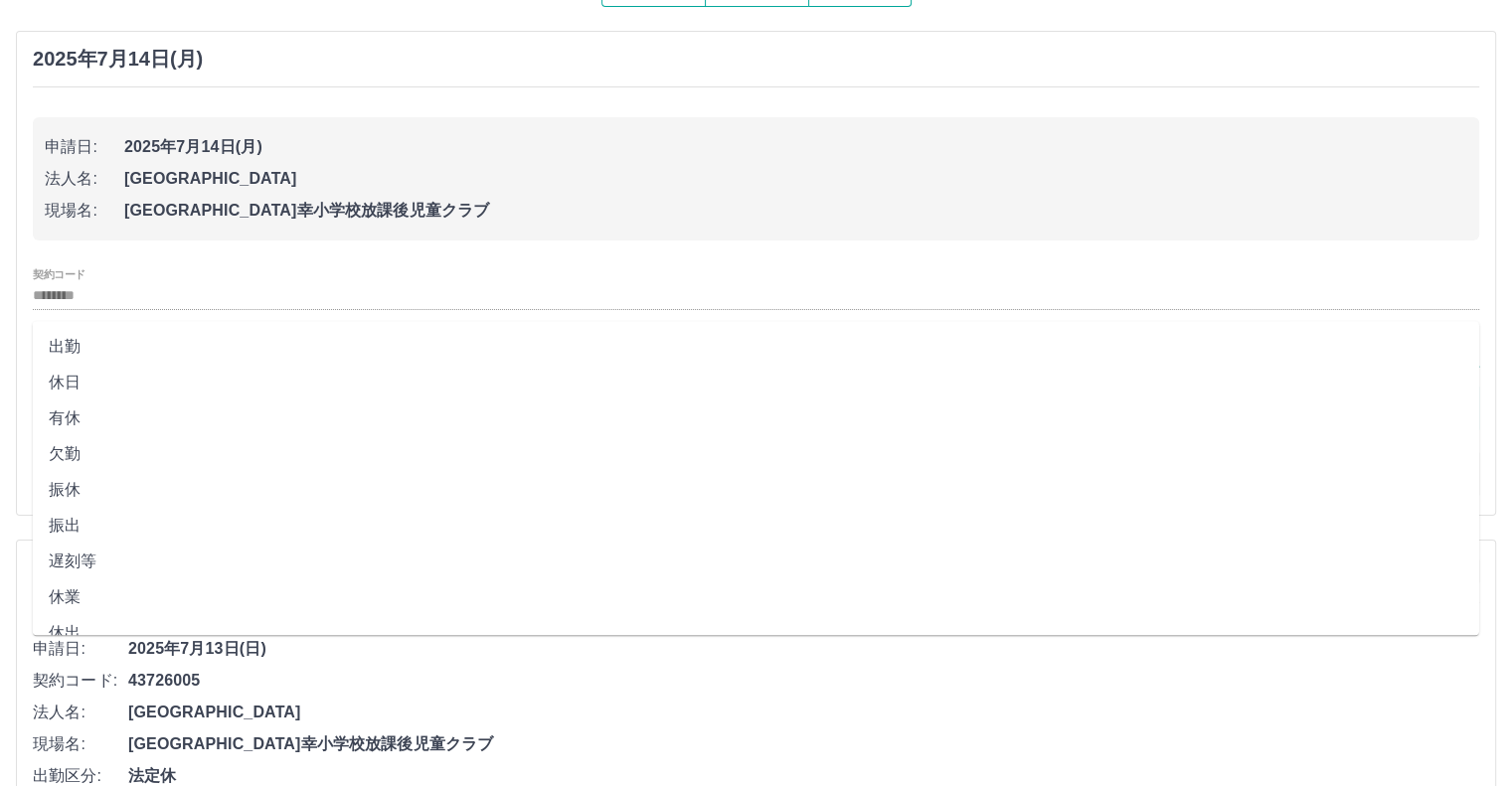 click on "申請日: 2025年7月14日(月) 法人名: 小樽市 現場名: 小樽市幸小学校放課後児童クラブ" at bounding box center [756, 179] 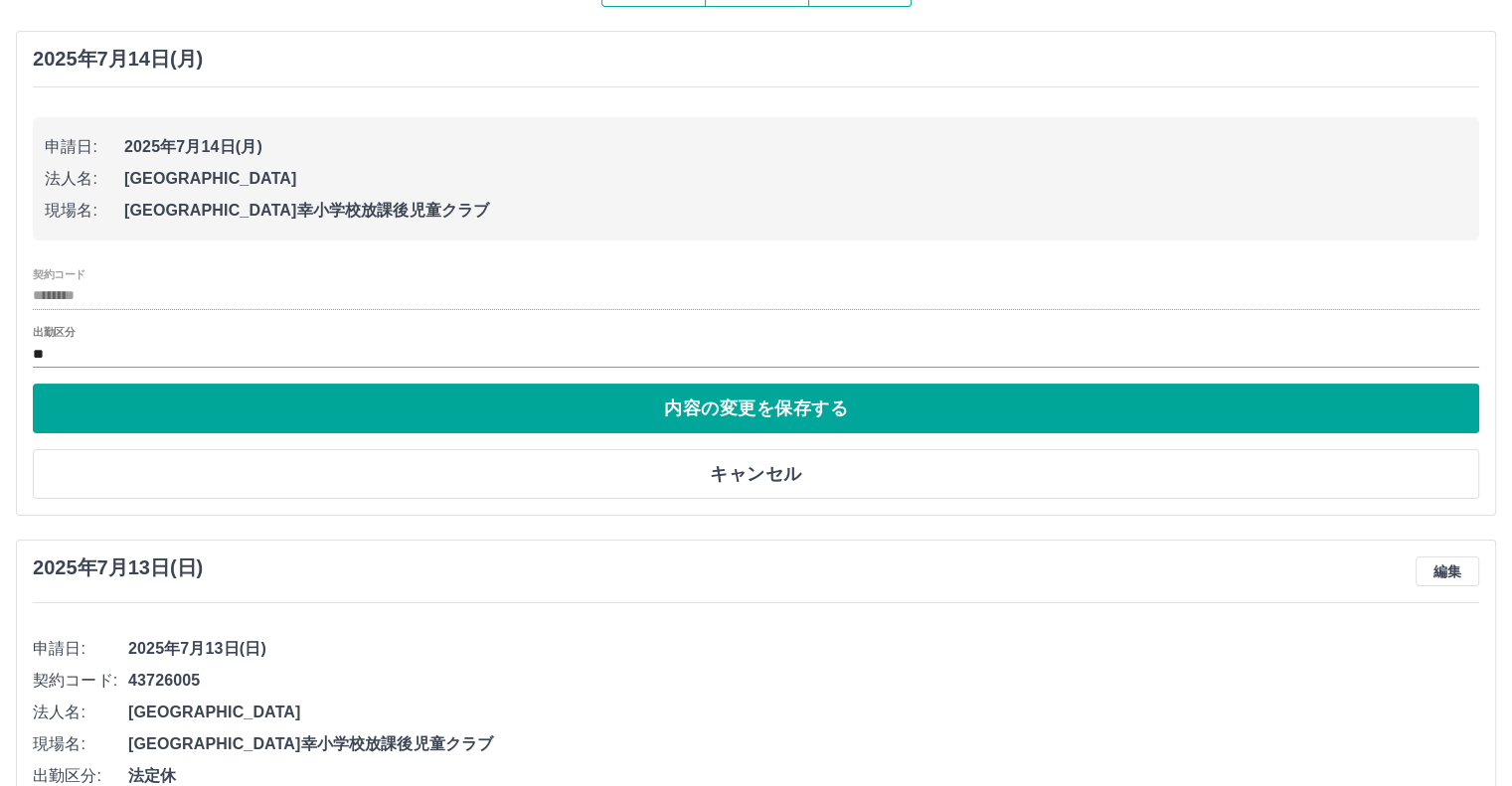 click on "出勤区分 **" at bounding box center [756, 347] 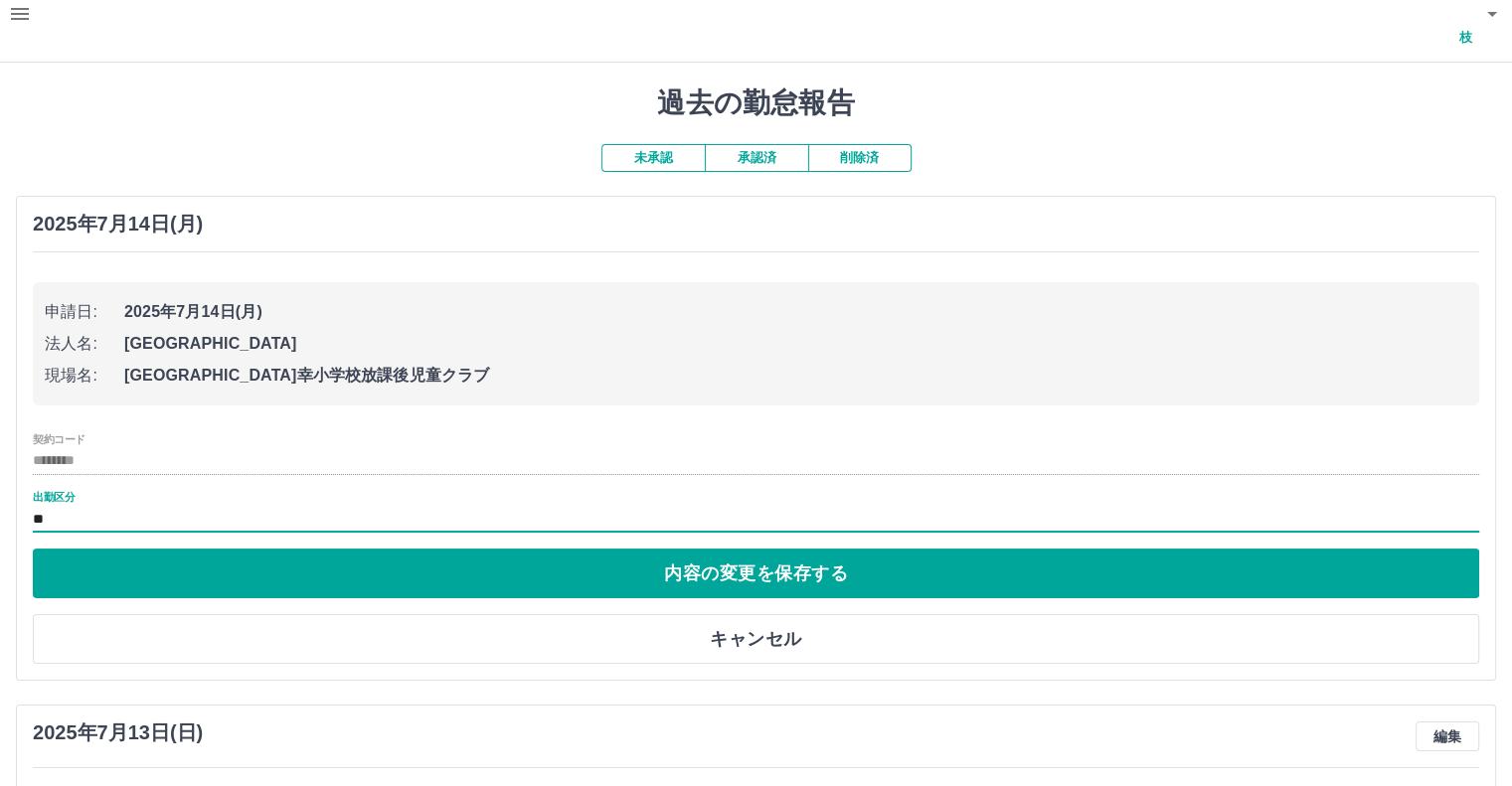 scroll, scrollTop: 0, scrollLeft: 0, axis: both 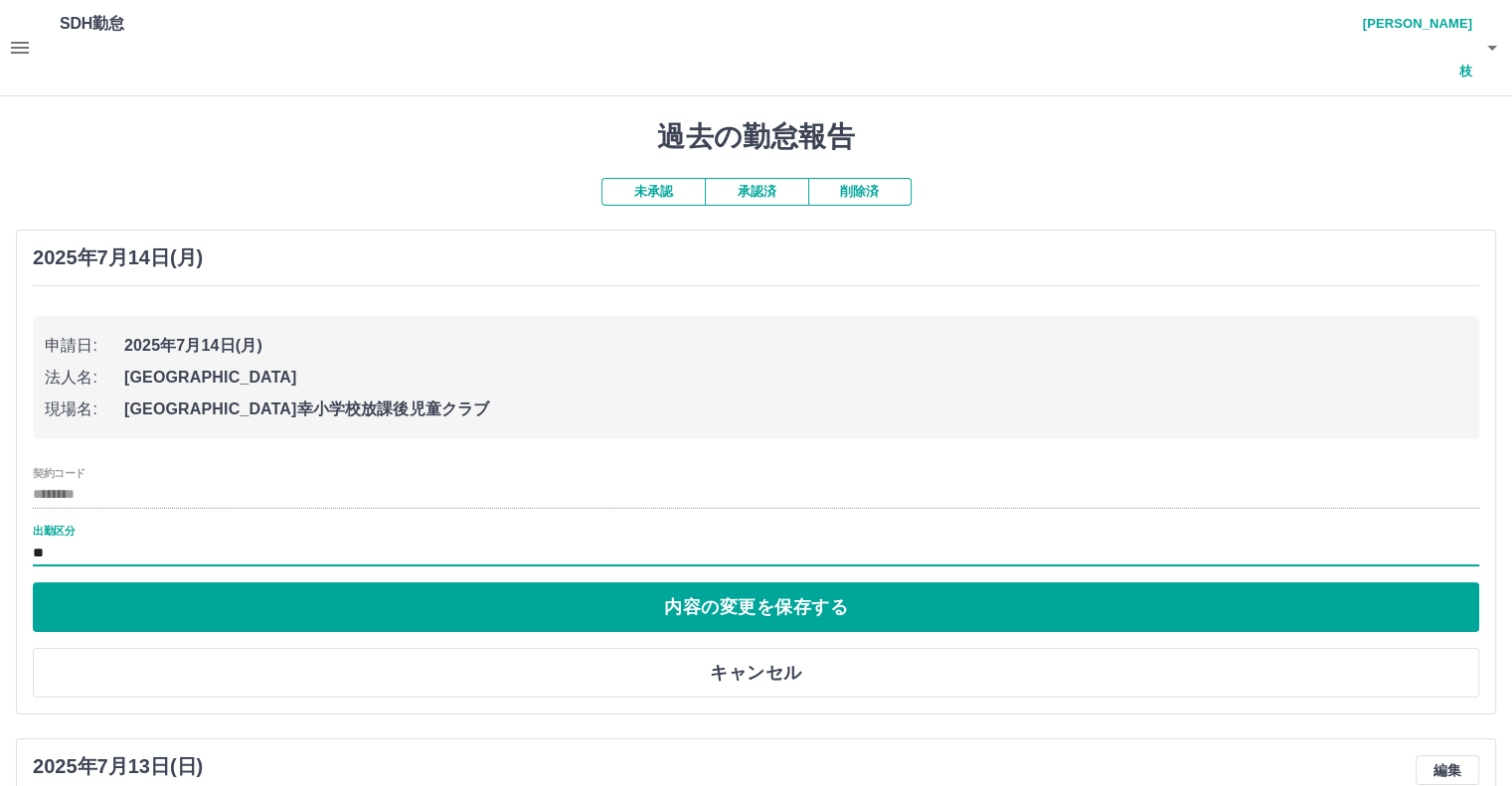 click on "削除済" at bounding box center [860, 192] 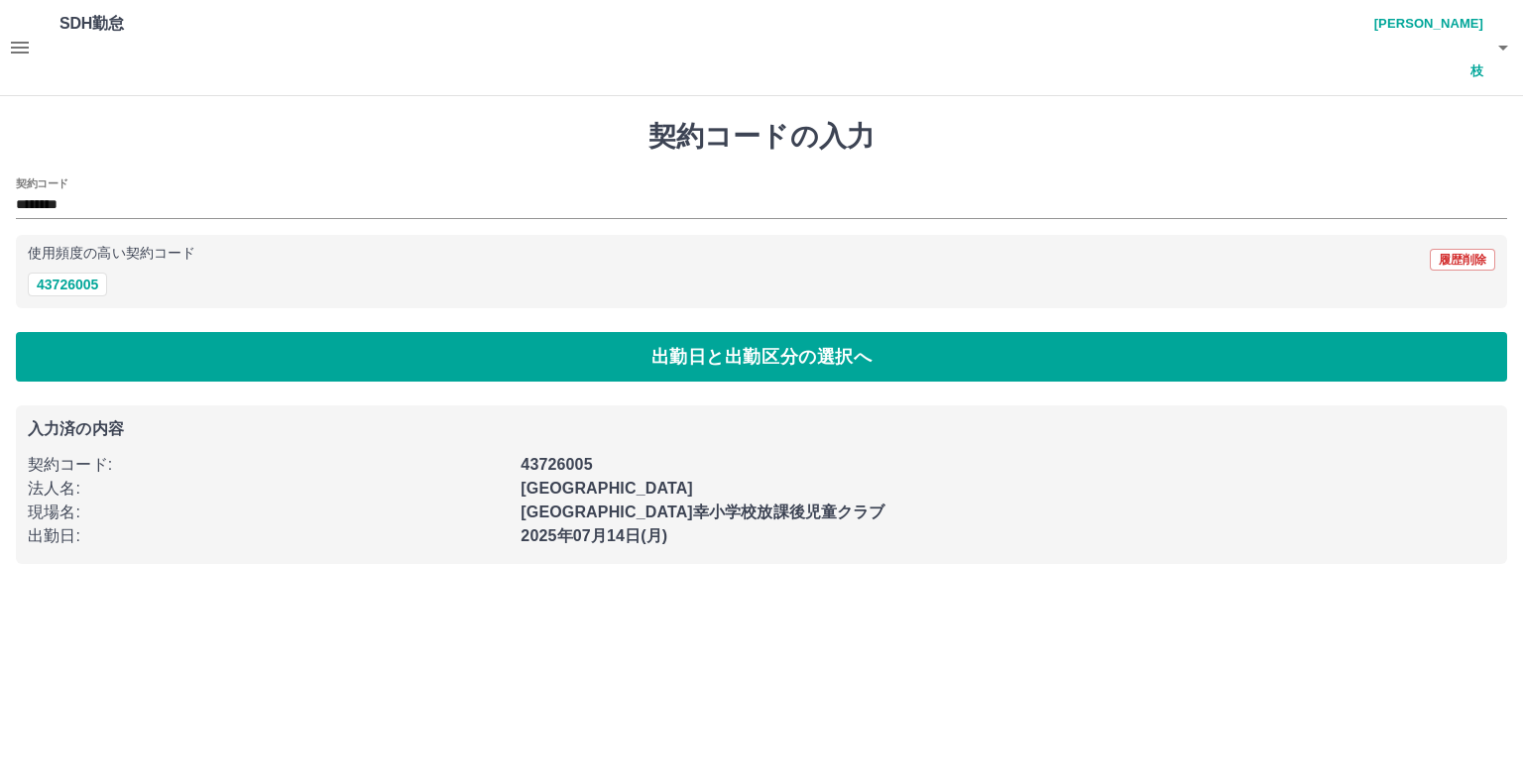 click 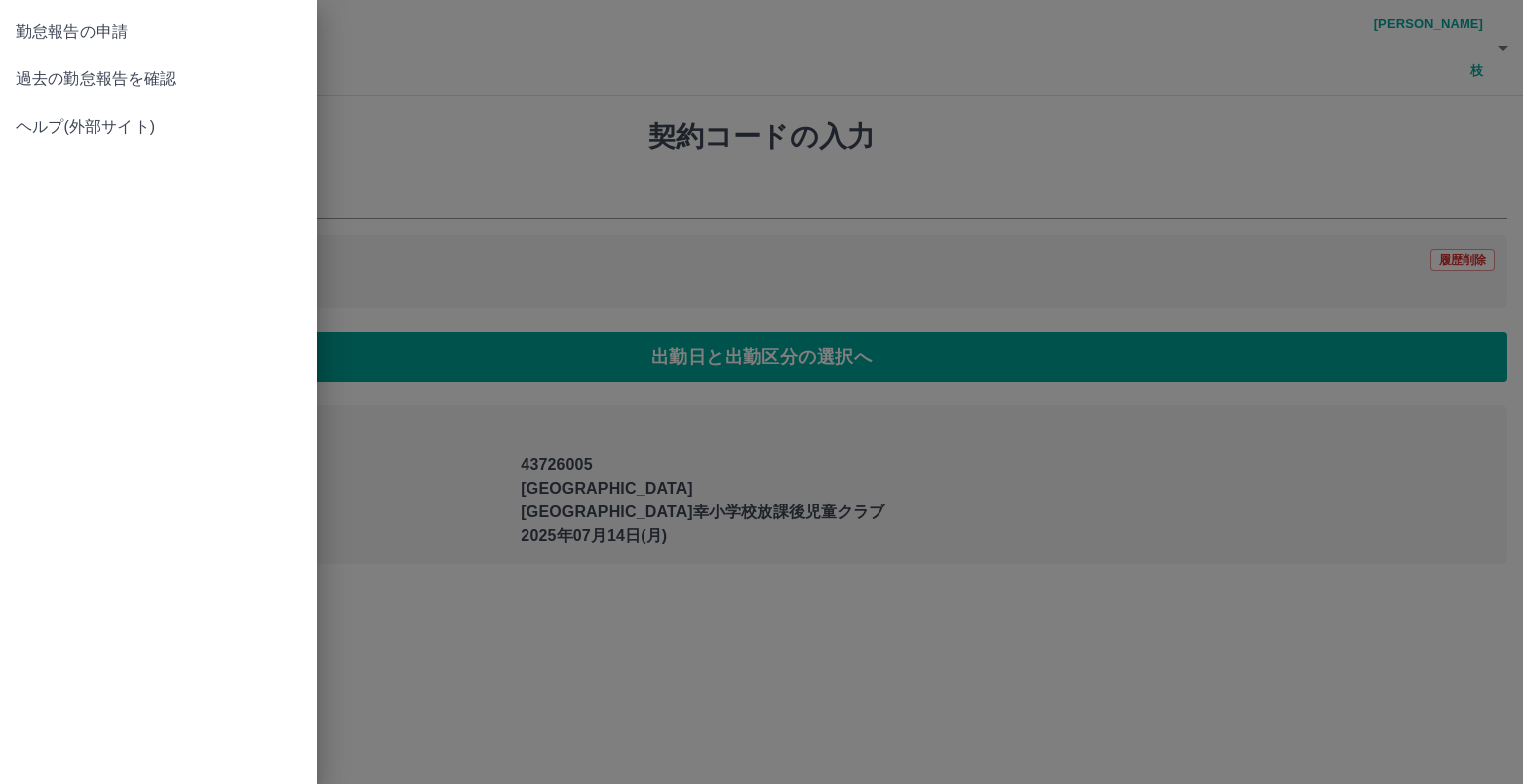 click on "過去の勤怠報告を確認" at bounding box center [159, 79] 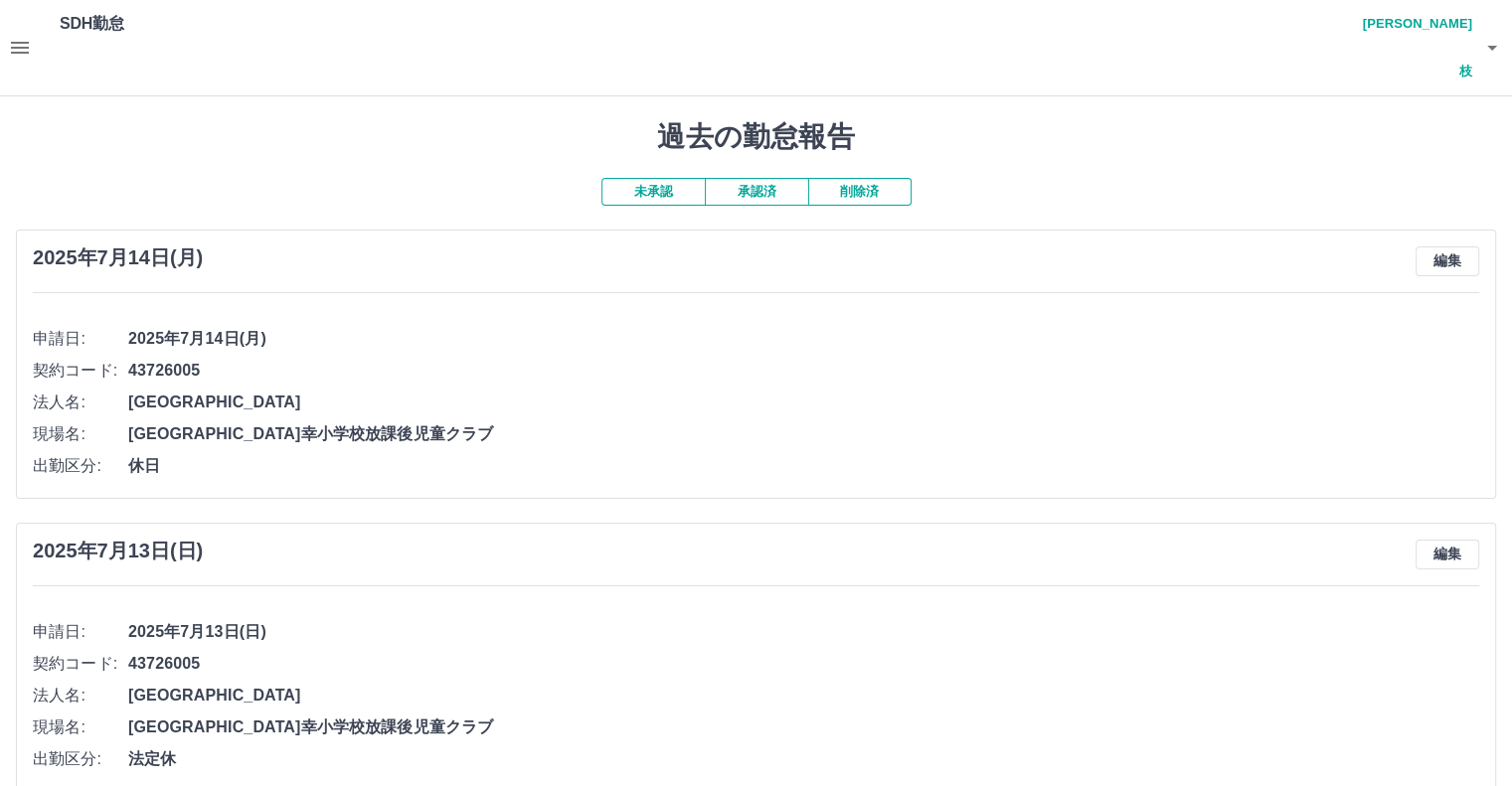 click on "休日" at bounding box center [803, 466] 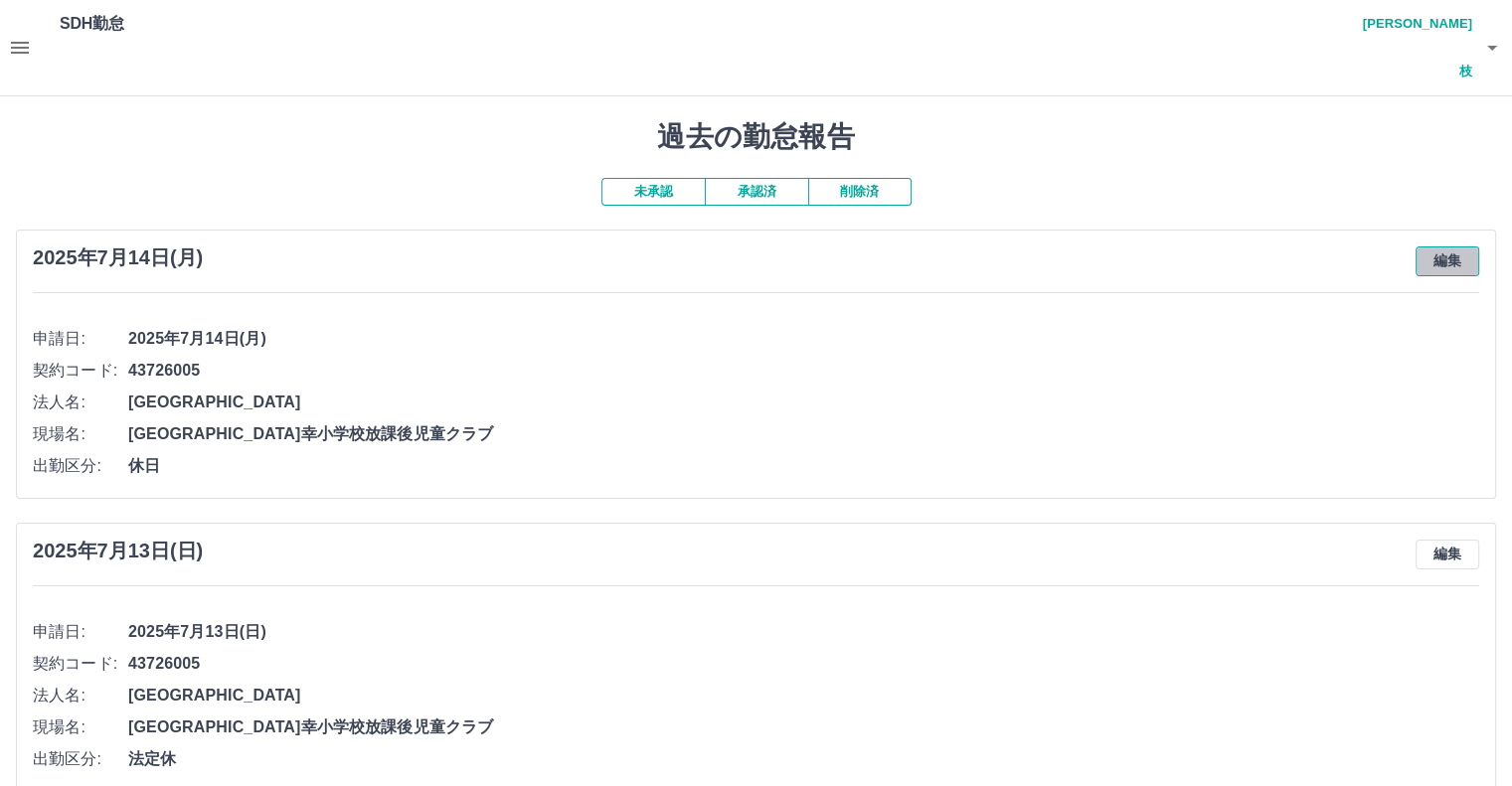 click on "編集" at bounding box center [1447, 261] 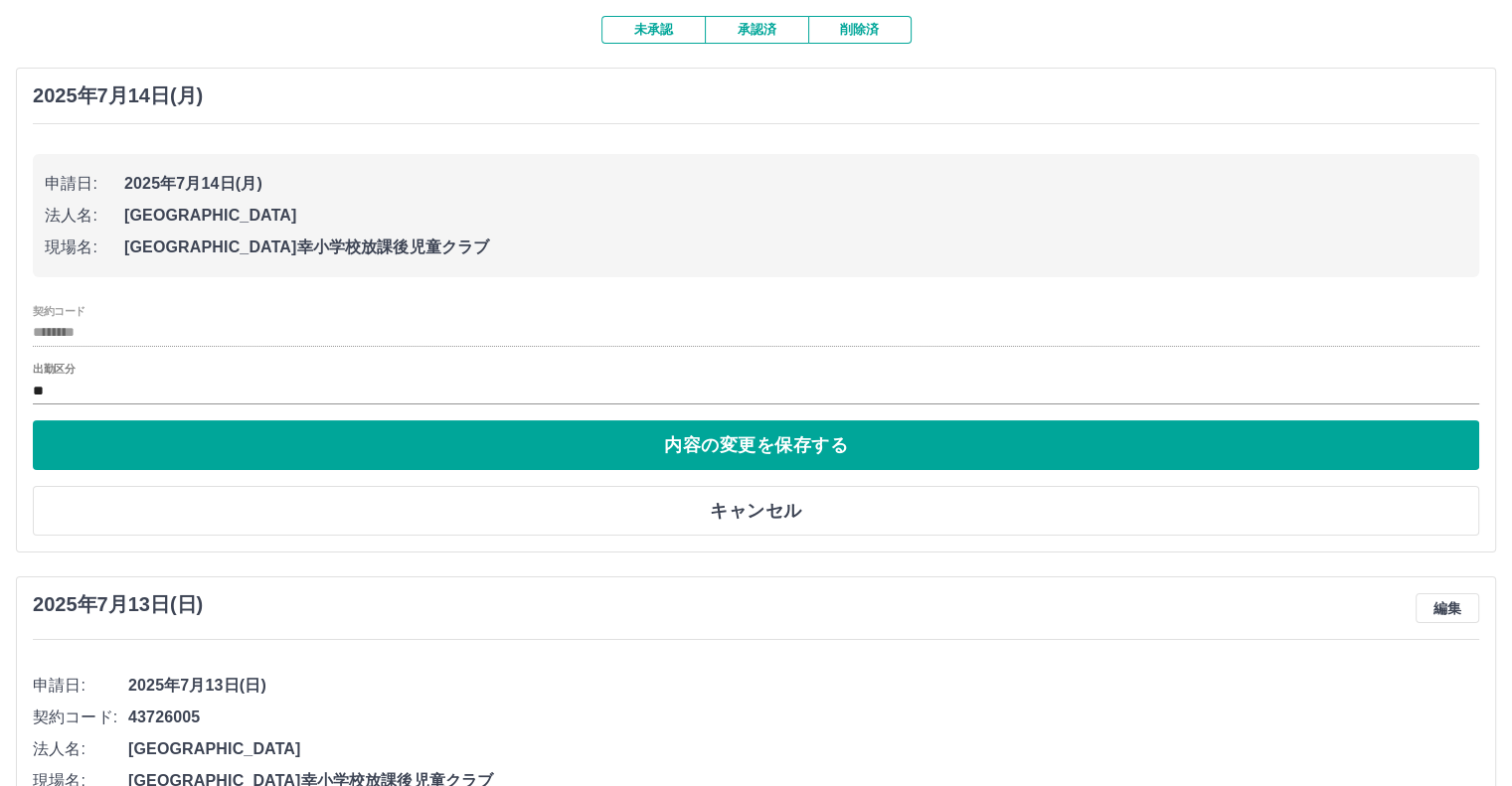 scroll, scrollTop: 199, scrollLeft: 0, axis: vertical 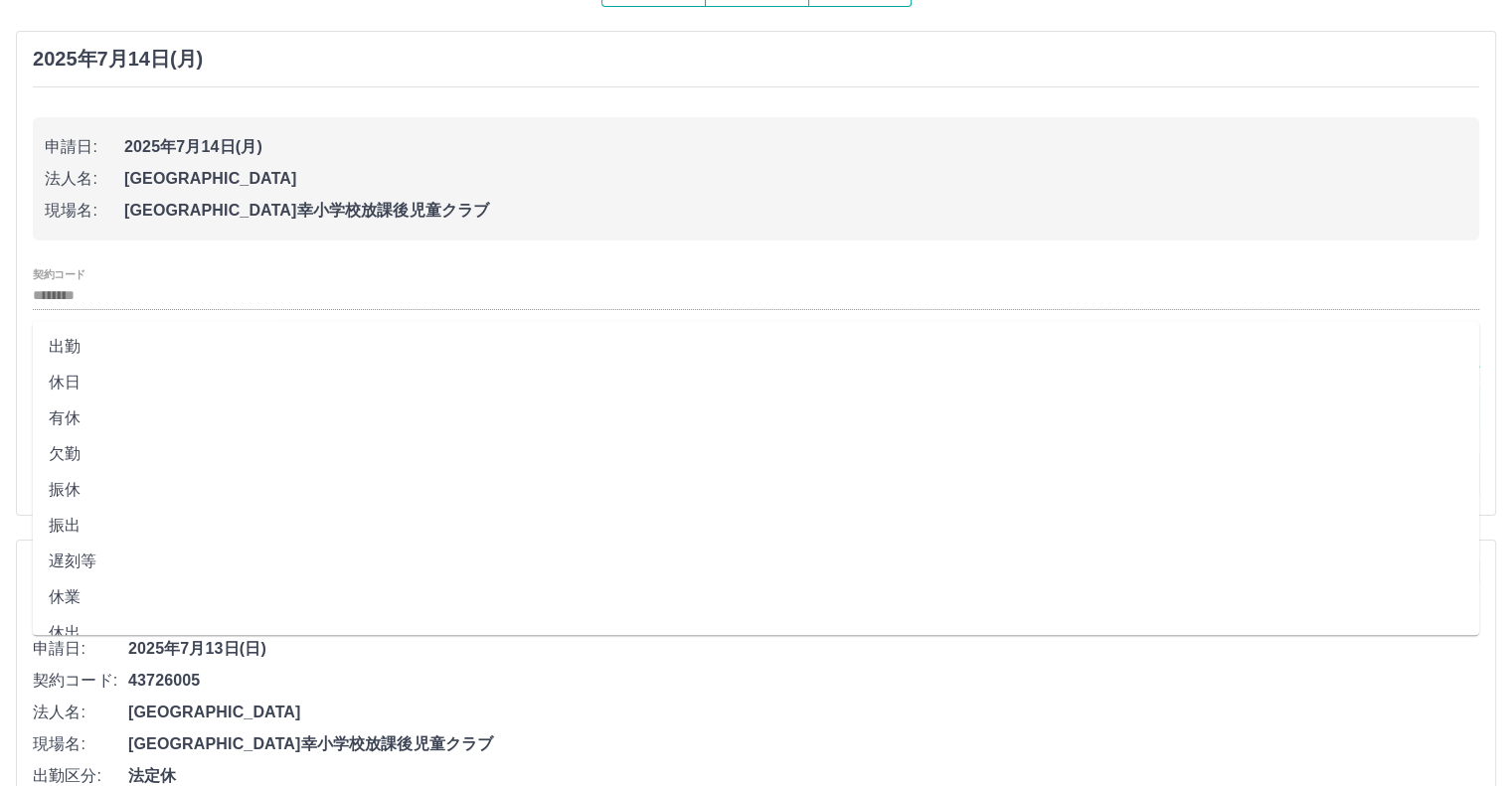 click on "**" at bounding box center (756, 354) 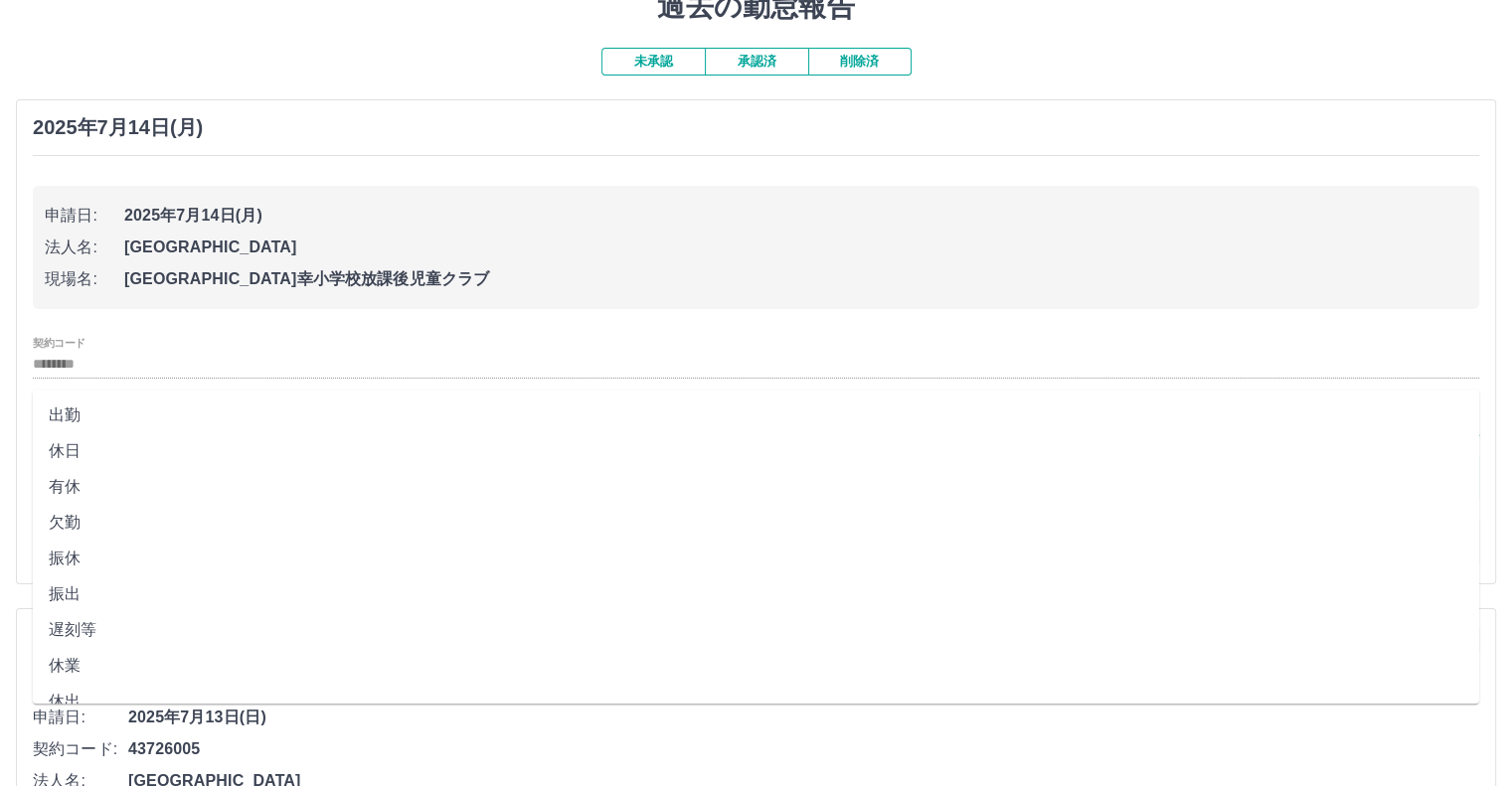 scroll, scrollTop: 99, scrollLeft: 0, axis: vertical 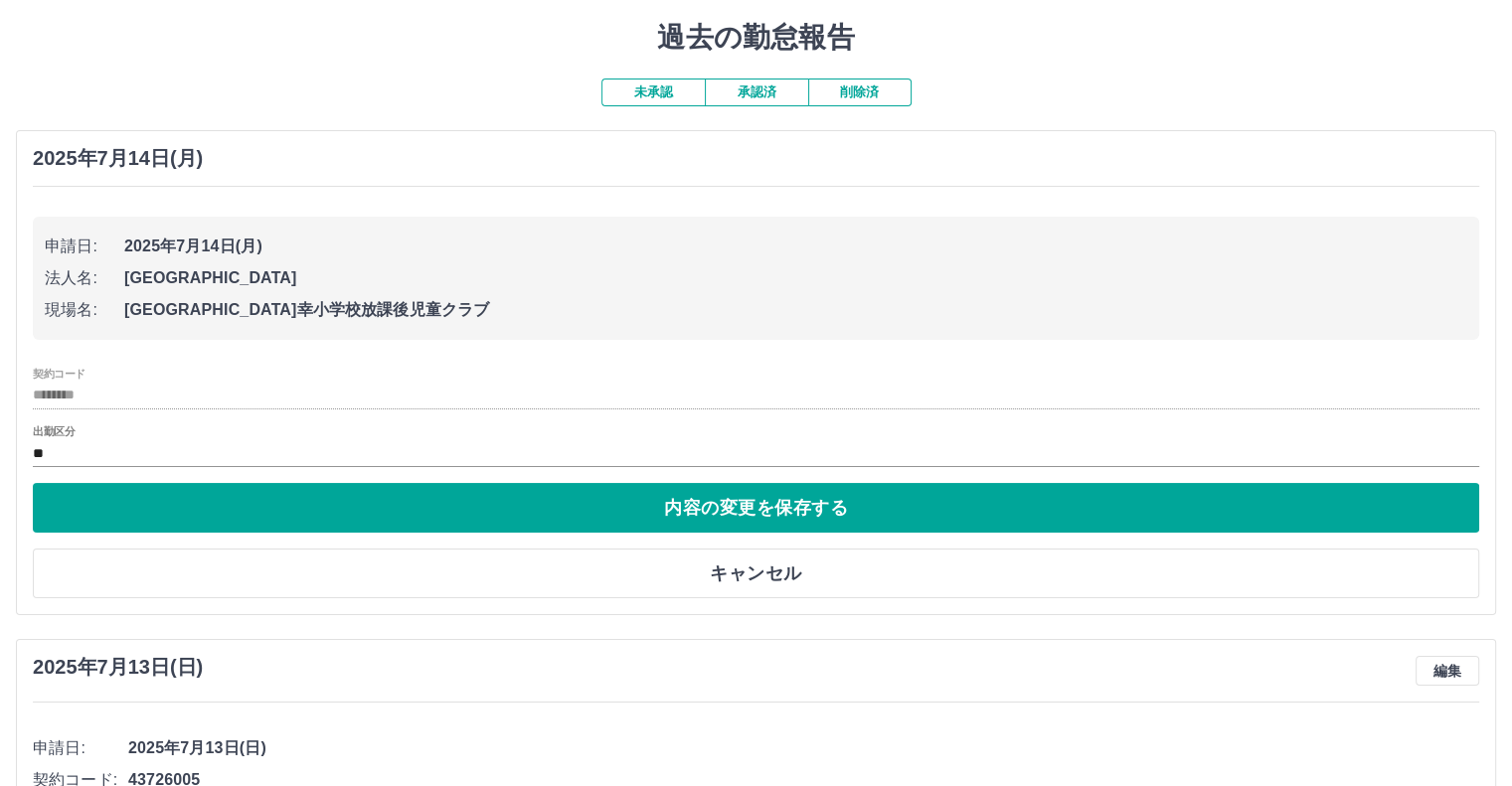 click on "申請日: 2025年7月14日(月)" at bounding box center [756, 246] 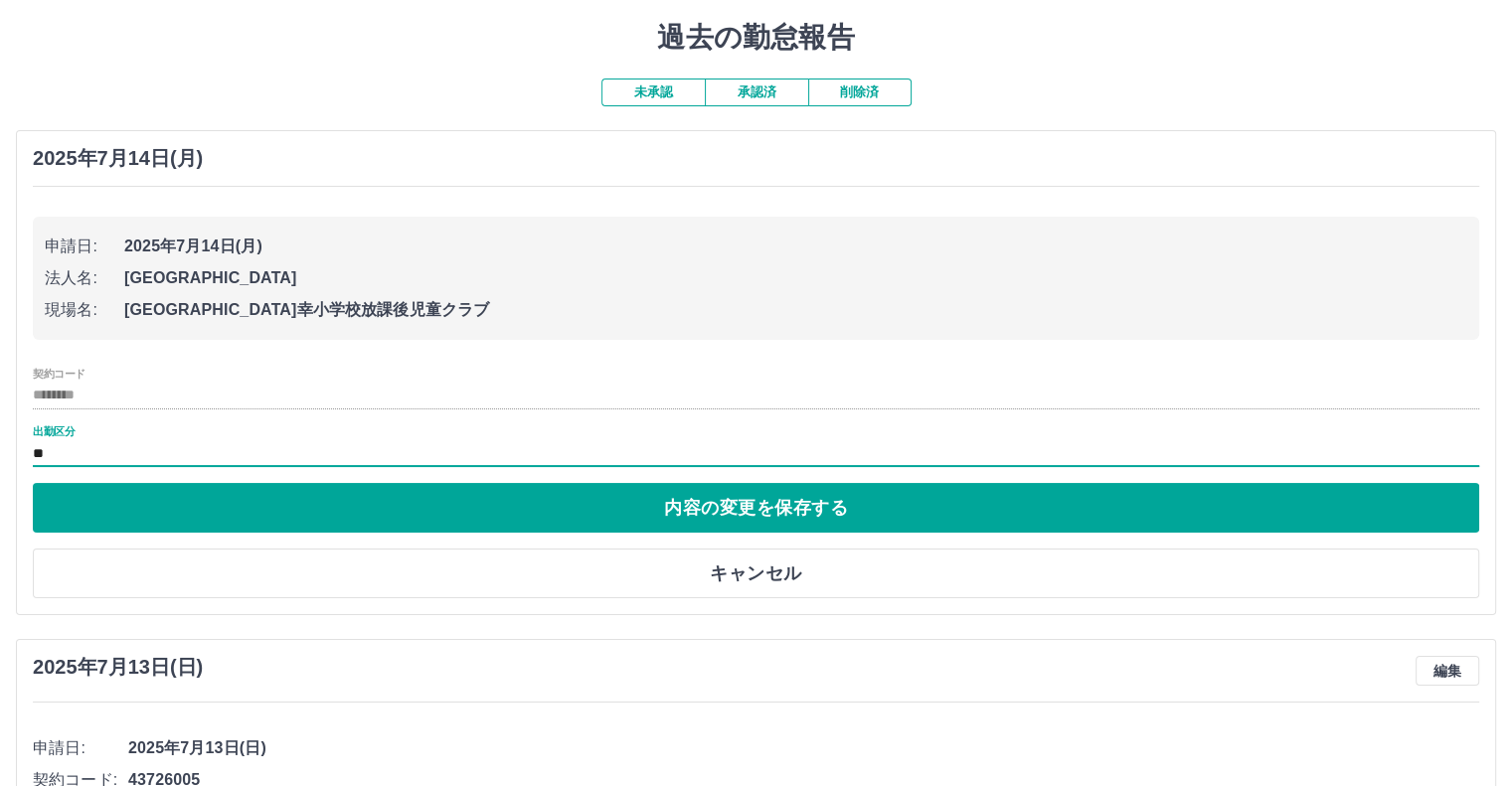 drag, startPoint x: 449, startPoint y: 157, endPoint x: 404, endPoint y: 150, distance: 45.54119 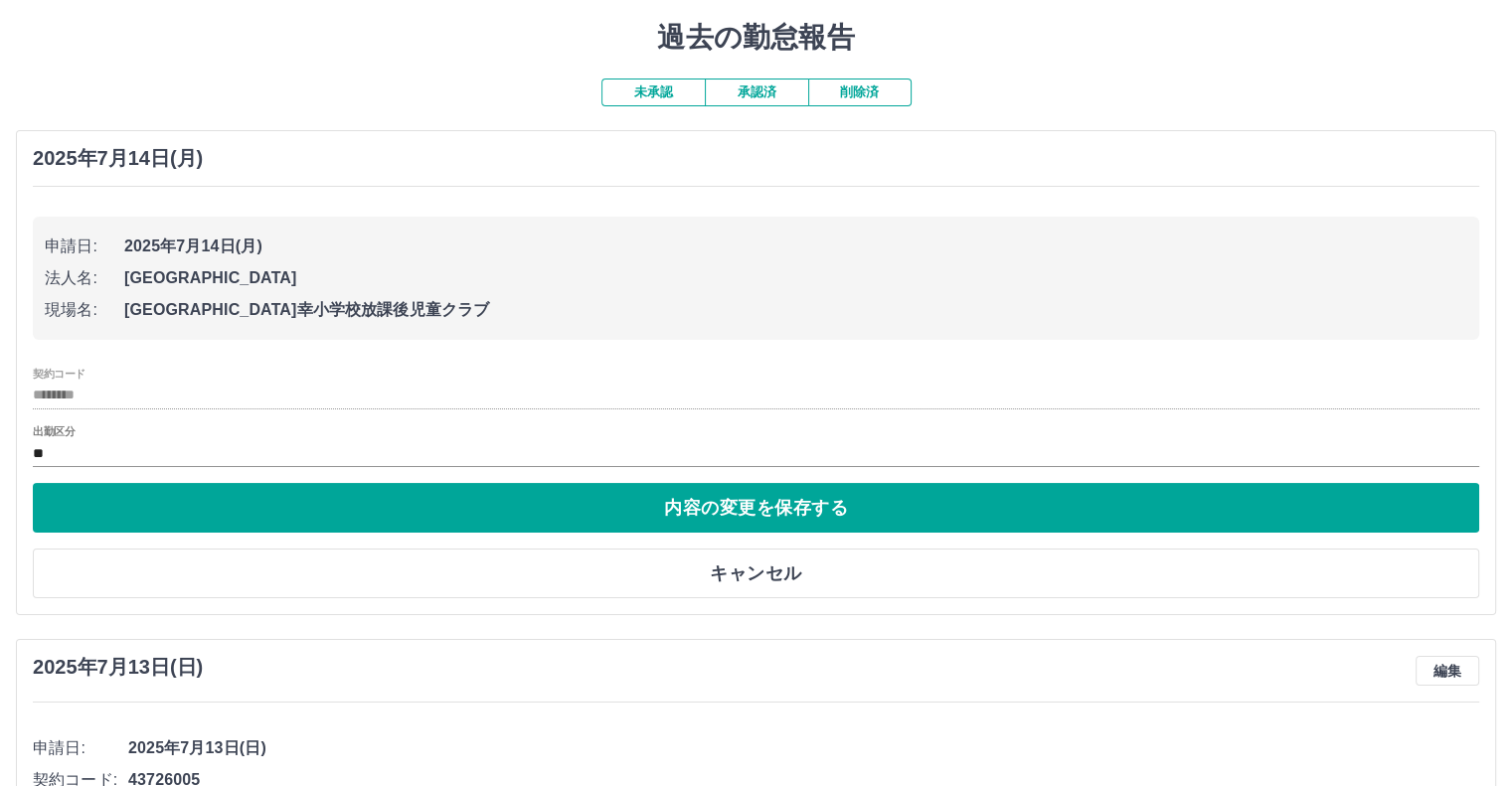 click on "小樽市" at bounding box center (795, 278) 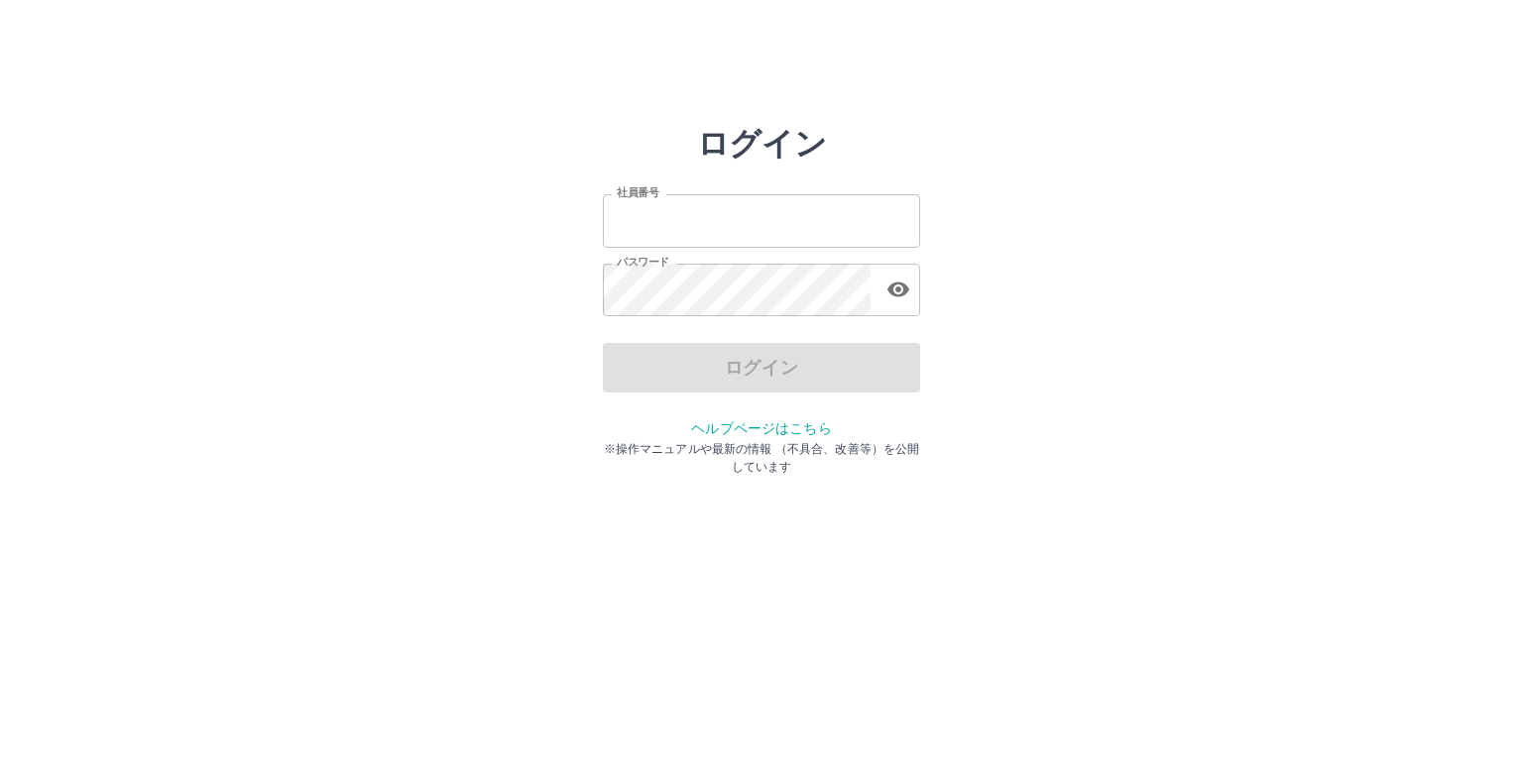 scroll, scrollTop: 0, scrollLeft: 0, axis: both 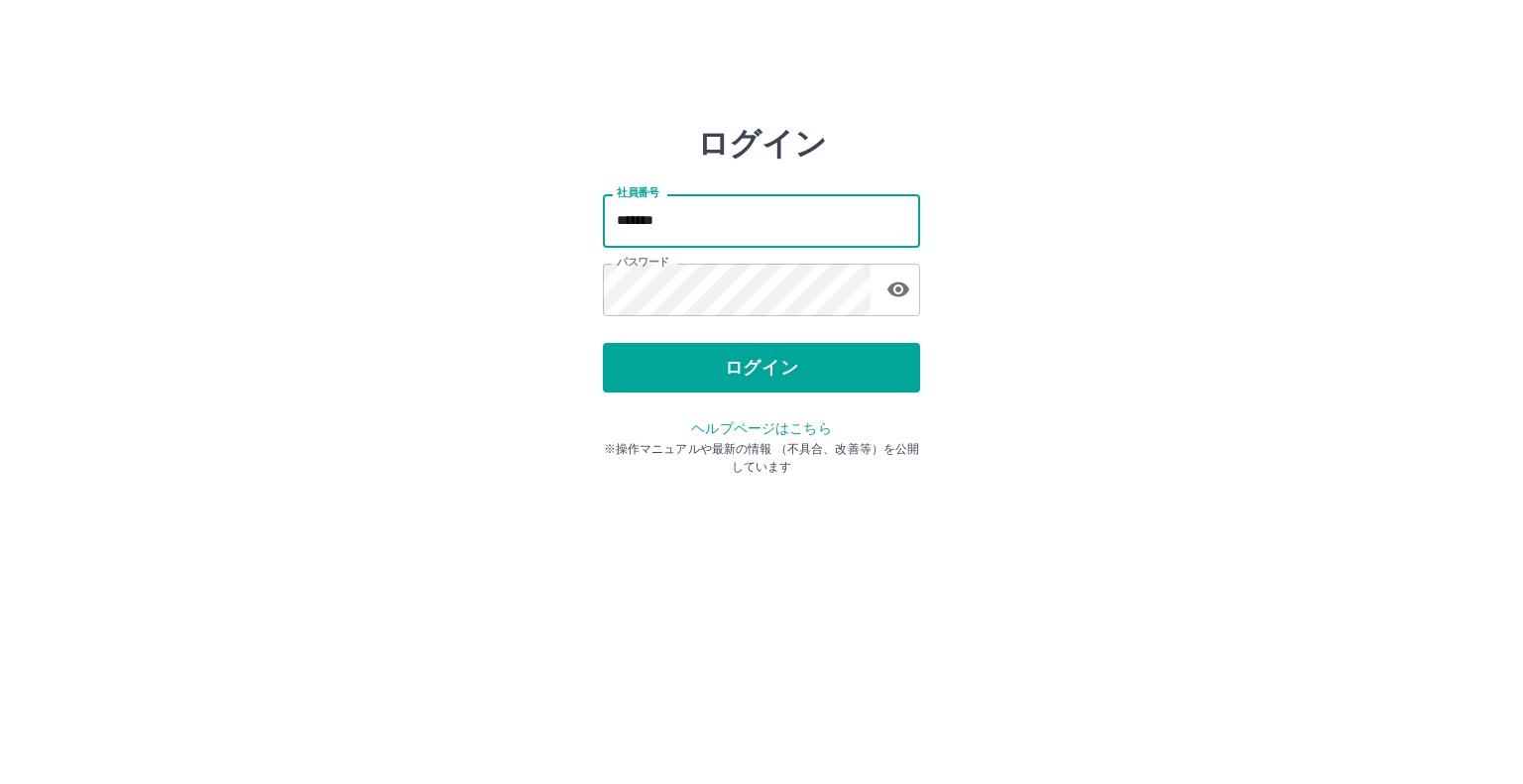 click on "*******" at bounding box center (762, 220) 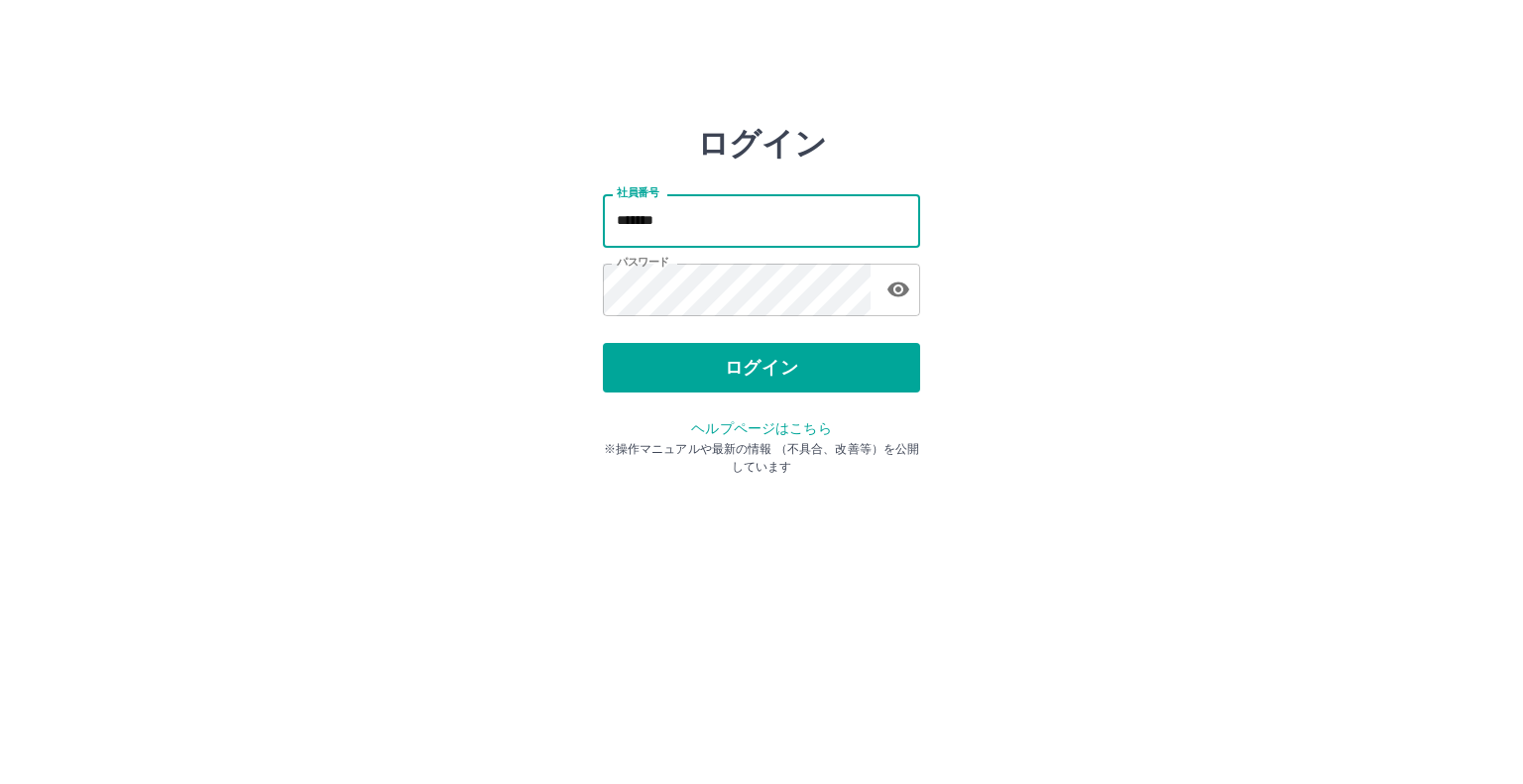 click on "ログイン 社員番号 ******* 社員番号 パスワード パスワード ログイン ヘルプページはこちら ※操作マニュアルや最新の情報 （不具合、改善等）を公開しています" at bounding box center (762, 221) 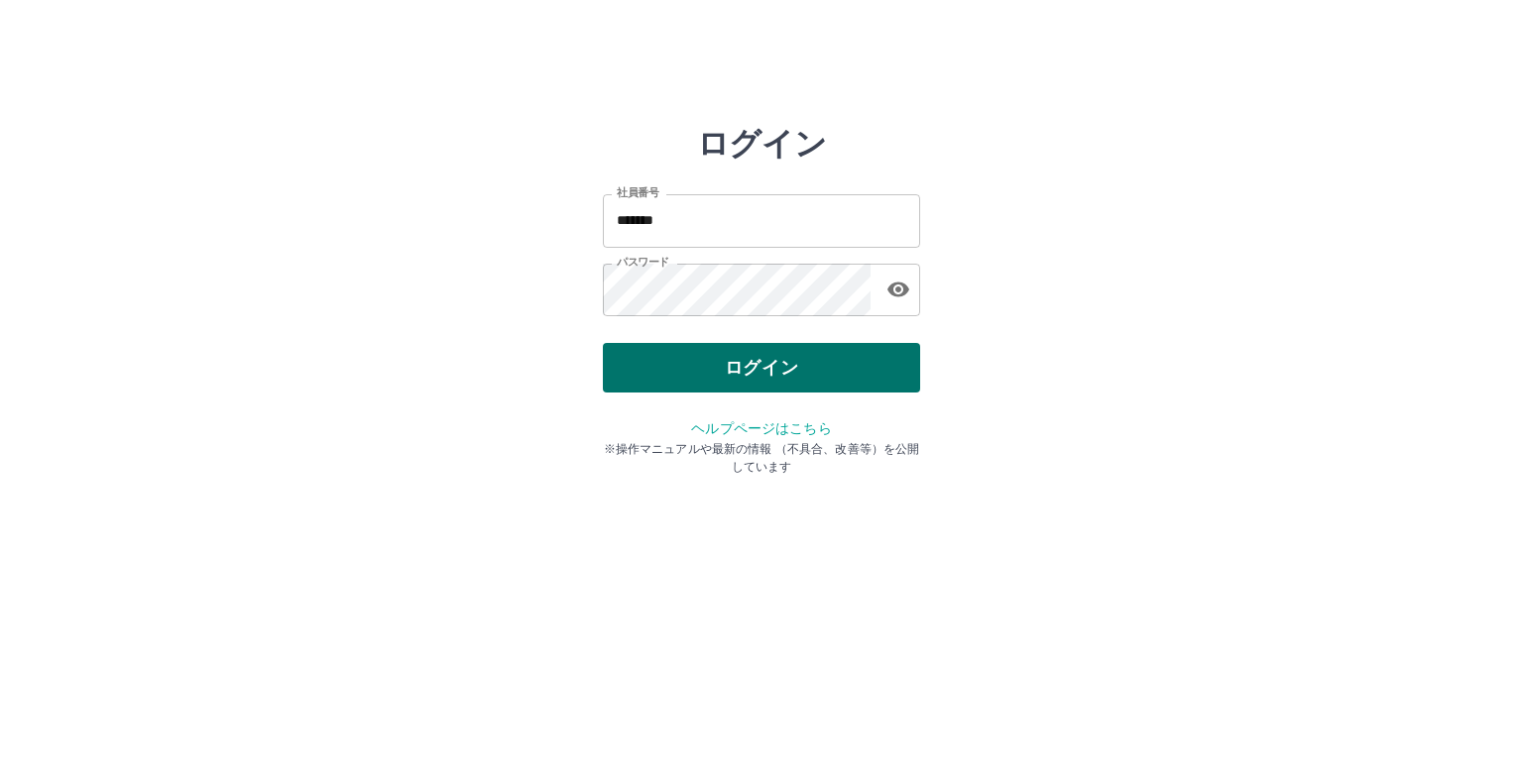 click on "ログイン" at bounding box center (762, 368) 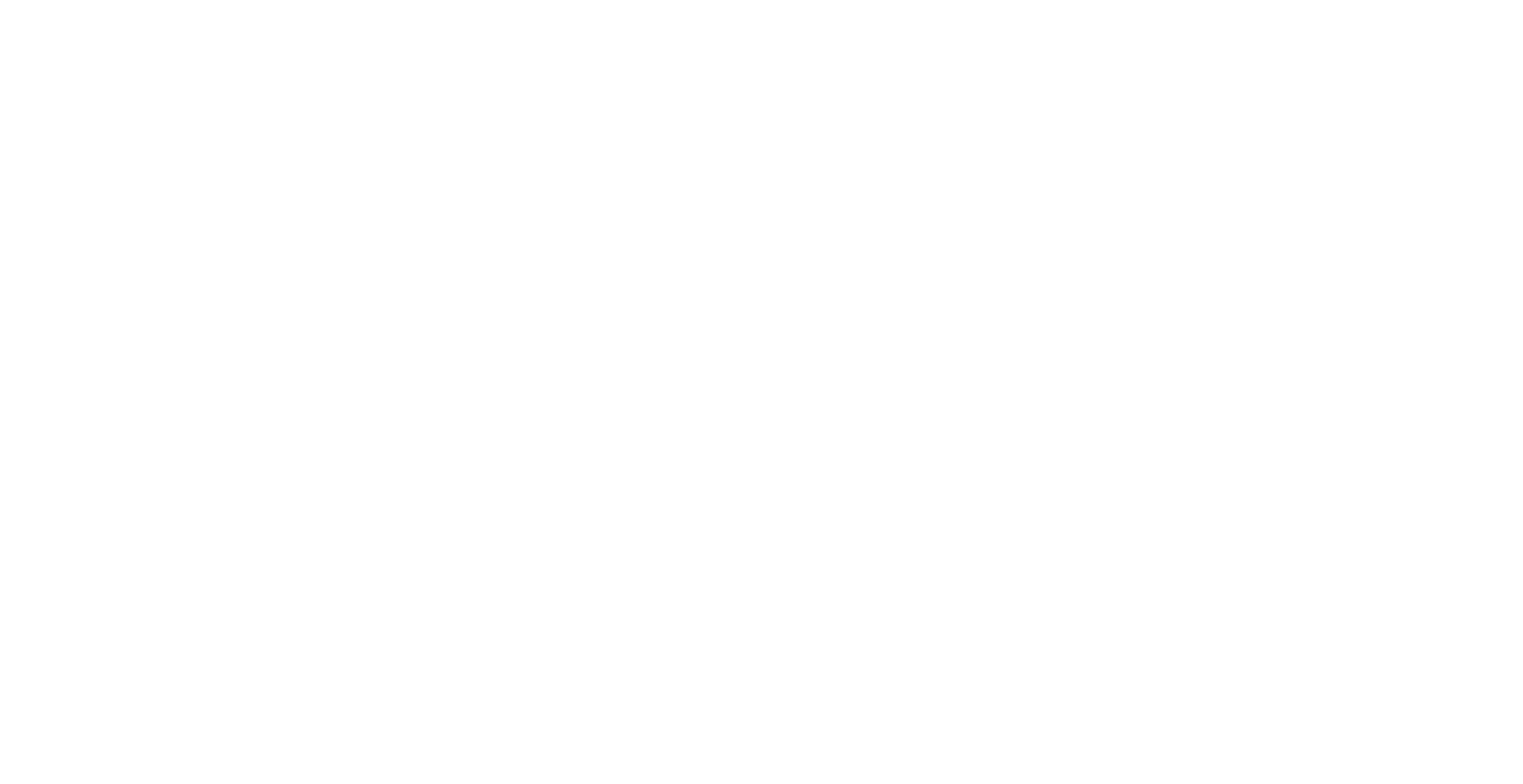 scroll, scrollTop: 0, scrollLeft: 0, axis: both 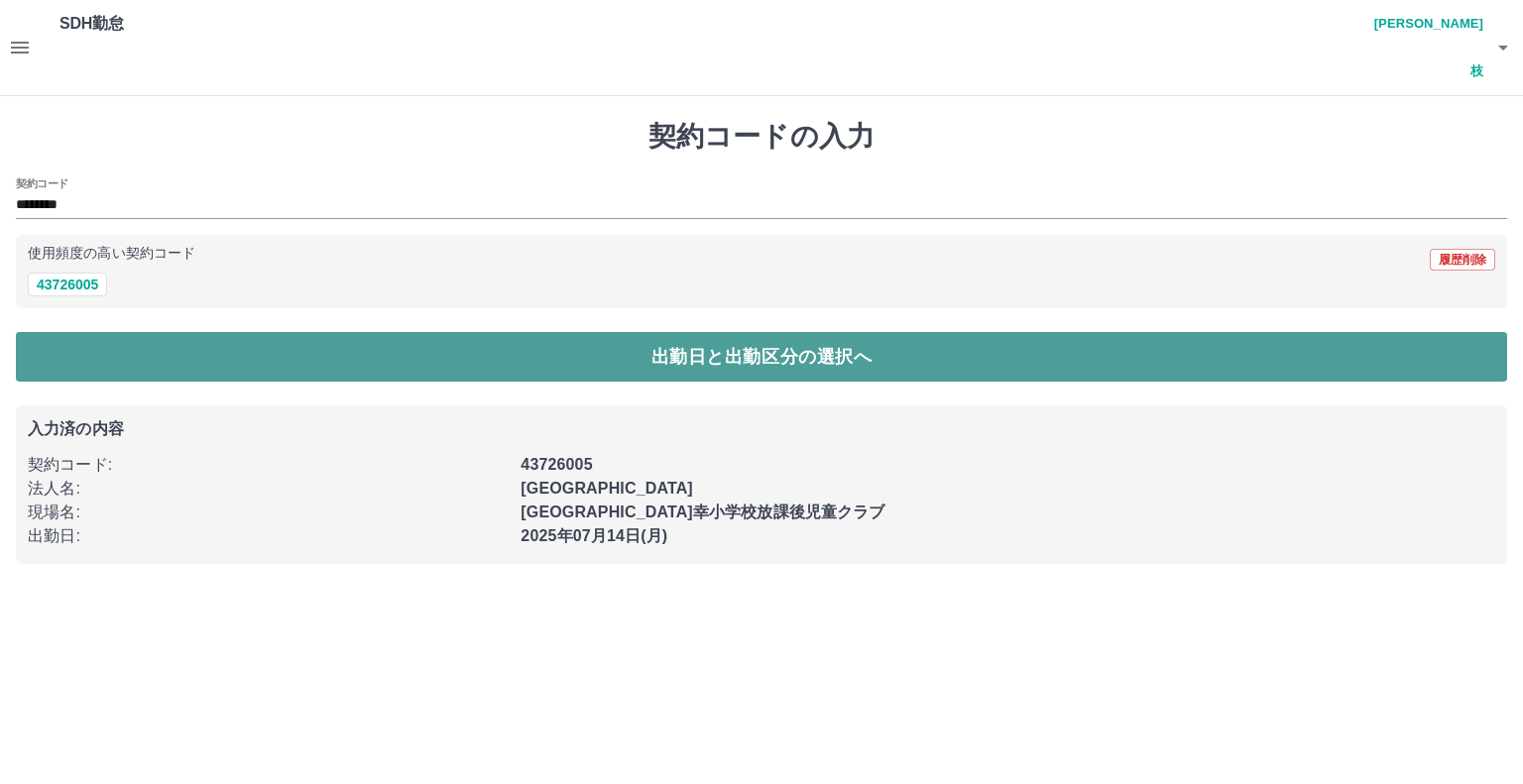 click on "出勤日と出勤区分の選択へ" at bounding box center (762, 357) 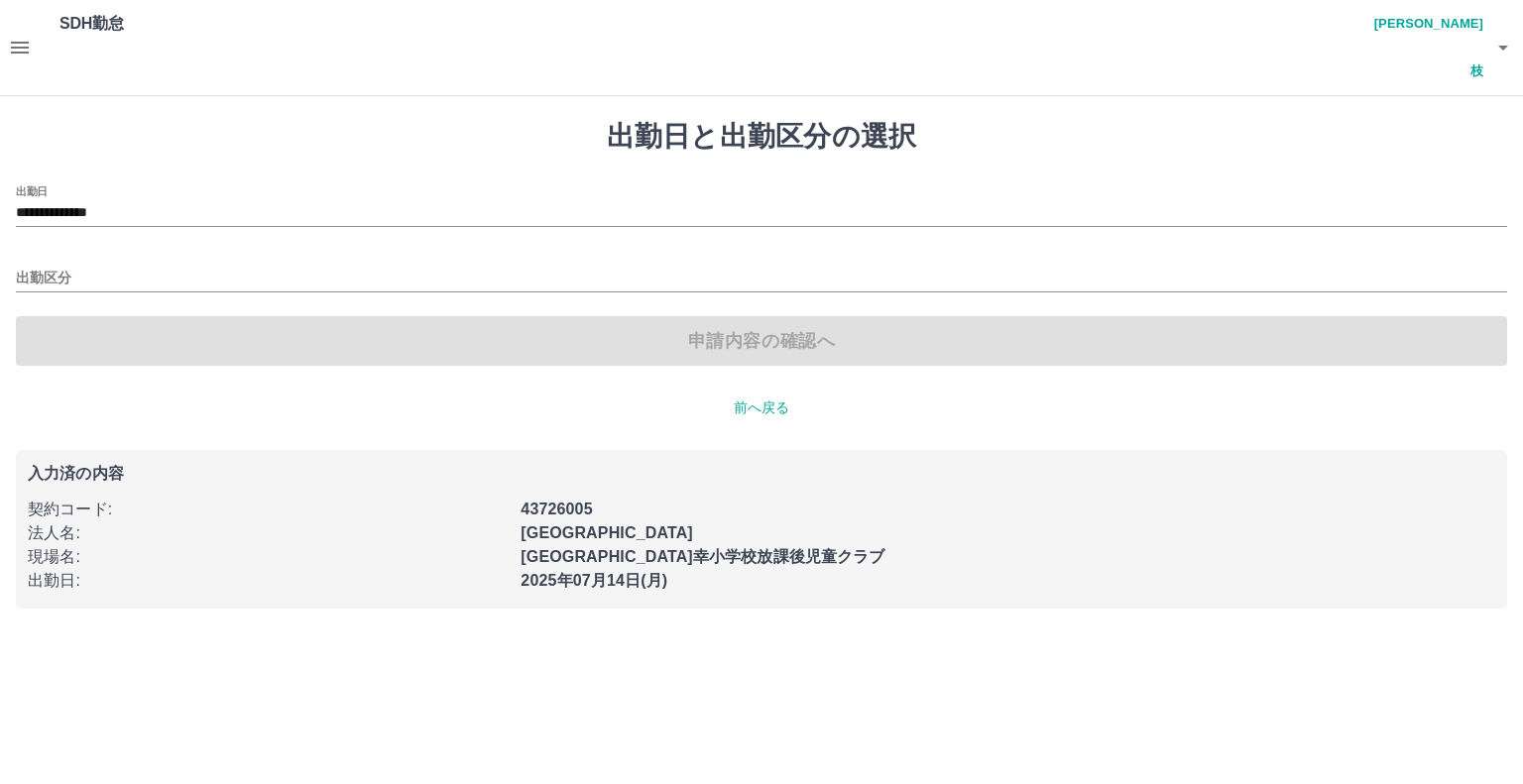 click on "前へ戻る" at bounding box center (762, 407) 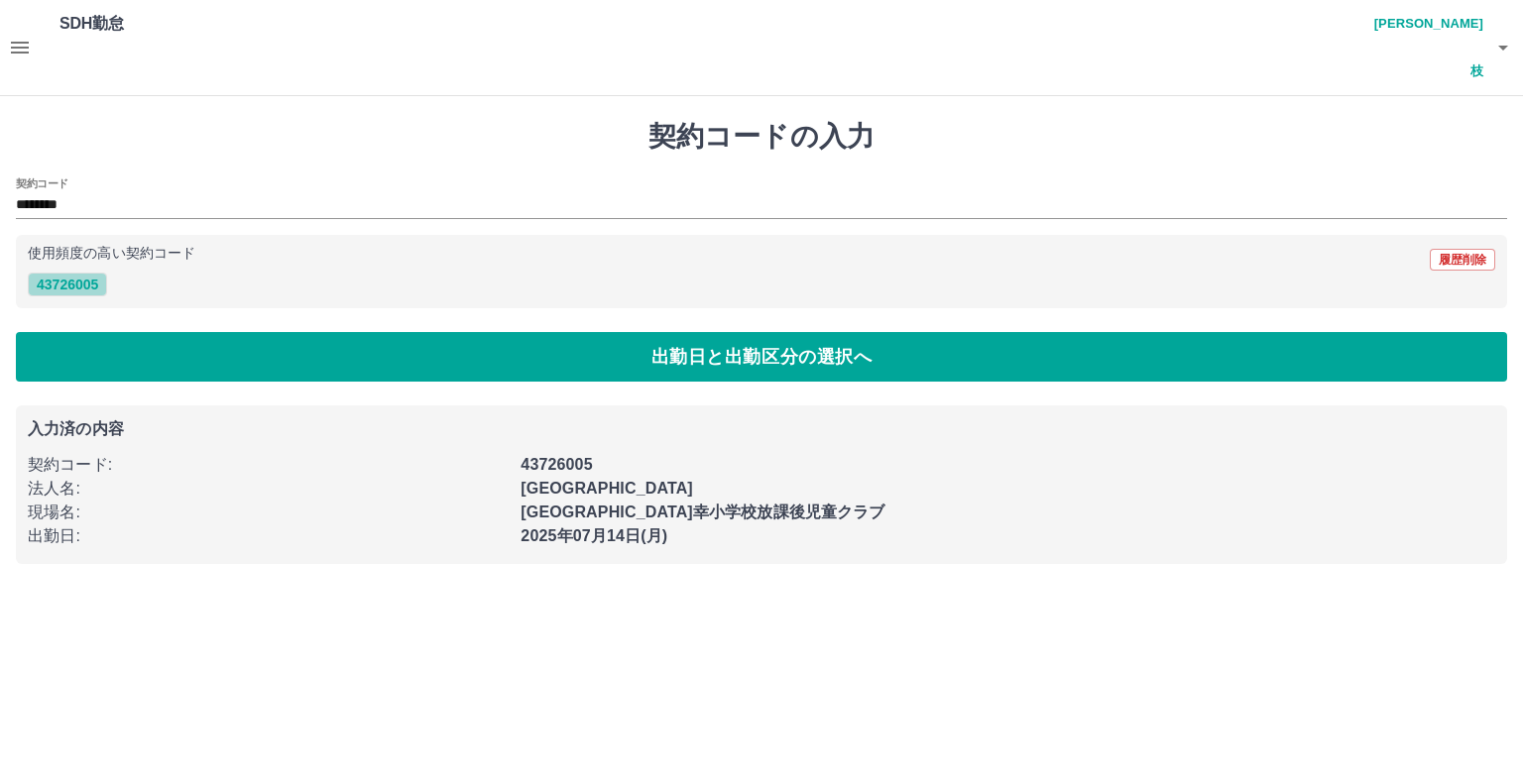 click on "43726005" at bounding box center [67, 284] 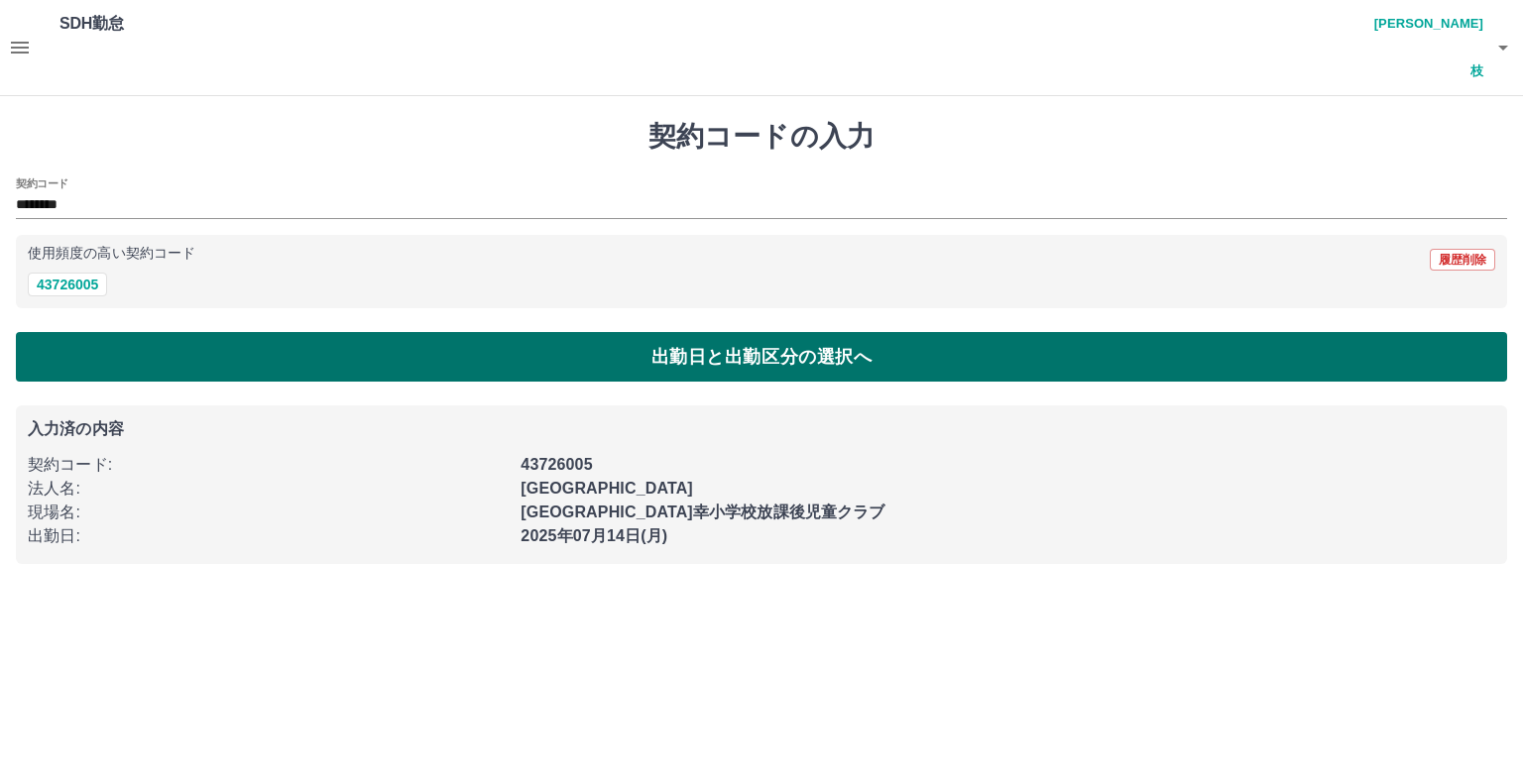 click on "出勤日と出勤区分の選択へ" at bounding box center [762, 357] 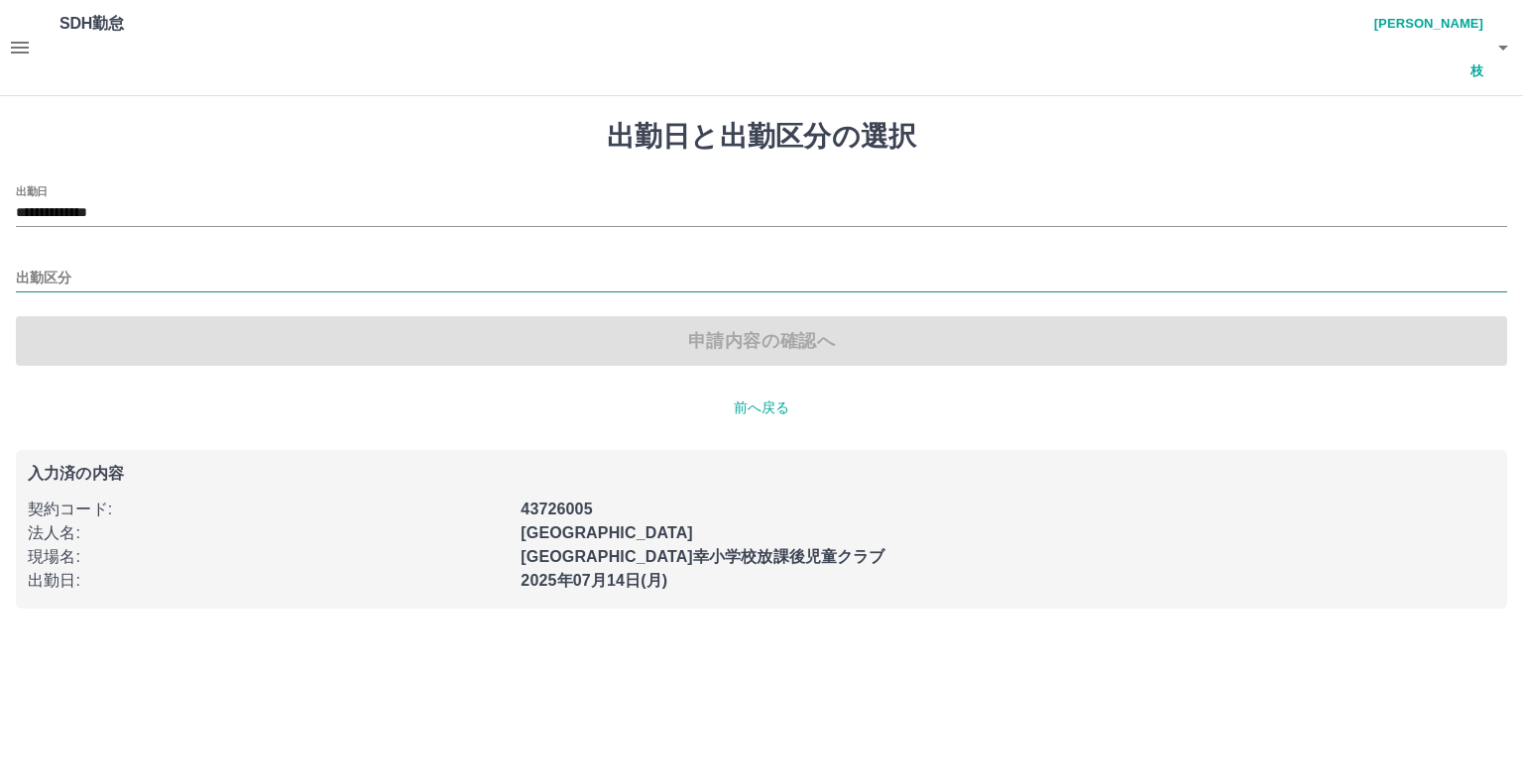 click on "出勤区分" at bounding box center [762, 279] 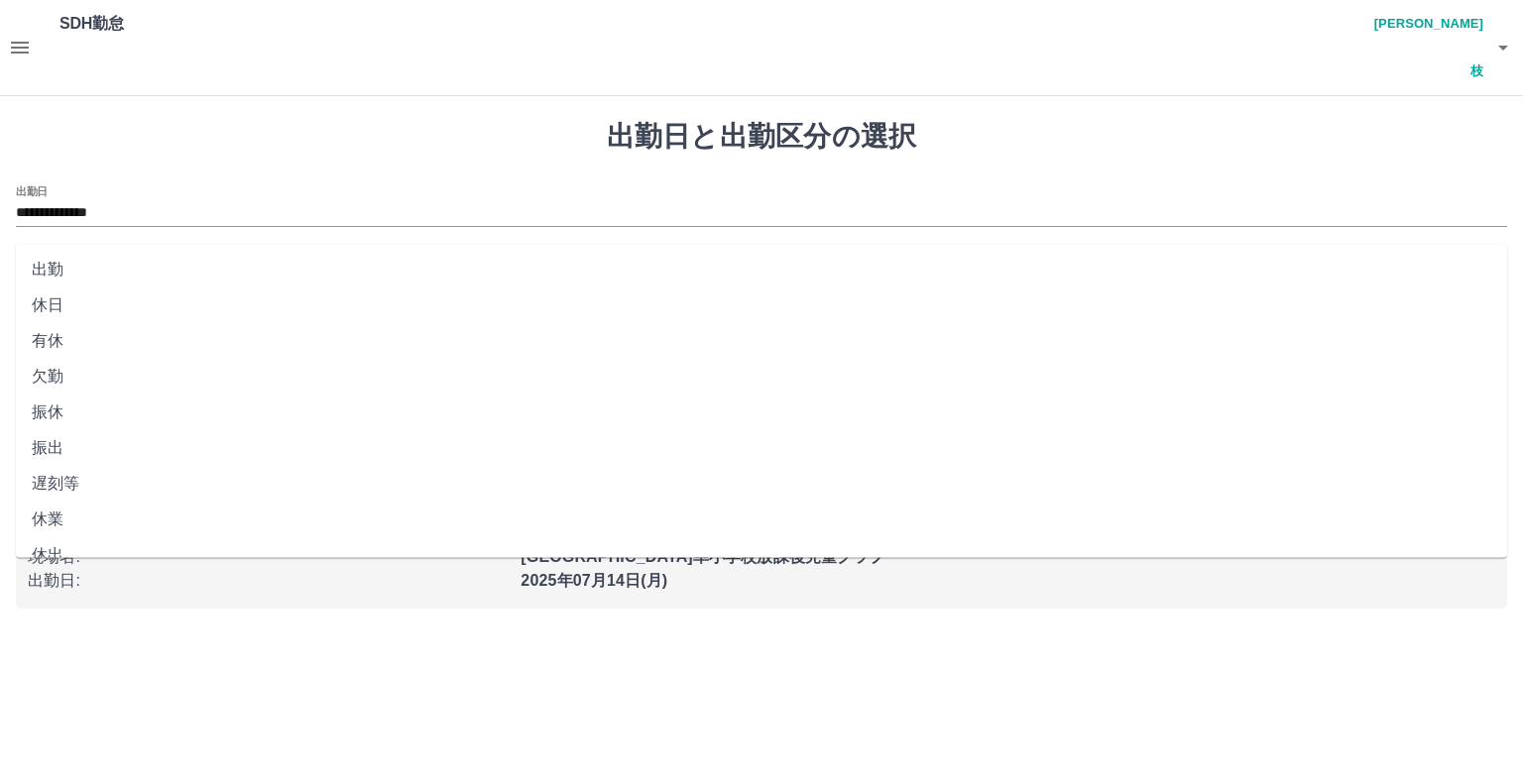 click on "休日" at bounding box center [762, 305] 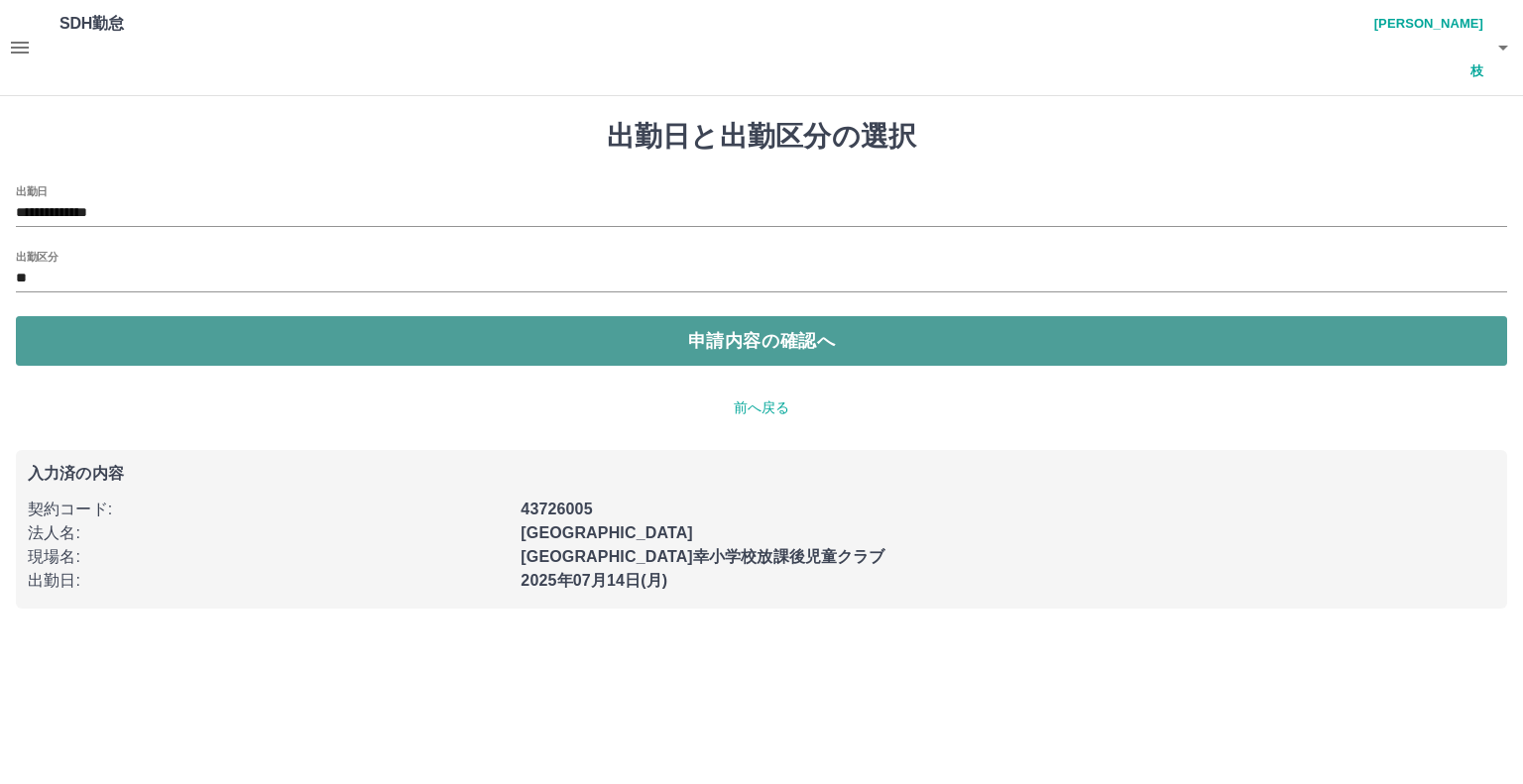 click on "申請内容の確認へ" at bounding box center (762, 341) 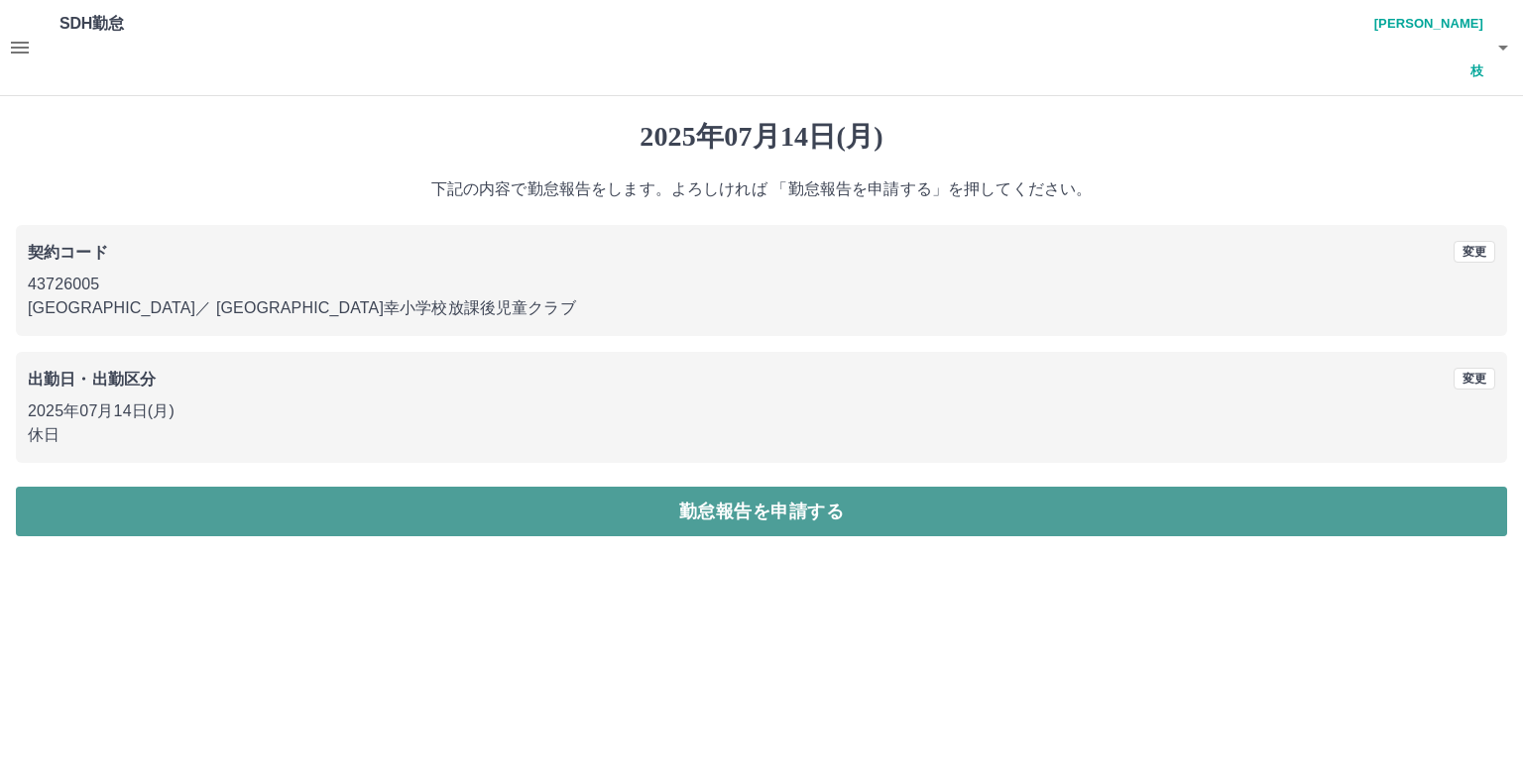 click on "勤怠報告を申請する" at bounding box center [762, 511] 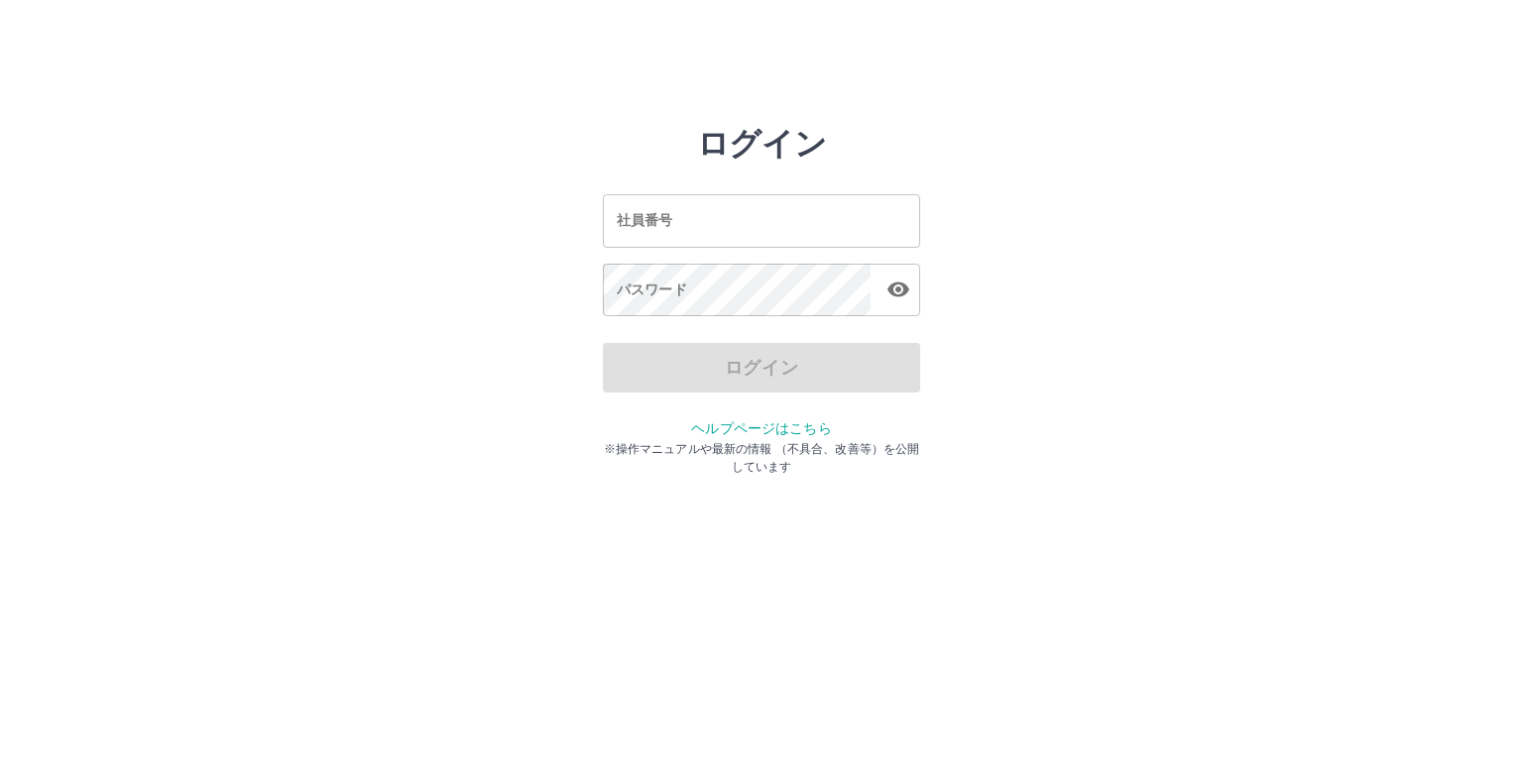 scroll, scrollTop: 0, scrollLeft: 0, axis: both 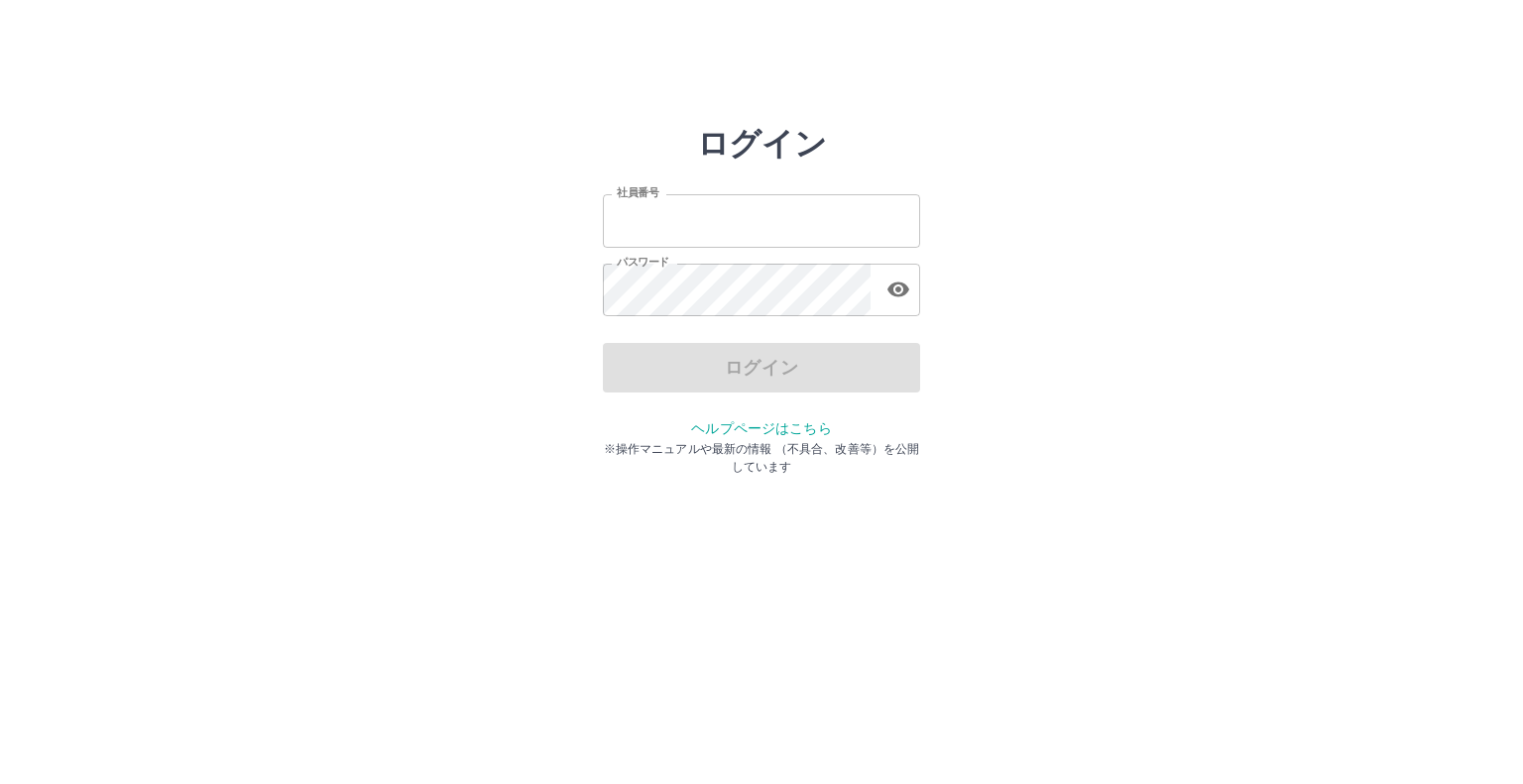 type on "*******" 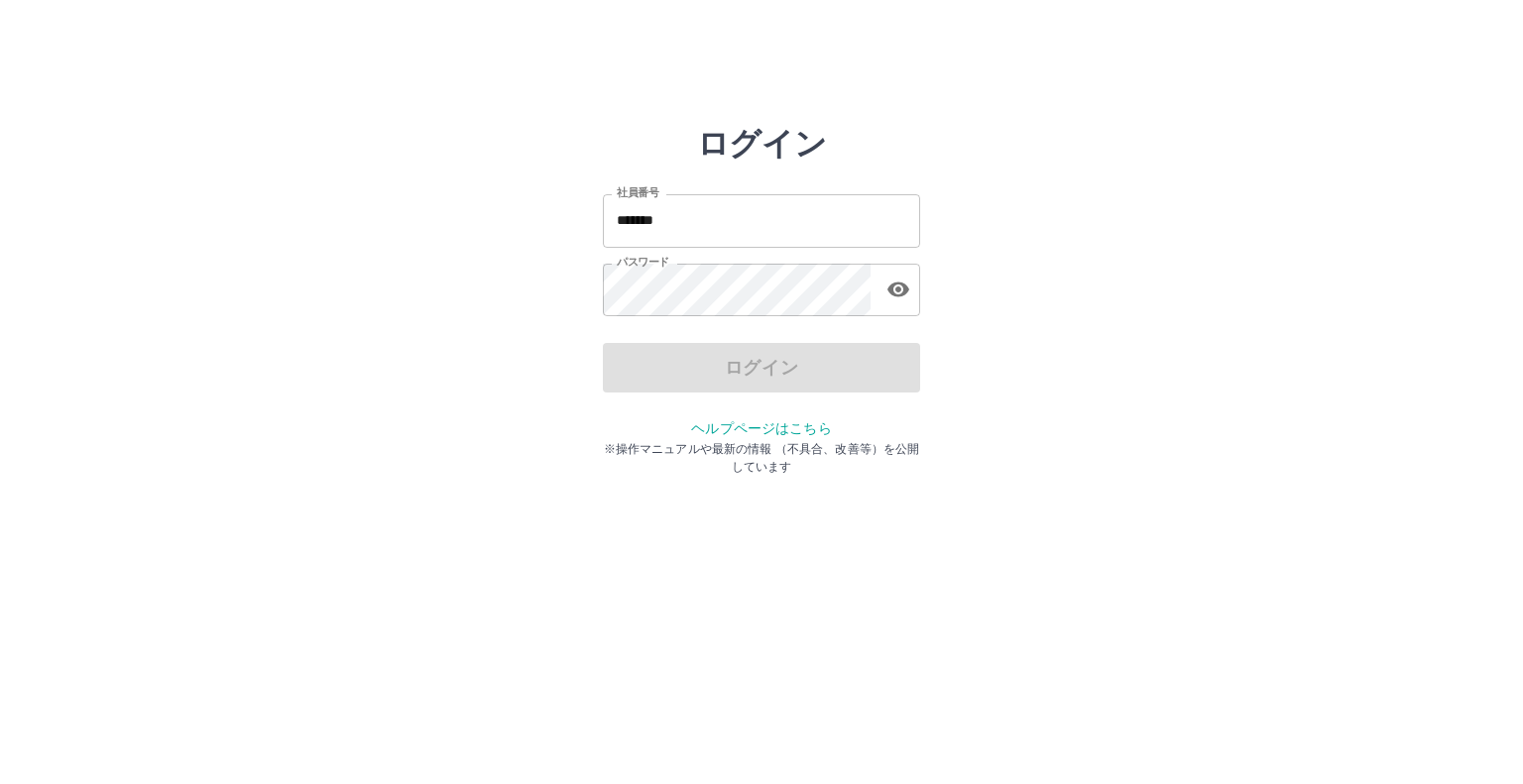 click on "*******" at bounding box center (762, 220) 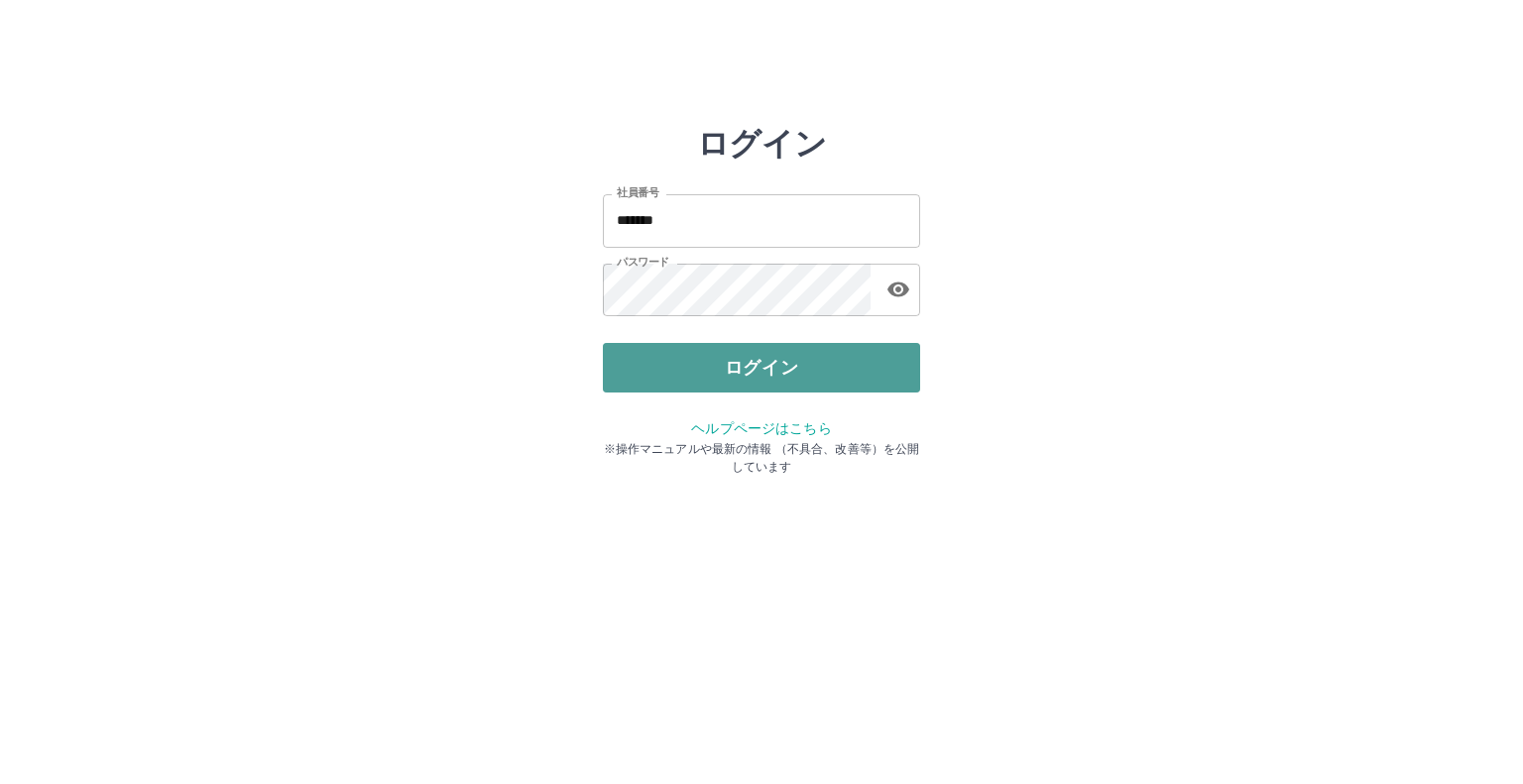 click on "ログイン" at bounding box center (762, 368) 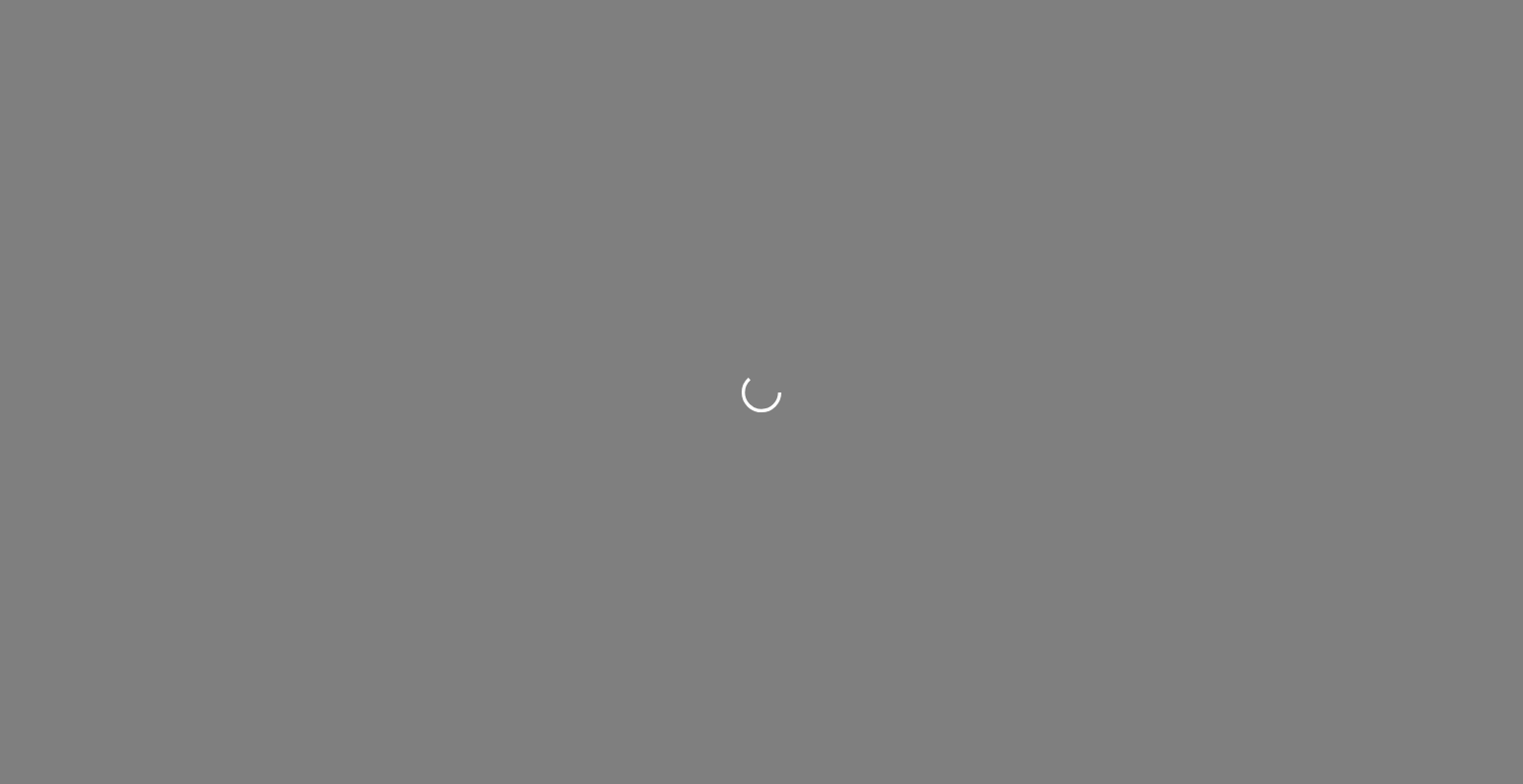 scroll, scrollTop: 0, scrollLeft: 0, axis: both 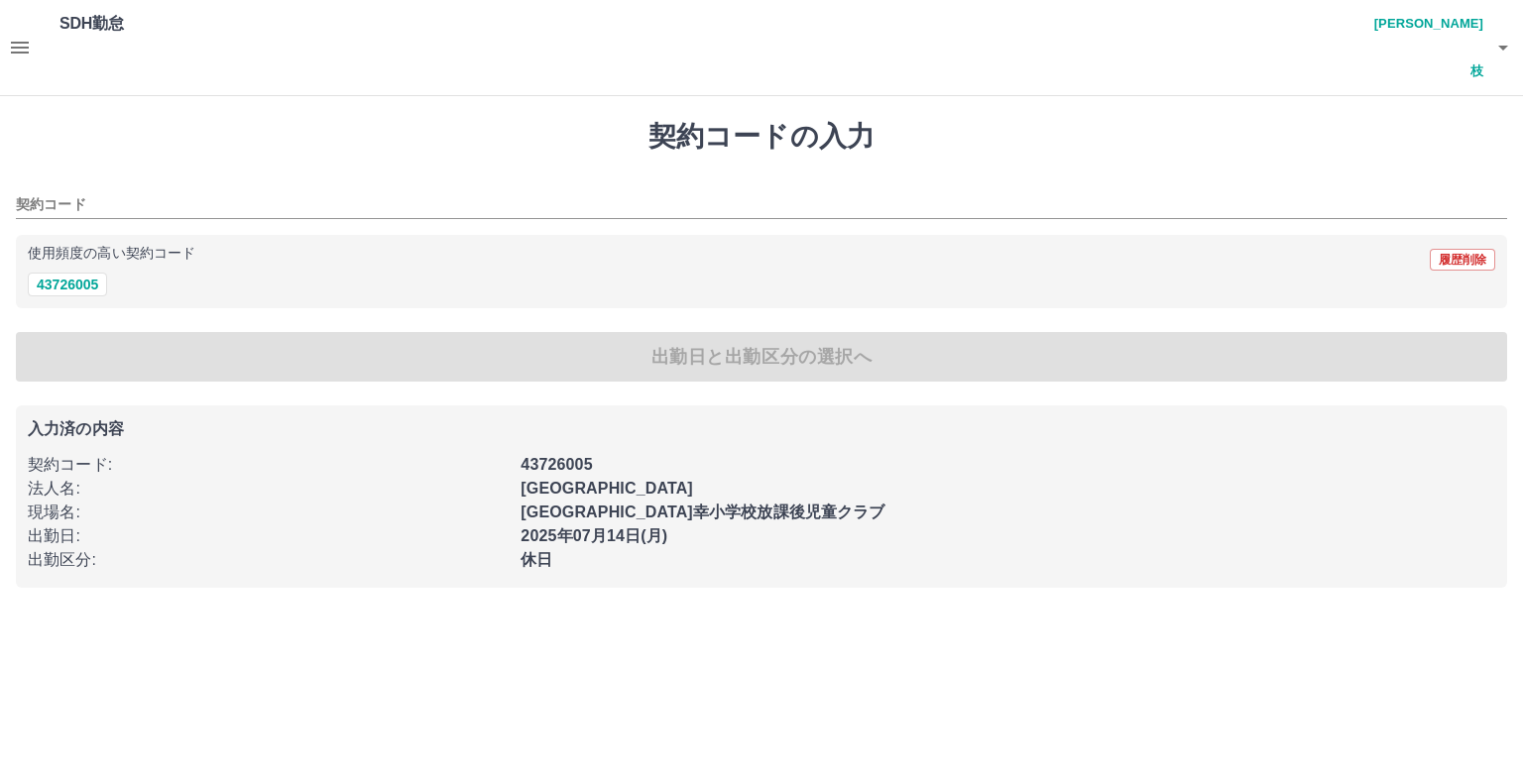 type on "********" 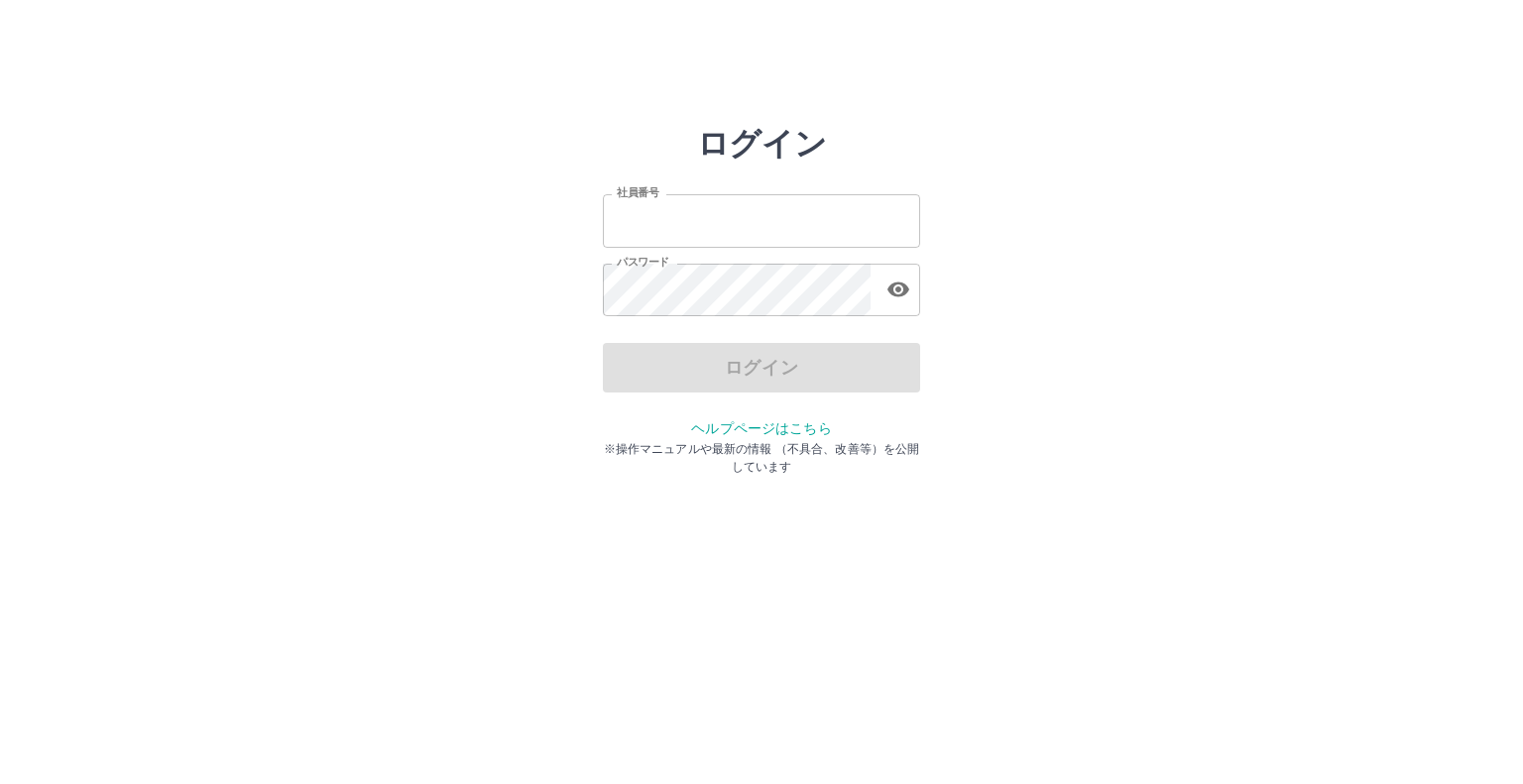 scroll, scrollTop: 0, scrollLeft: 0, axis: both 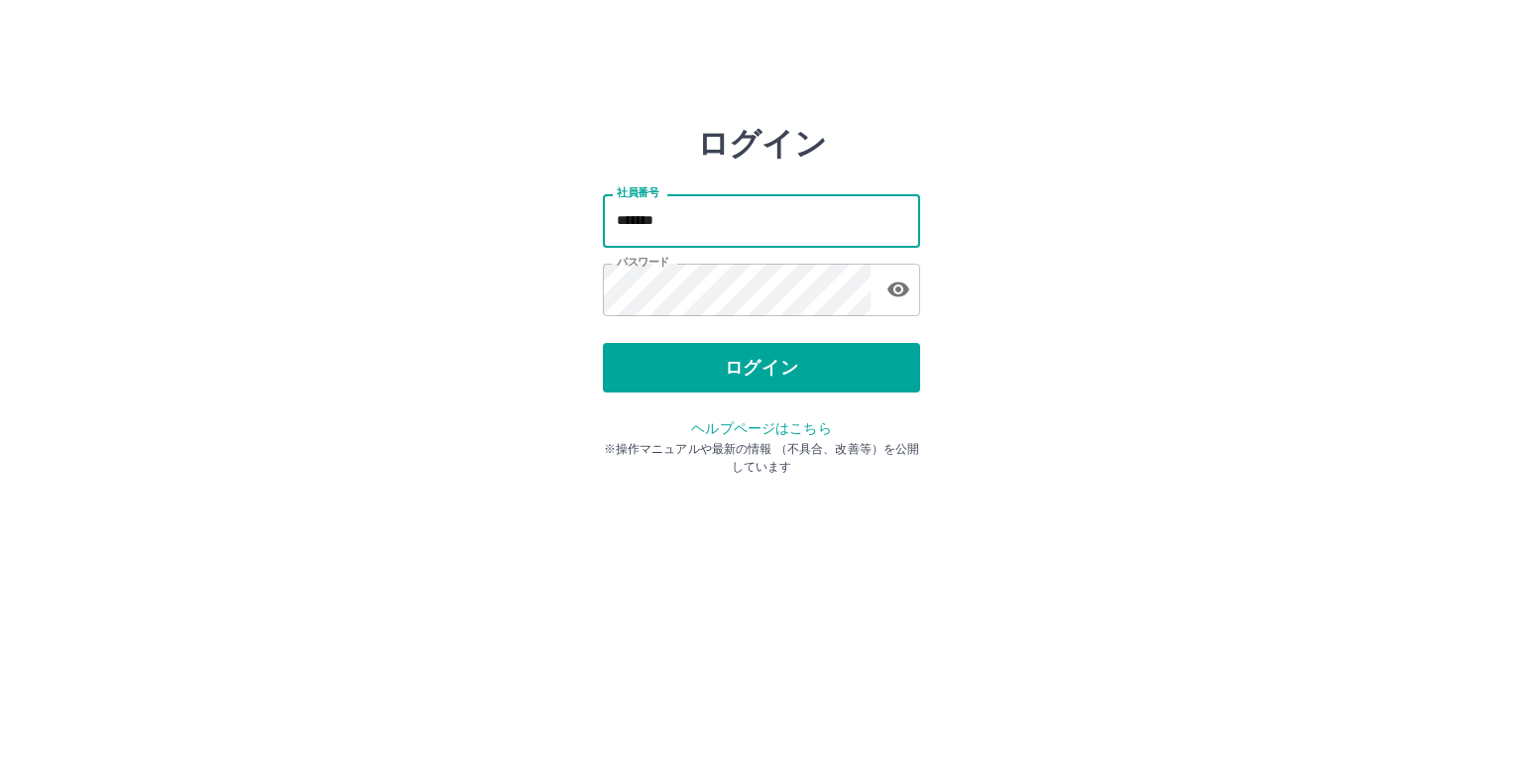 click on "*******" at bounding box center (762, 220) 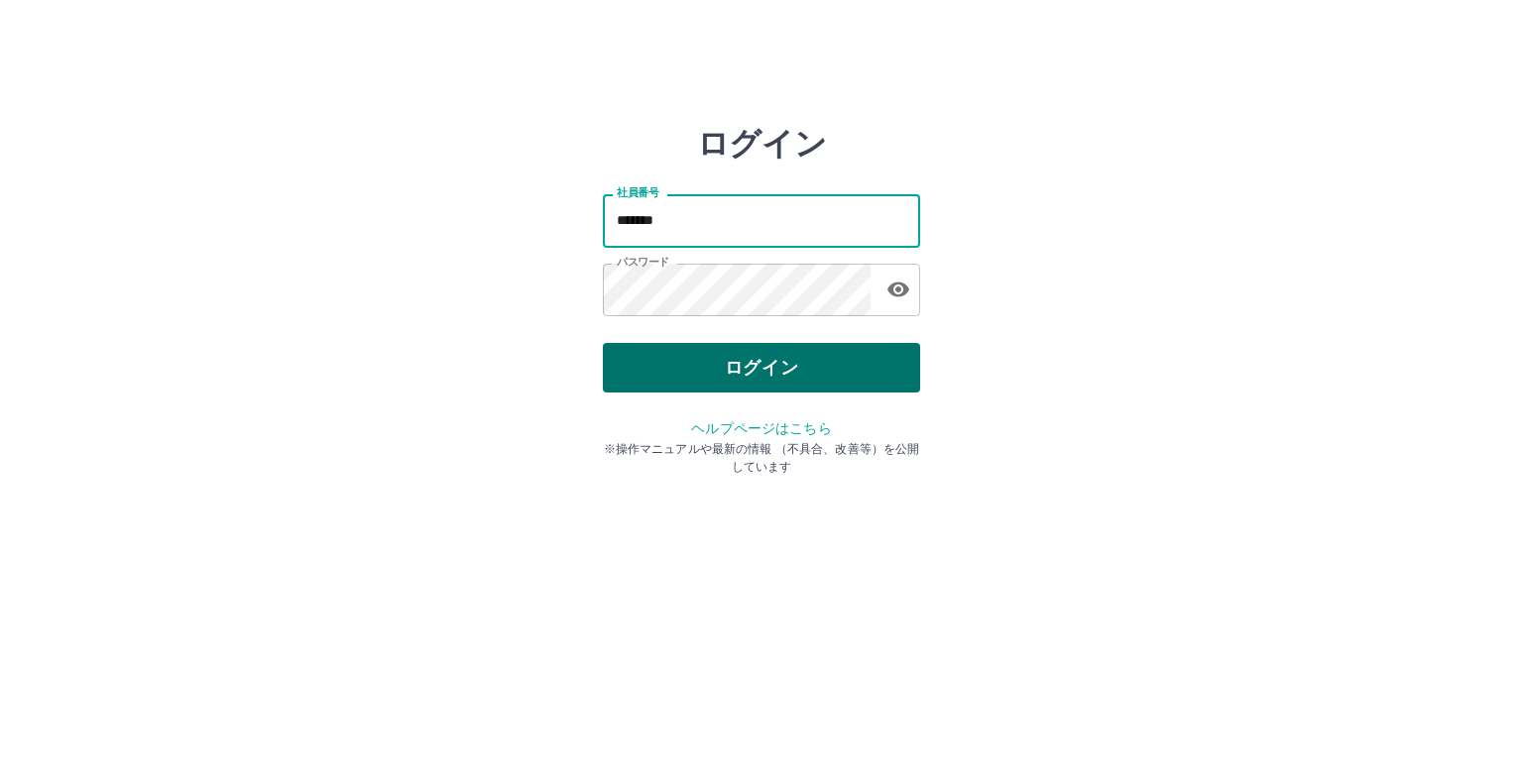 click on "ログイン" at bounding box center [762, 368] 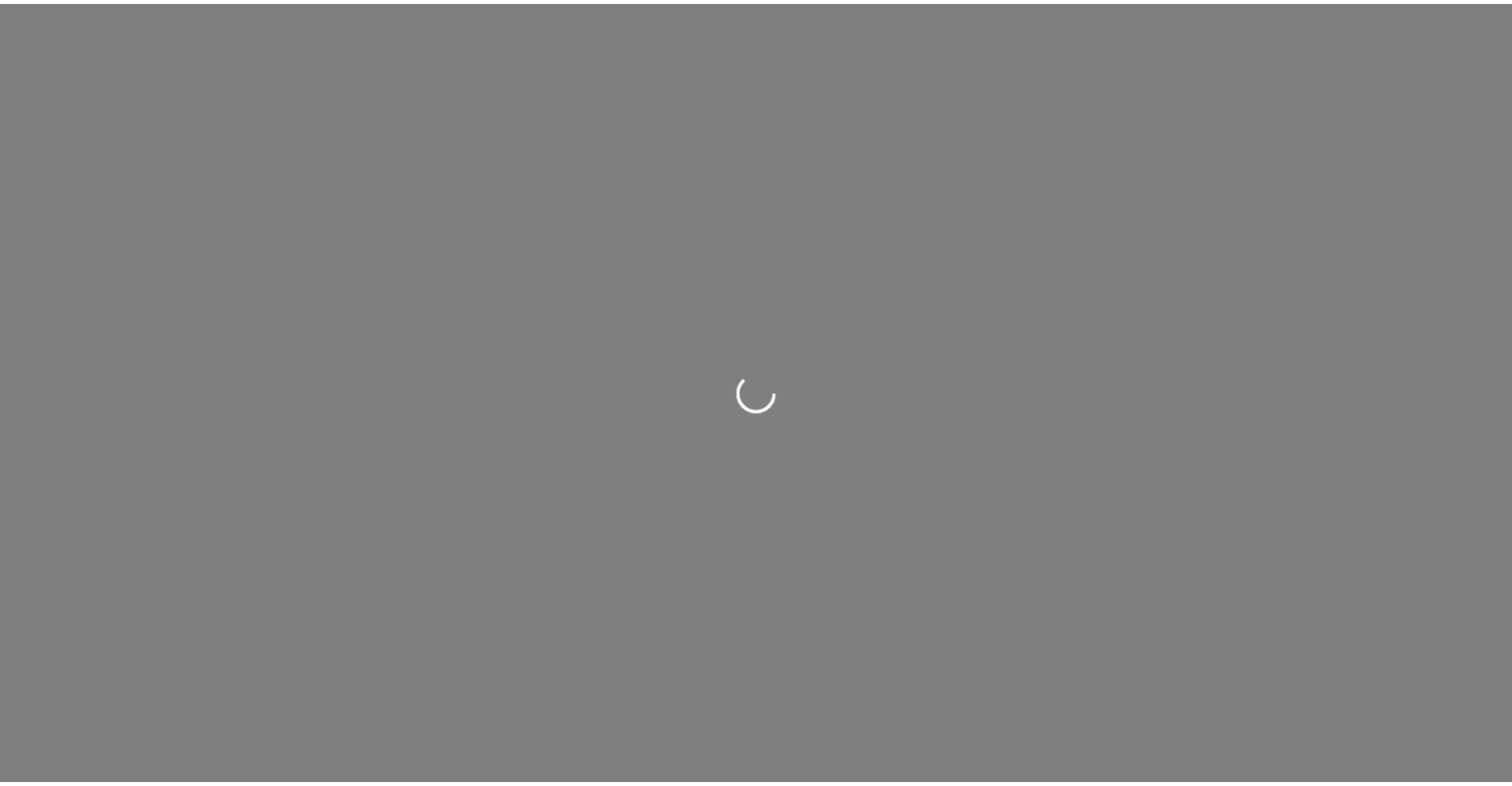 scroll, scrollTop: 0, scrollLeft: 0, axis: both 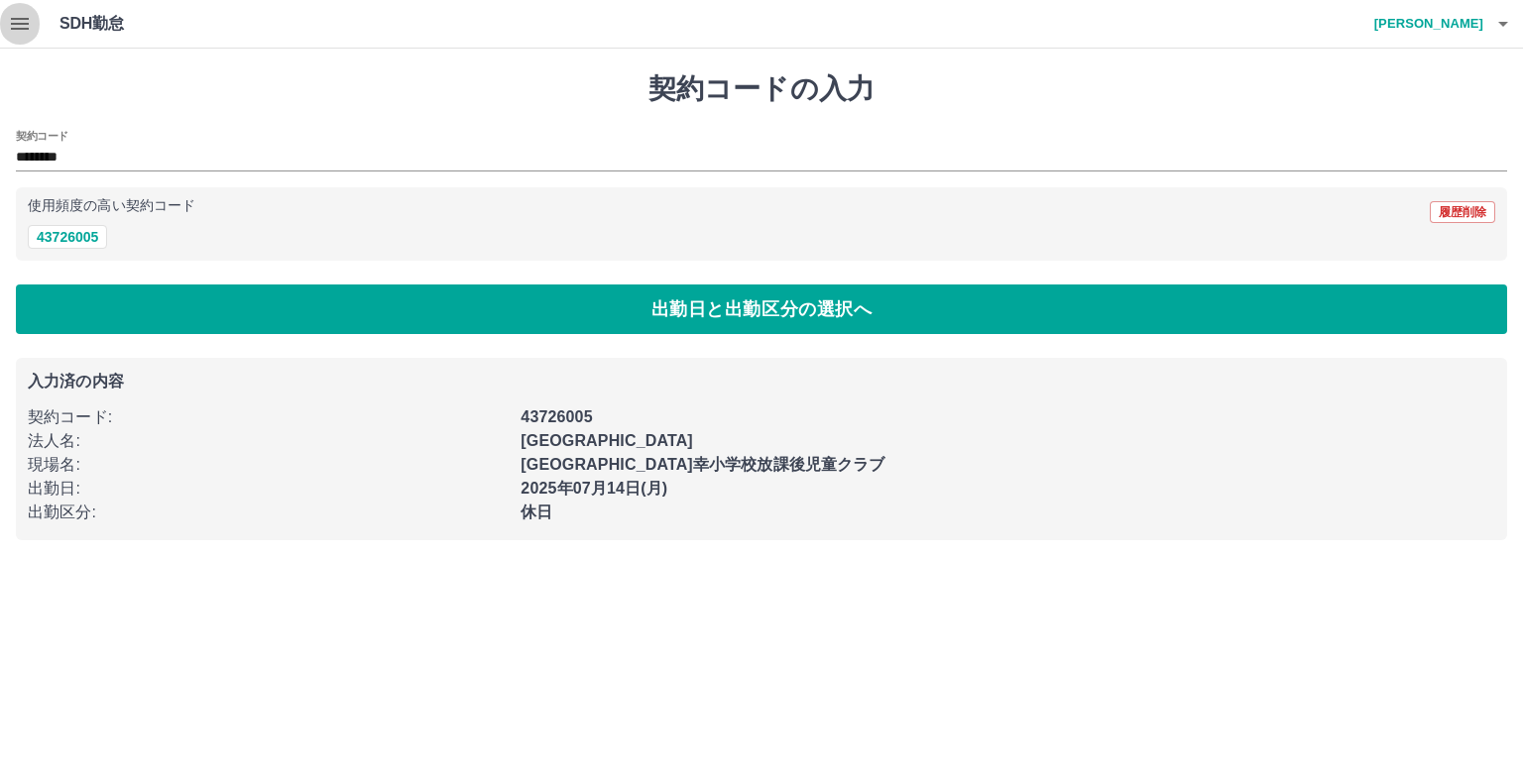 click 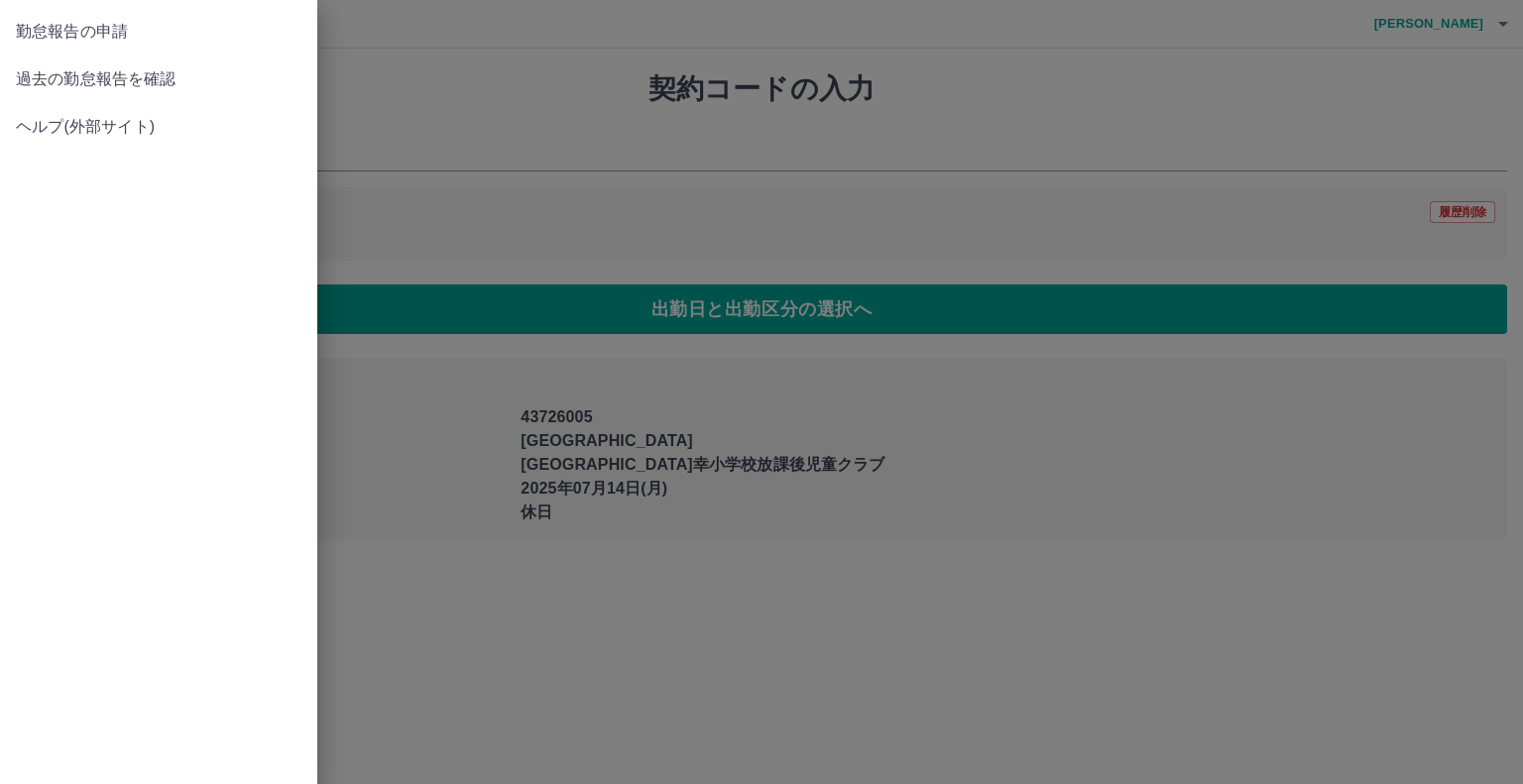 click on "過去の勤怠報告を確認" at bounding box center [159, 79] 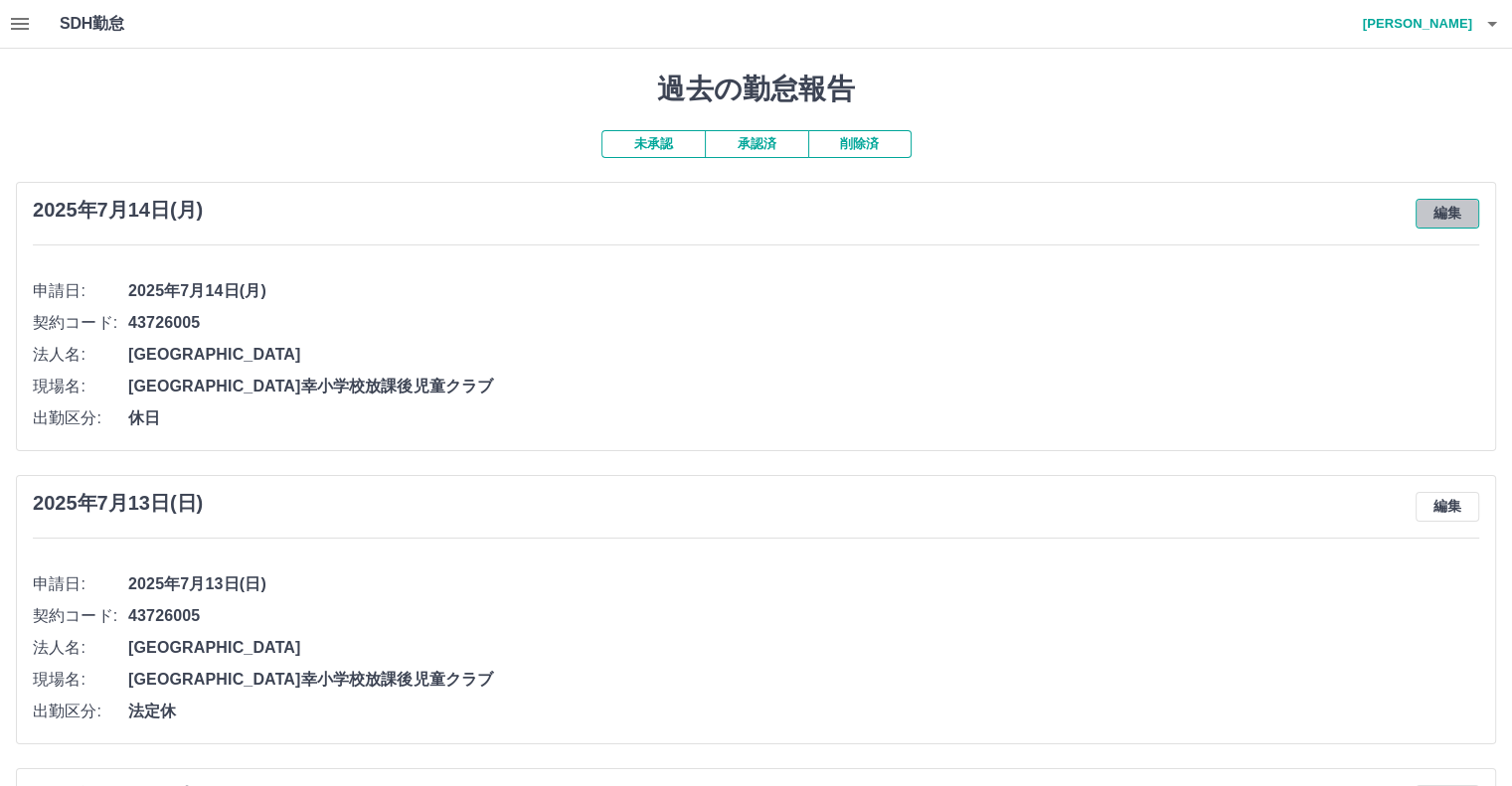 click on "編集" at bounding box center (1447, 214) 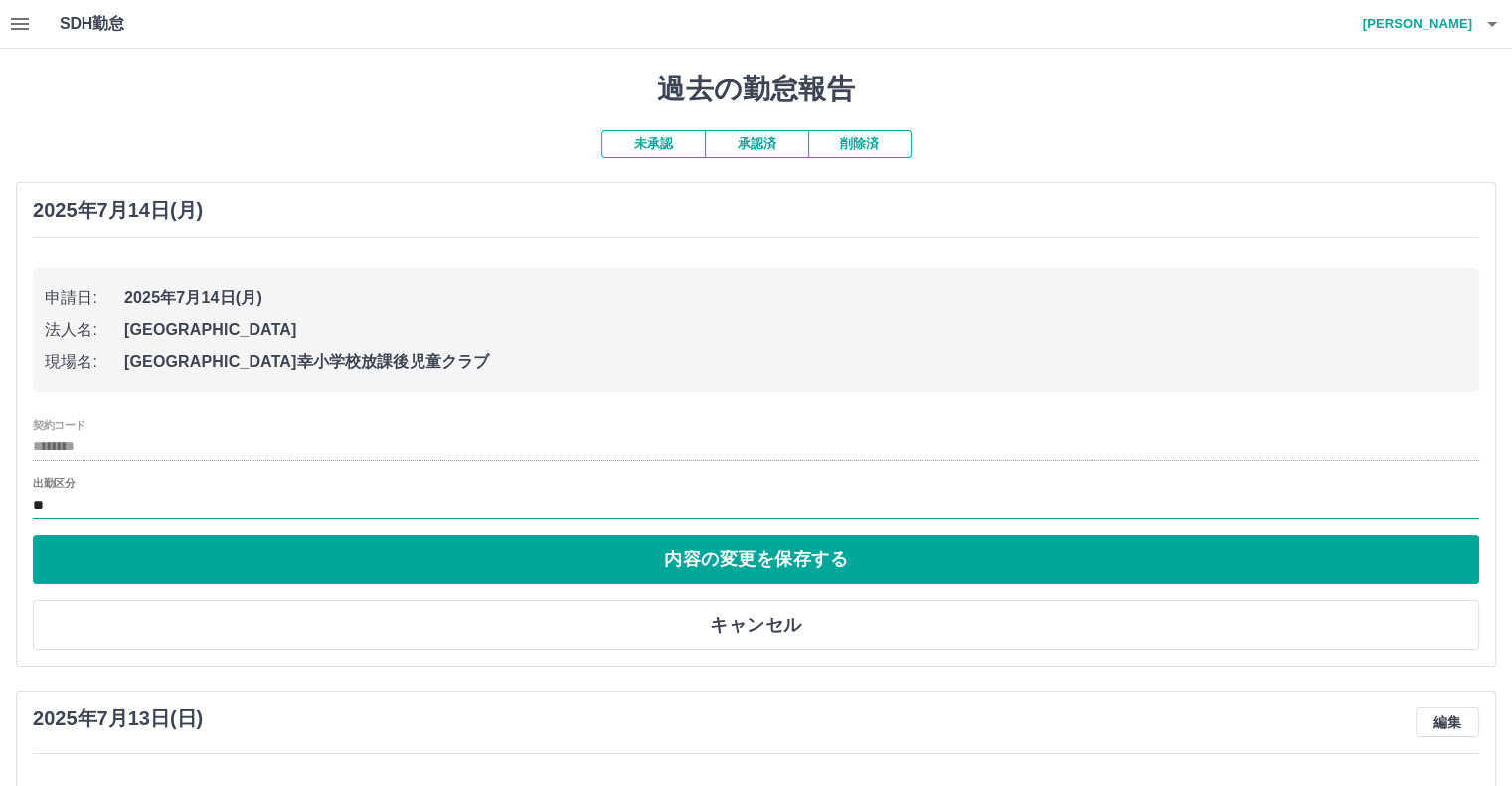click on "**" at bounding box center (756, 505) 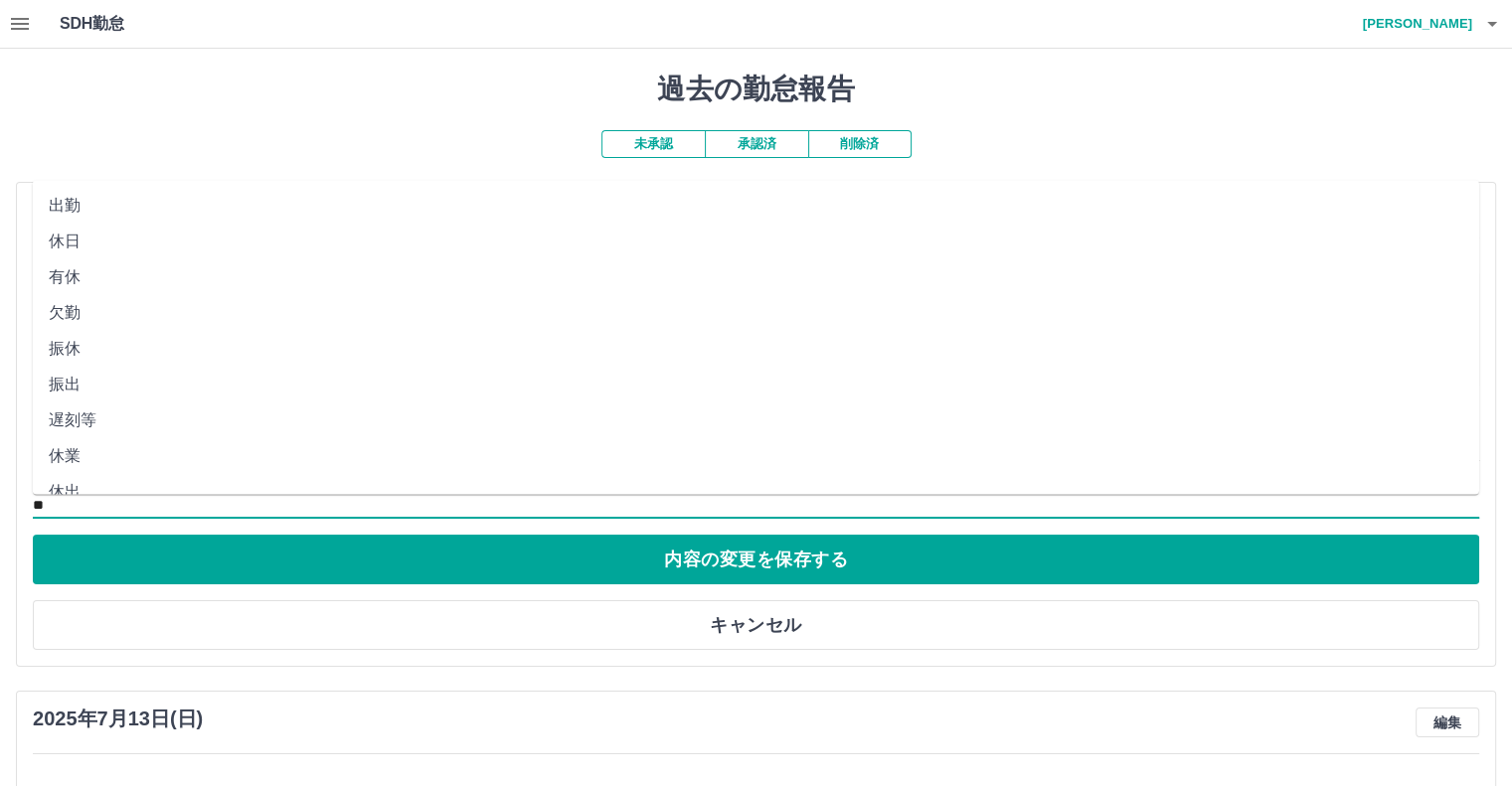 click on "有休" at bounding box center [756, 277] 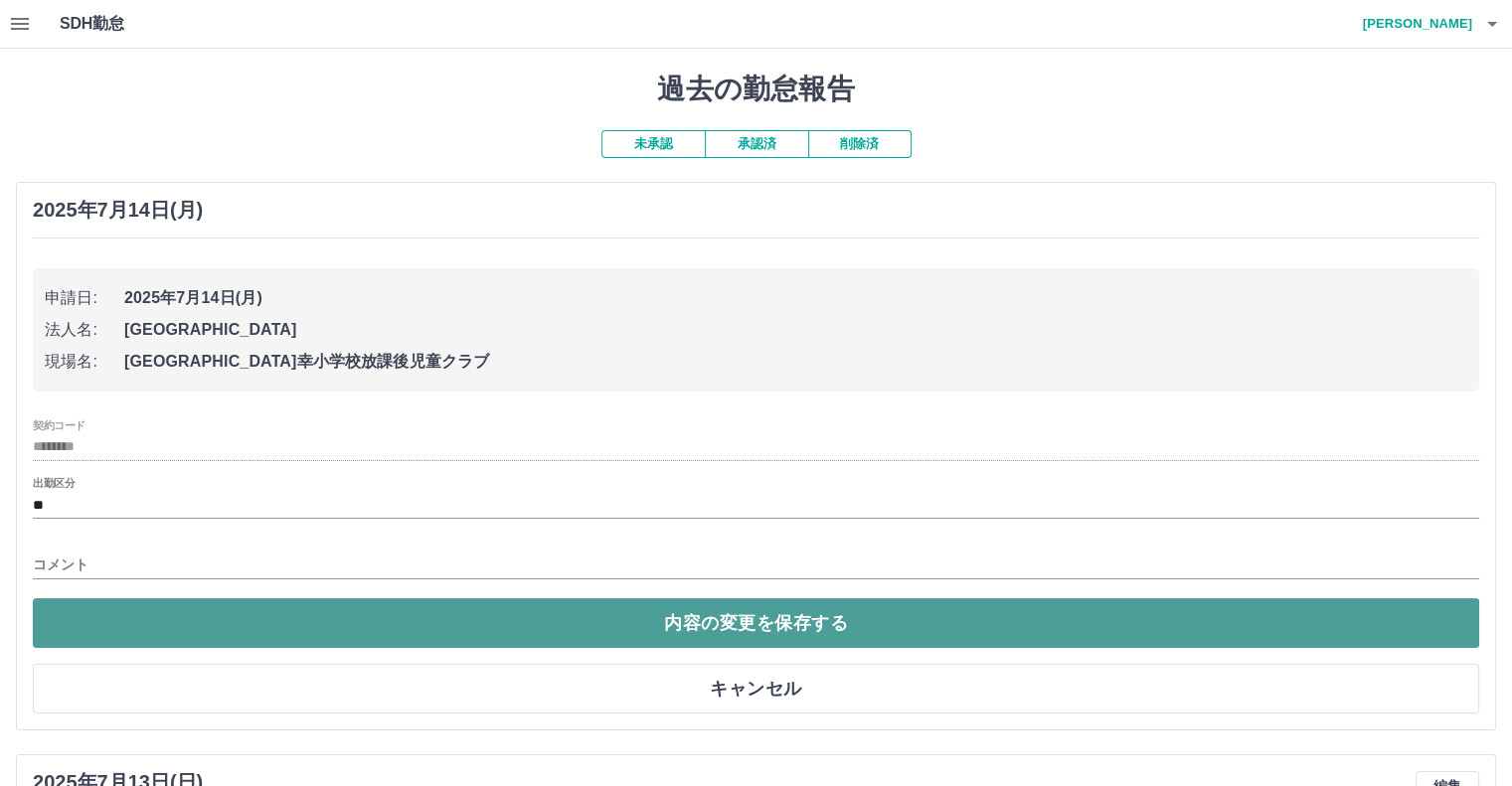 click on "内容の変更を保存する" at bounding box center [756, 623] 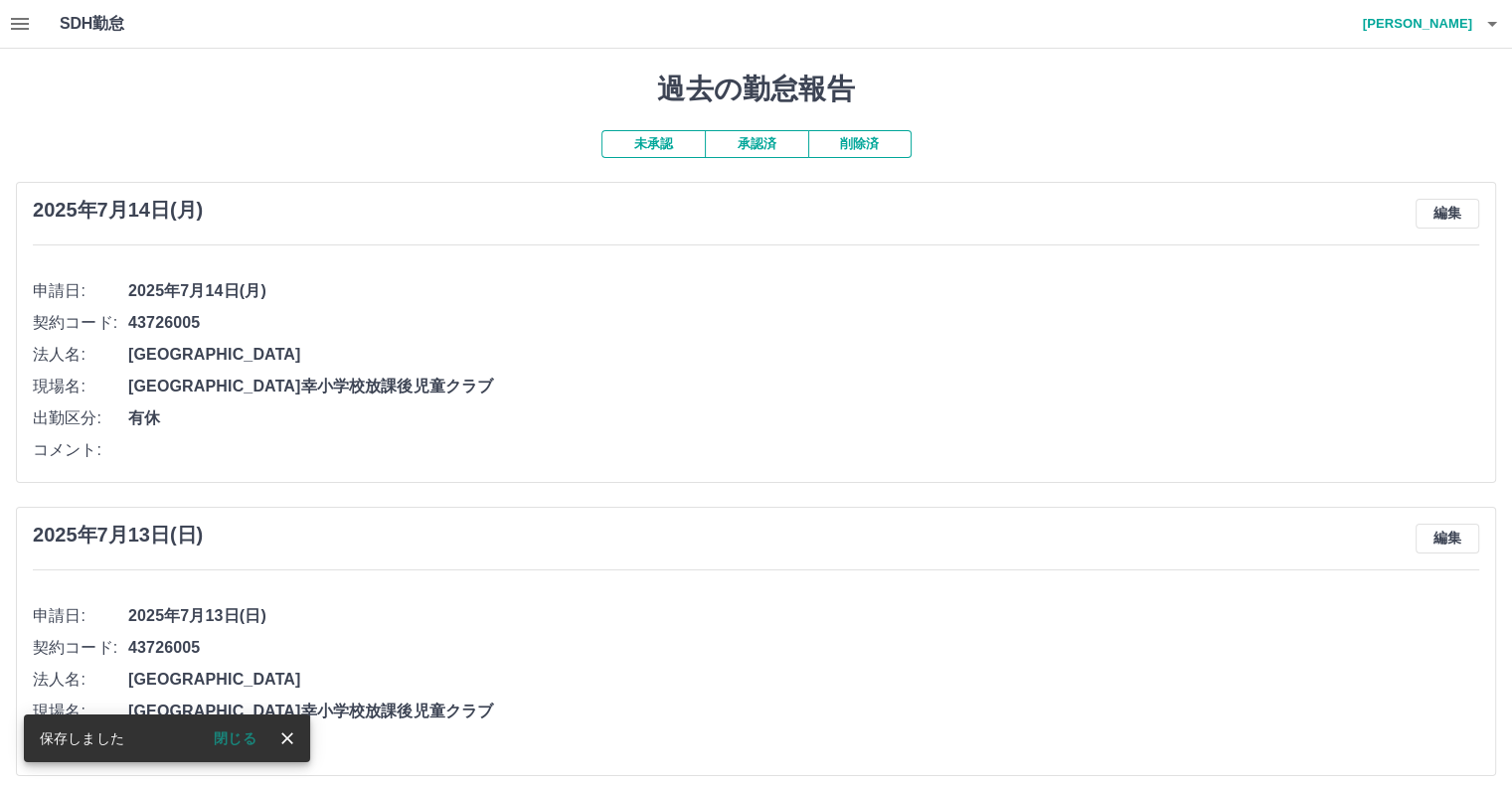 click 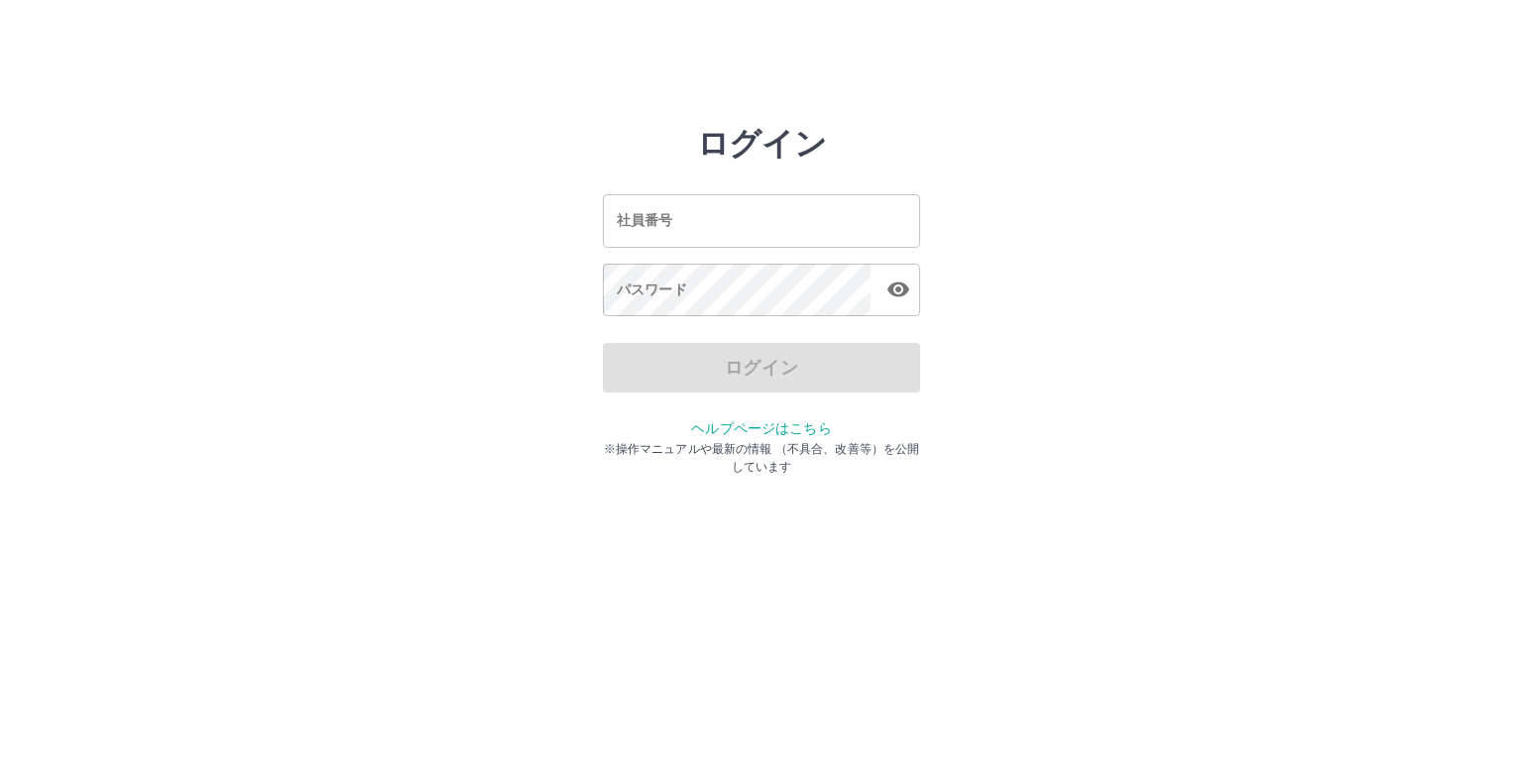scroll, scrollTop: 0, scrollLeft: 0, axis: both 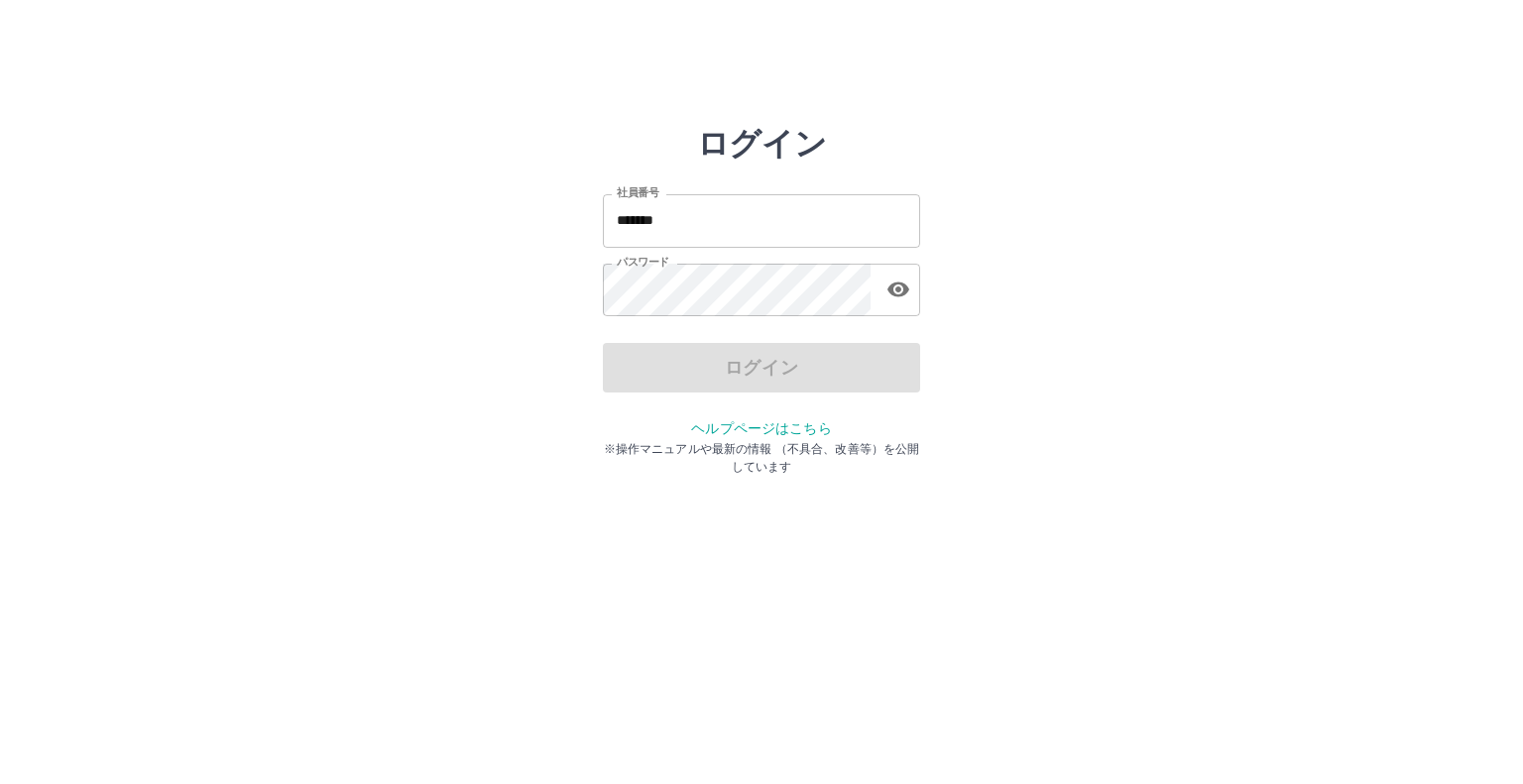 click on "*******" at bounding box center (762, 220) 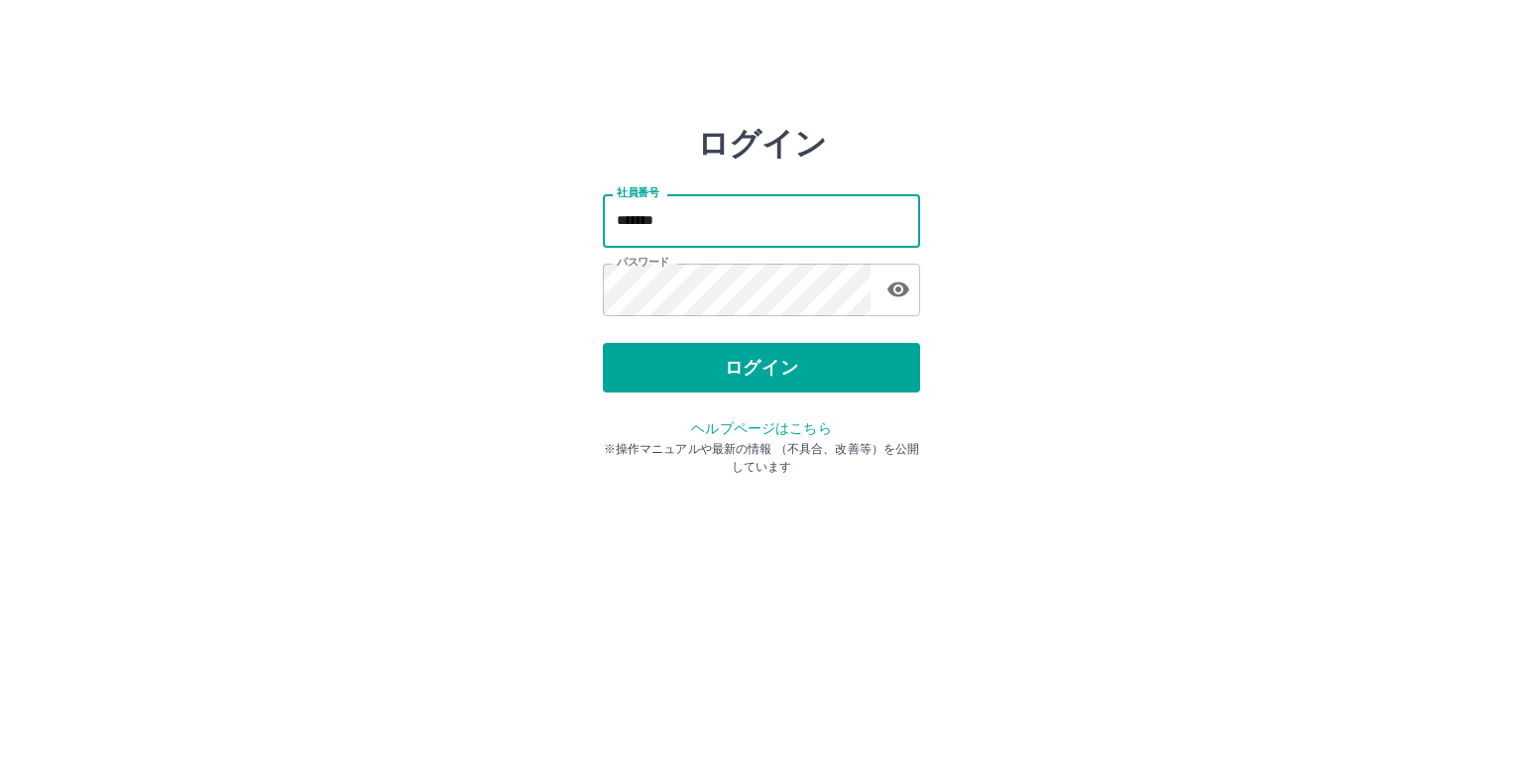 type on "*******" 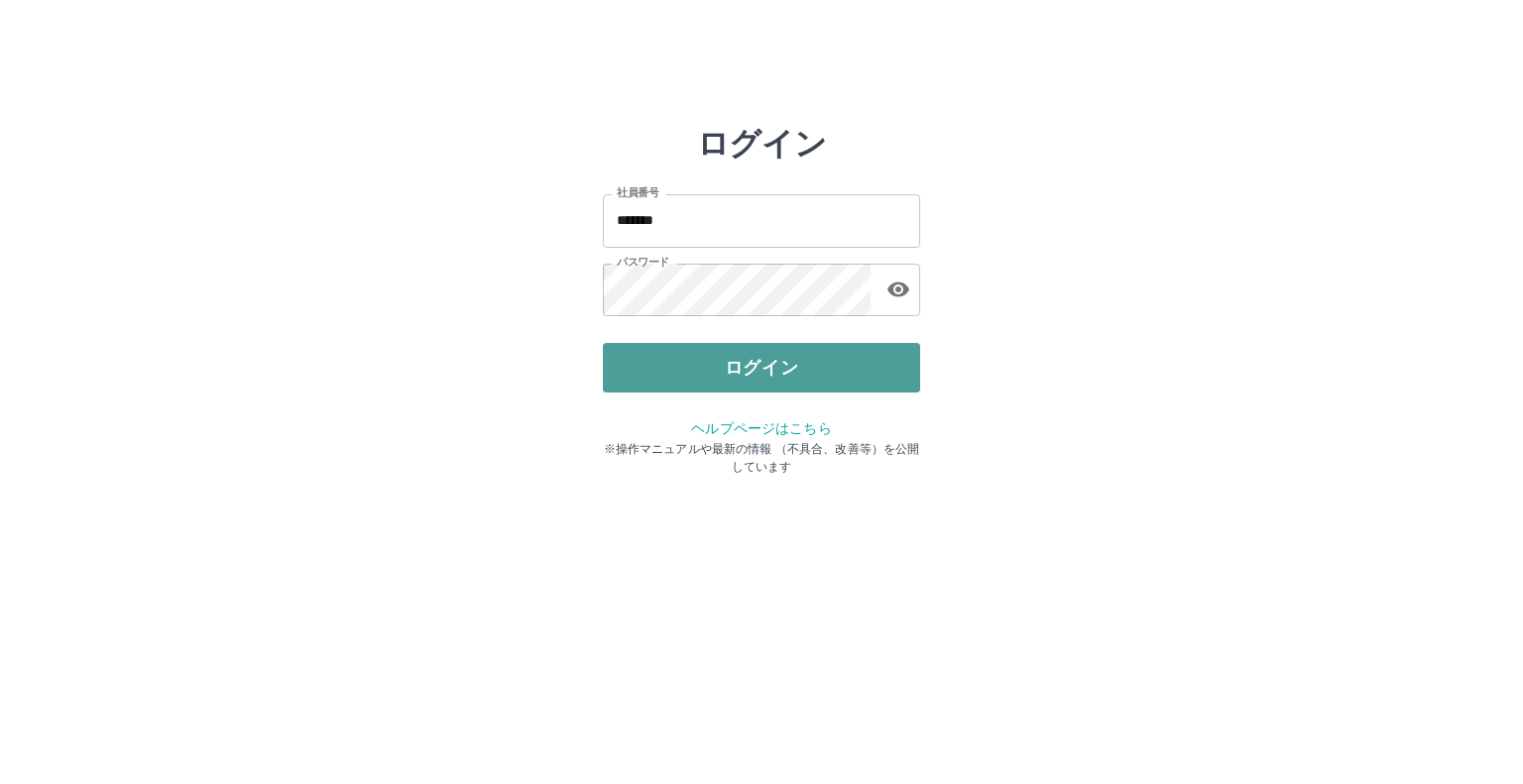 click on "ログイン" at bounding box center [762, 368] 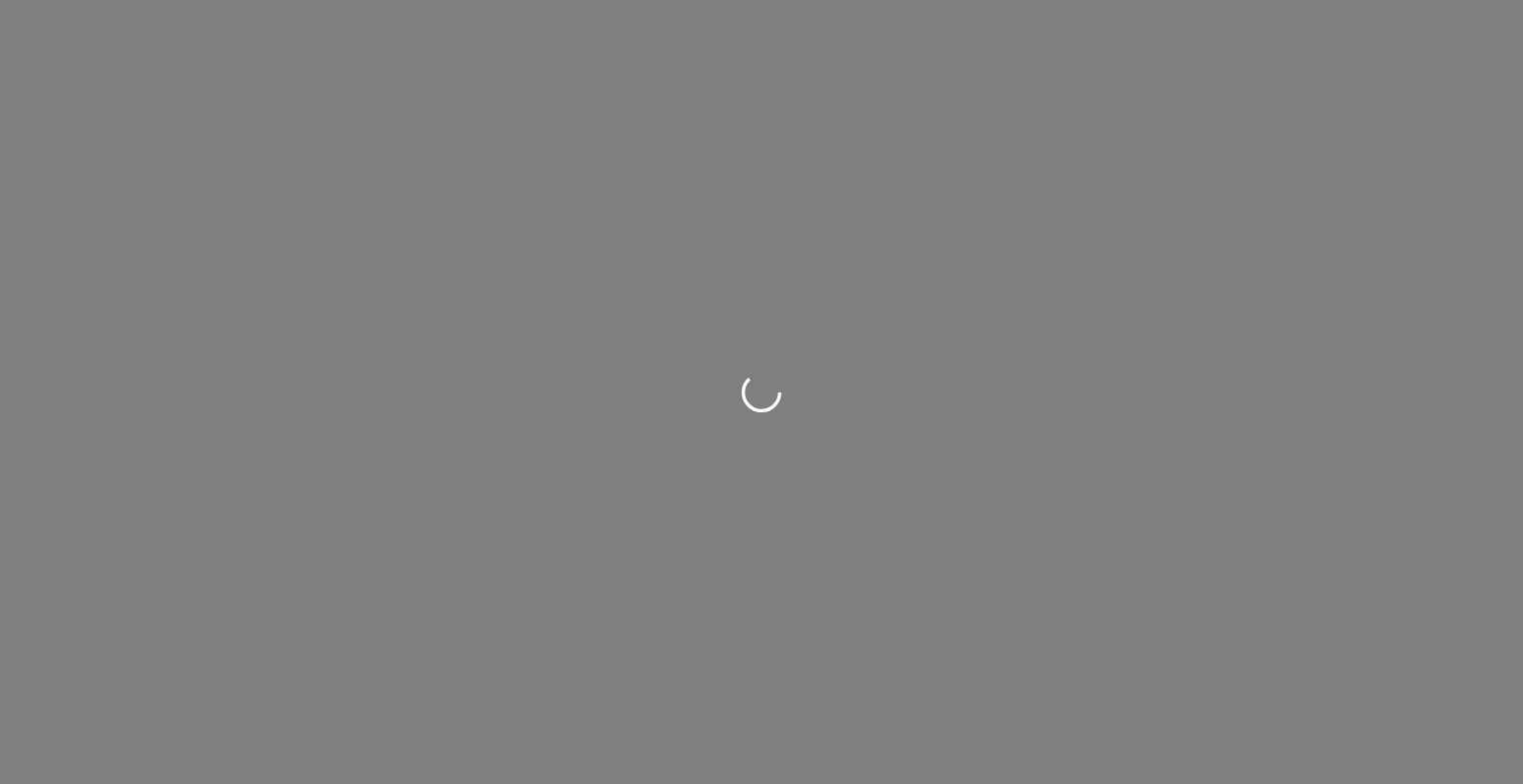 scroll, scrollTop: 0, scrollLeft: 0, axis: both 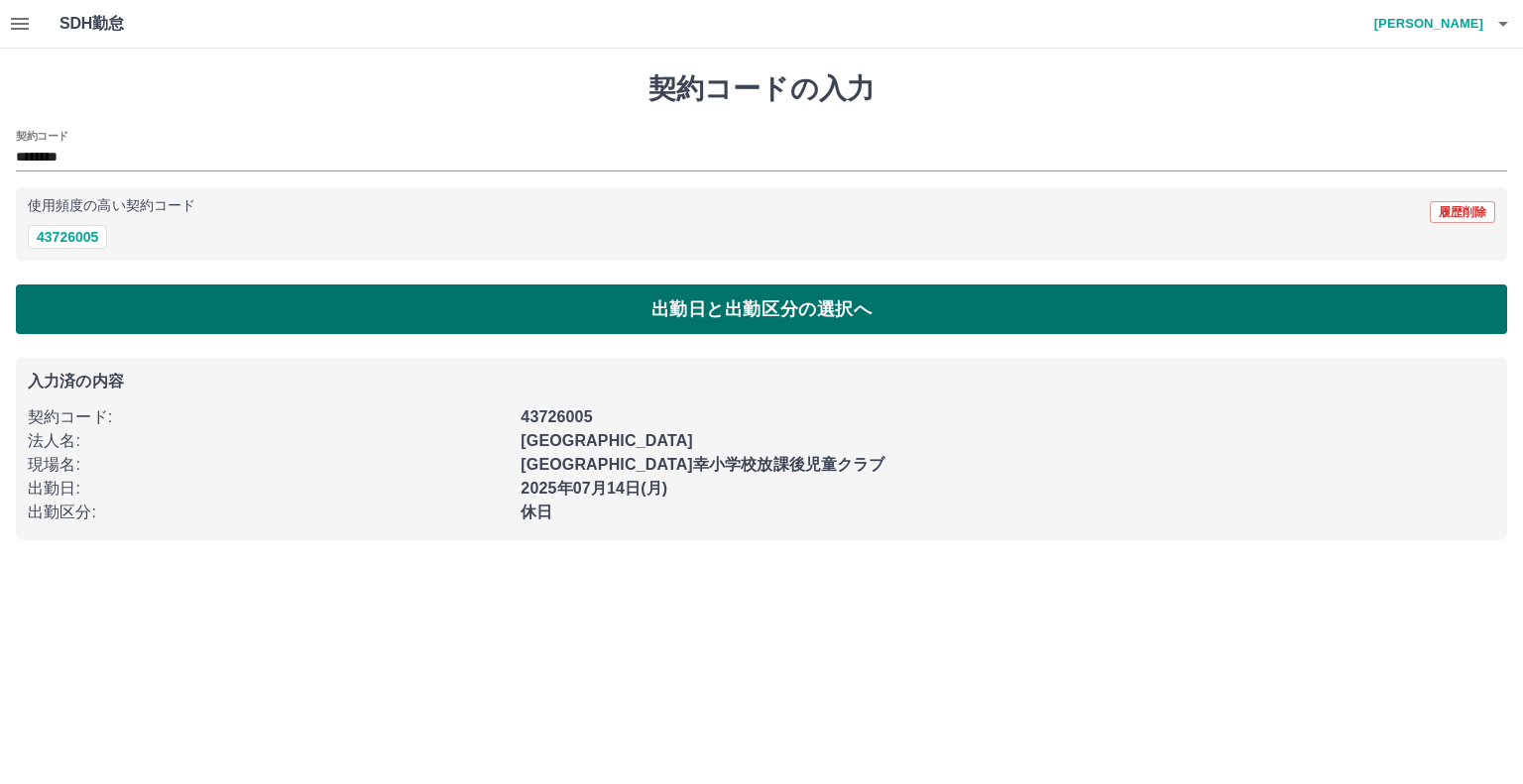 click on "出勤日と出勤区分の選択へ" at bounding box center [762, 309] 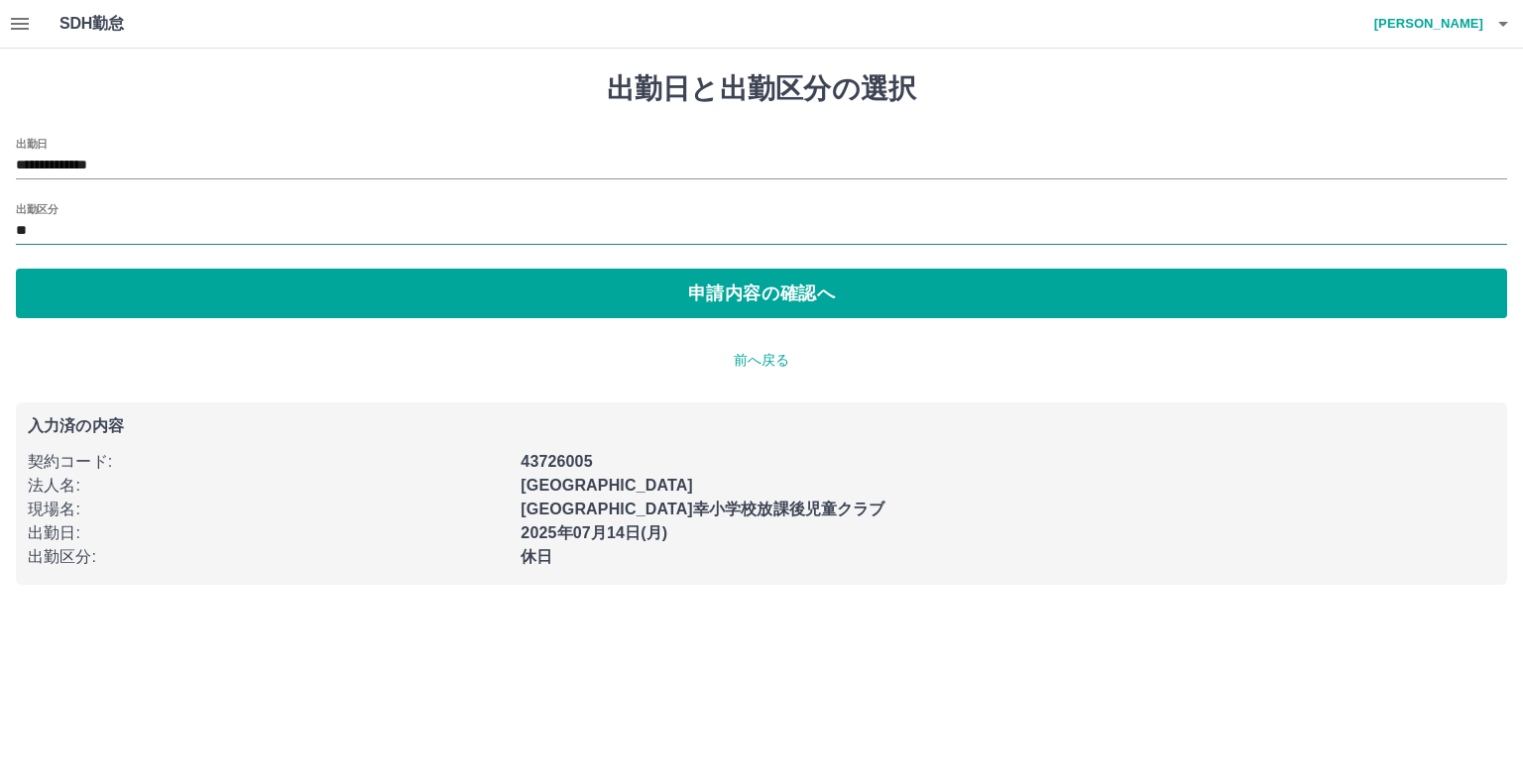 click on "**" at bounding box center [762, 231] 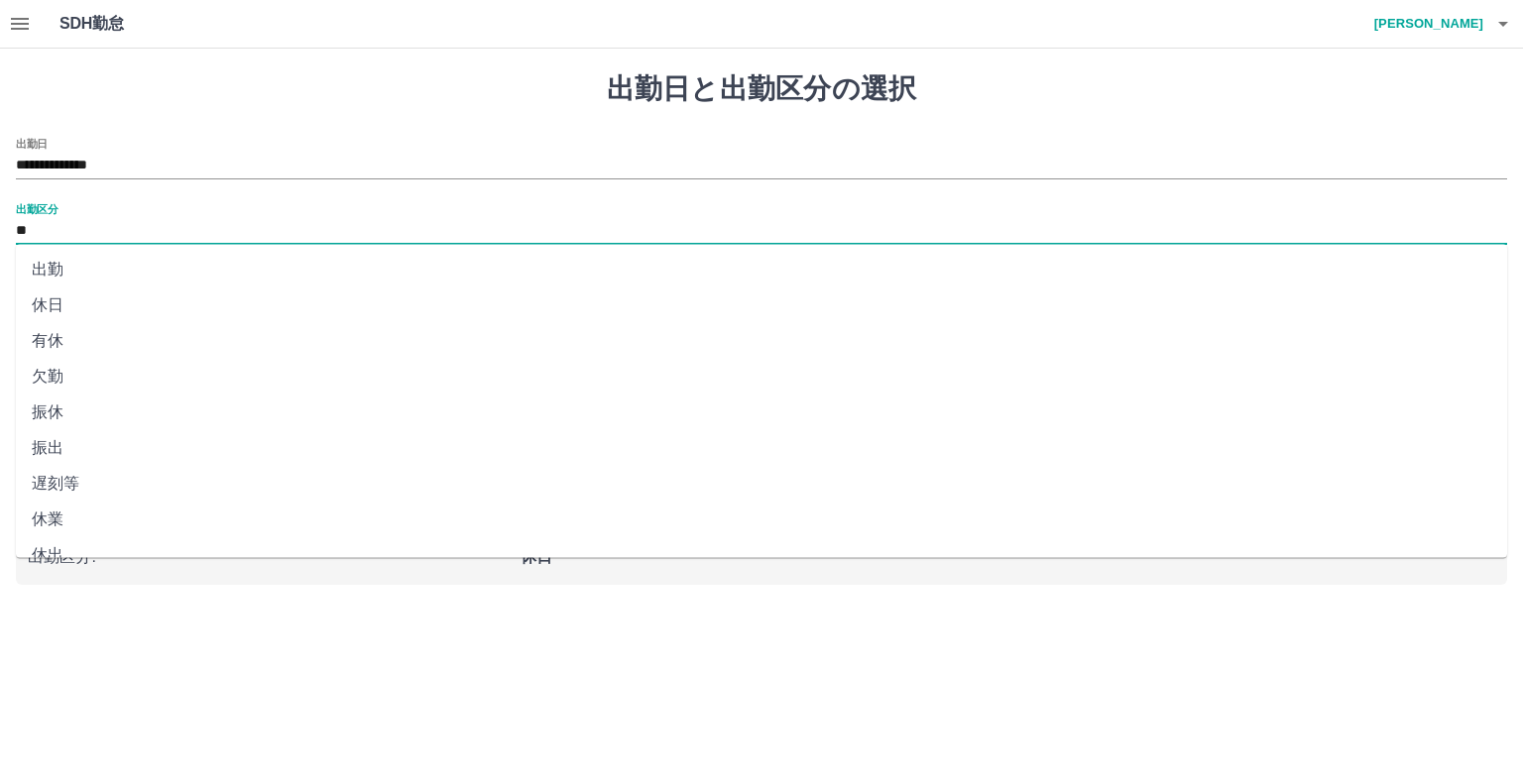 click on "出勤" at bounding box center (762, 270) 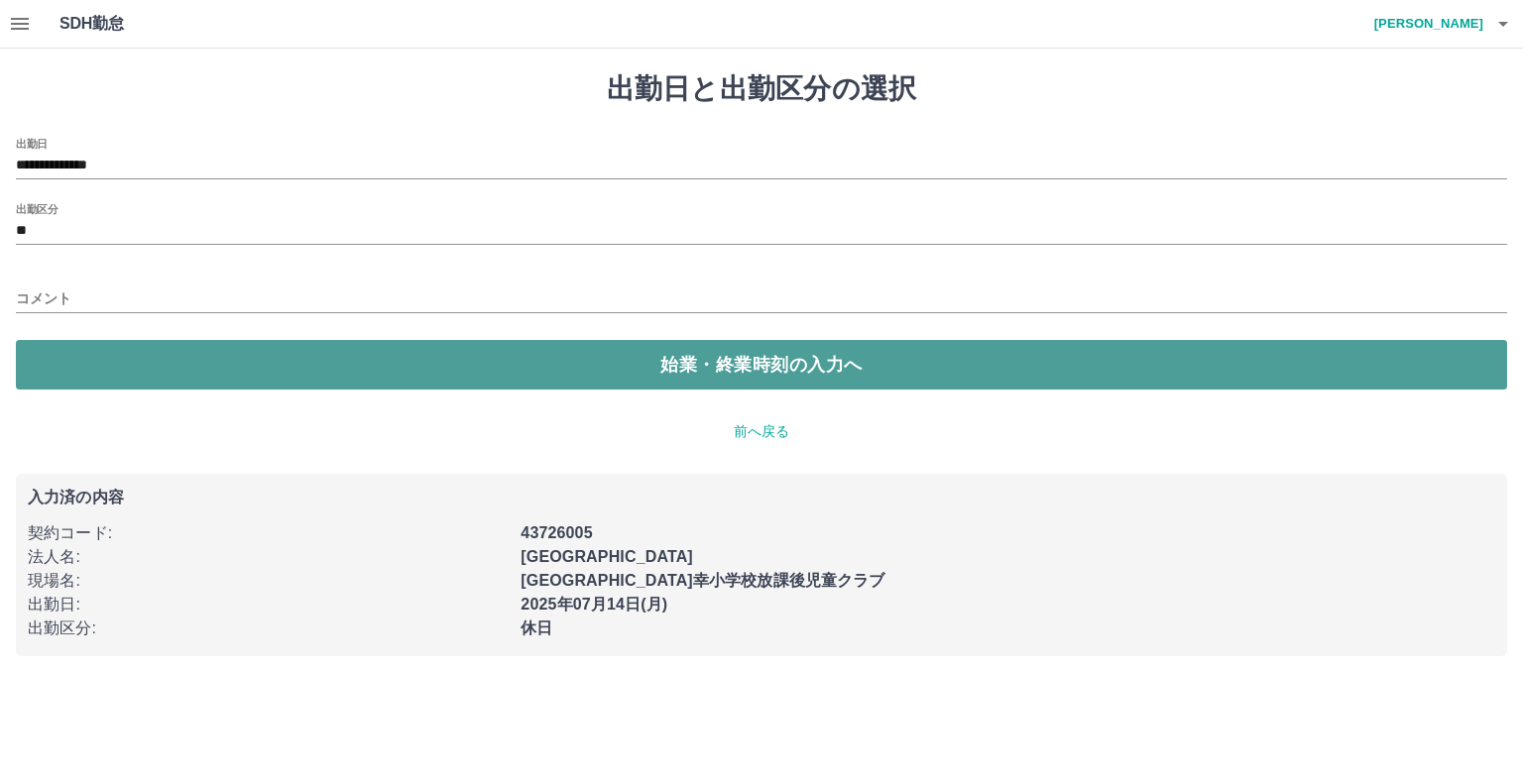 click on "始業・終業時刻の入力へ" at bounding box center (762, 365) 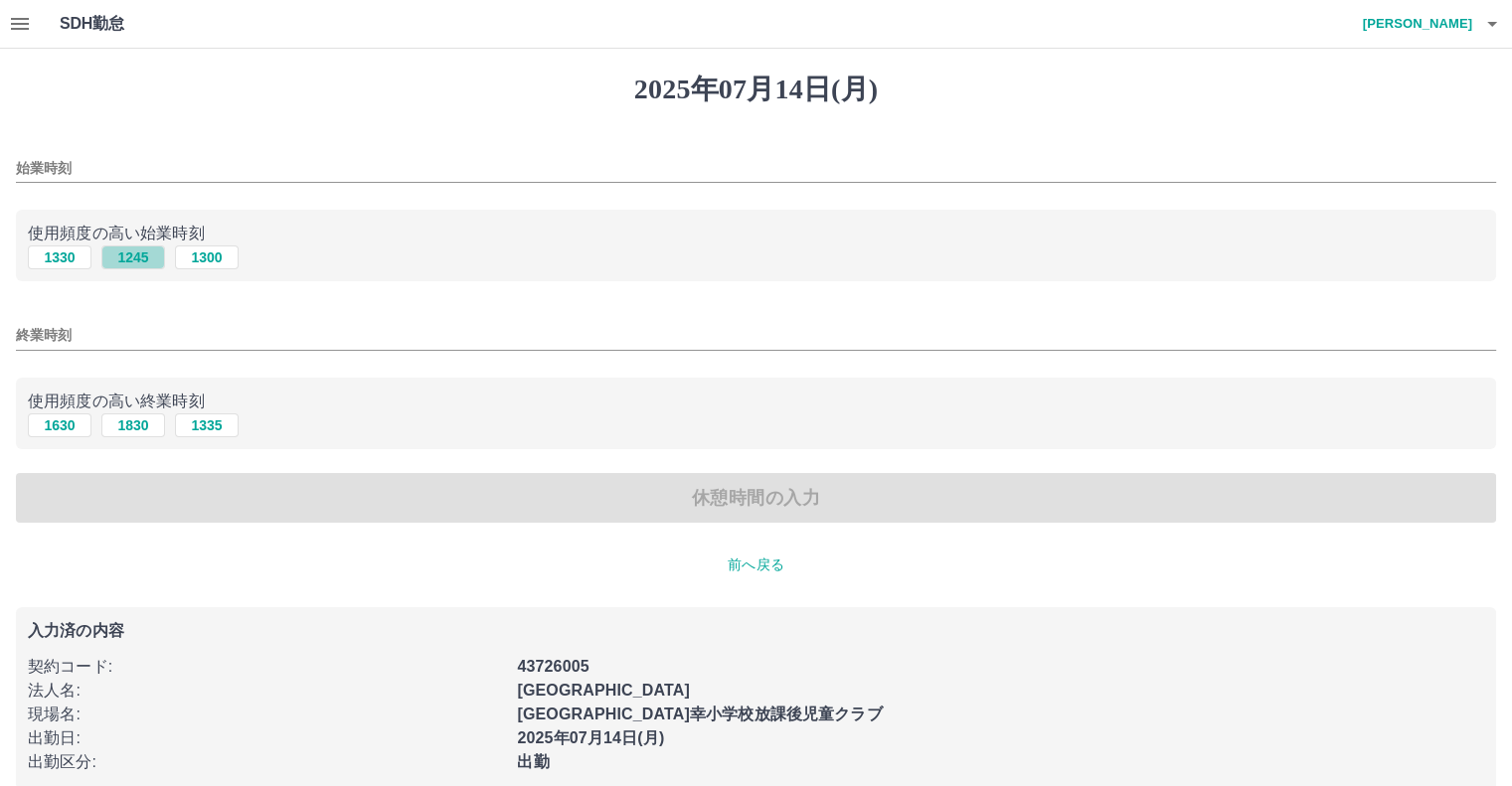 click on "1245" at bounding box center (133, 257) 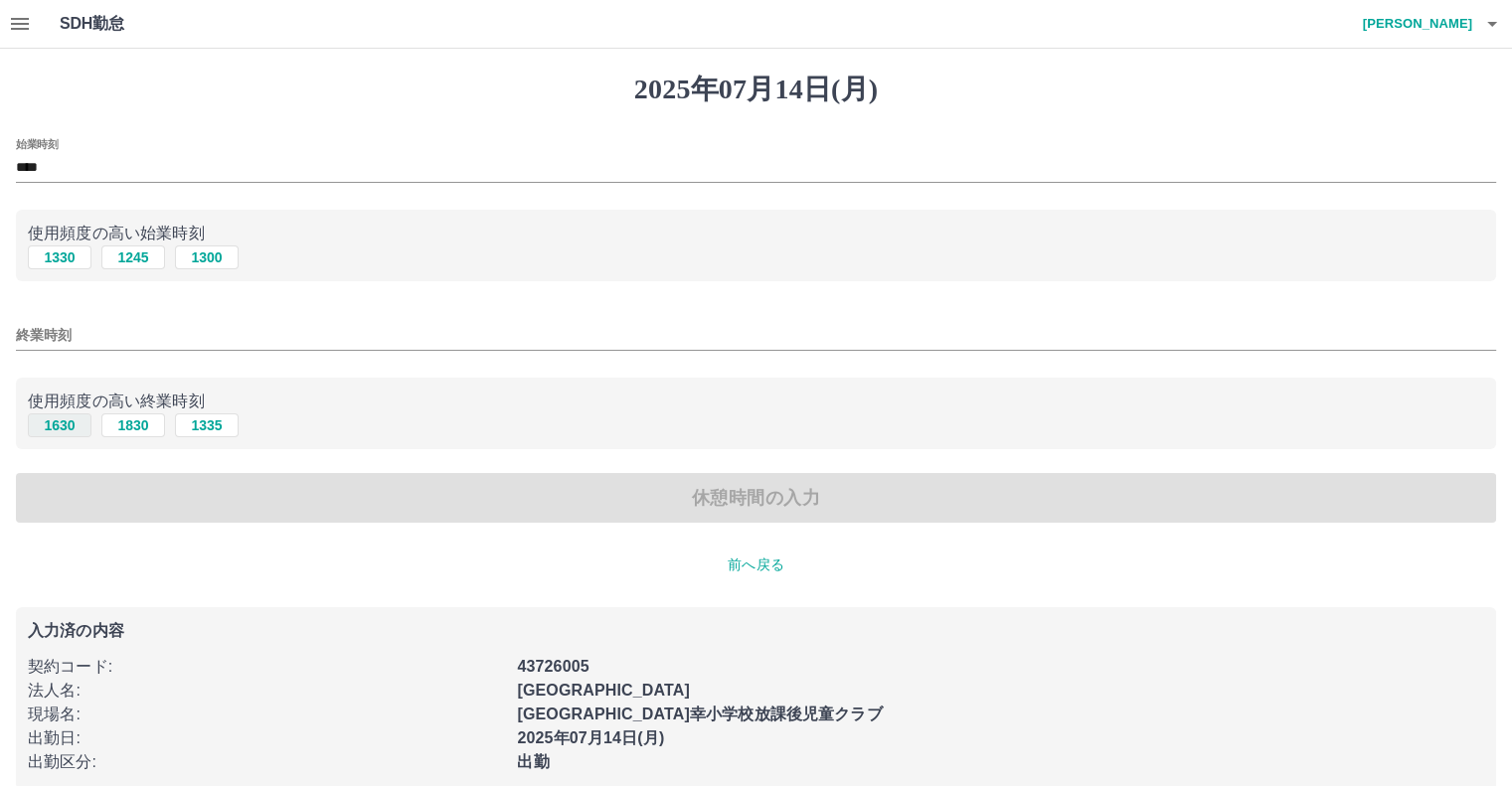 click on "1630" at bounding box center [60, 425] 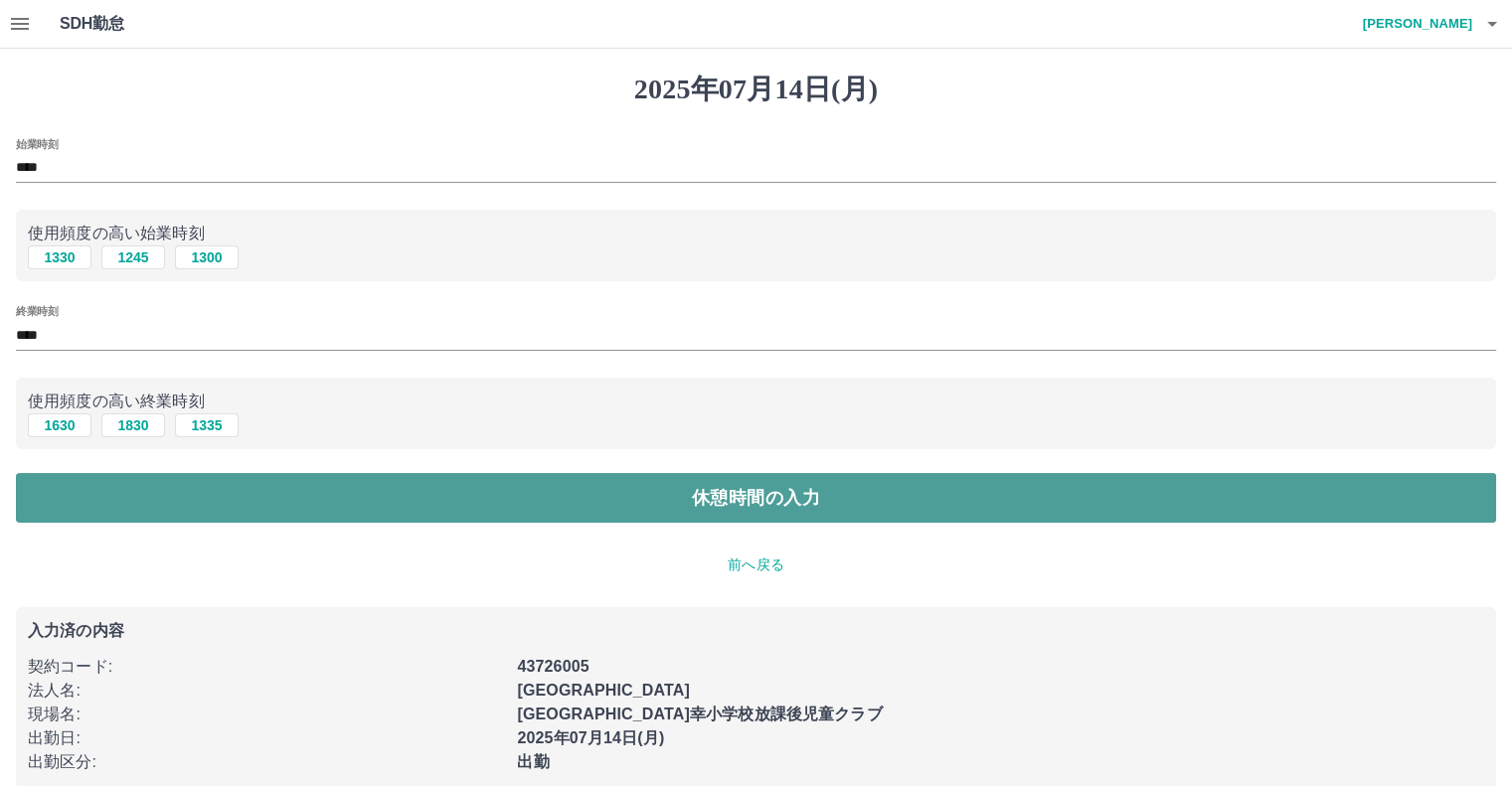 click on "休憩時間の入力" at bounding box center (756, 498) 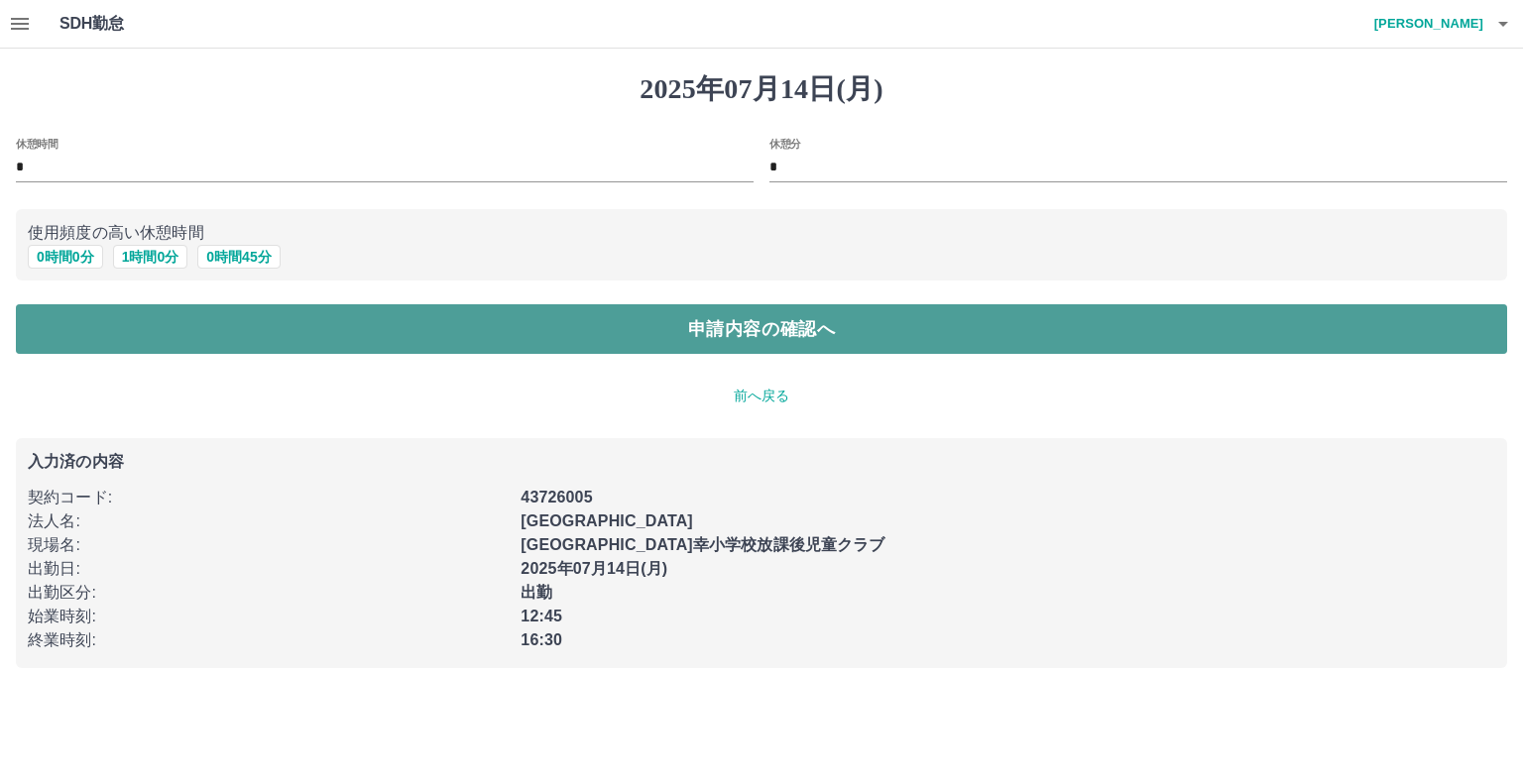 click on "申請内容の確認へ" at bounding box center [762, 329] 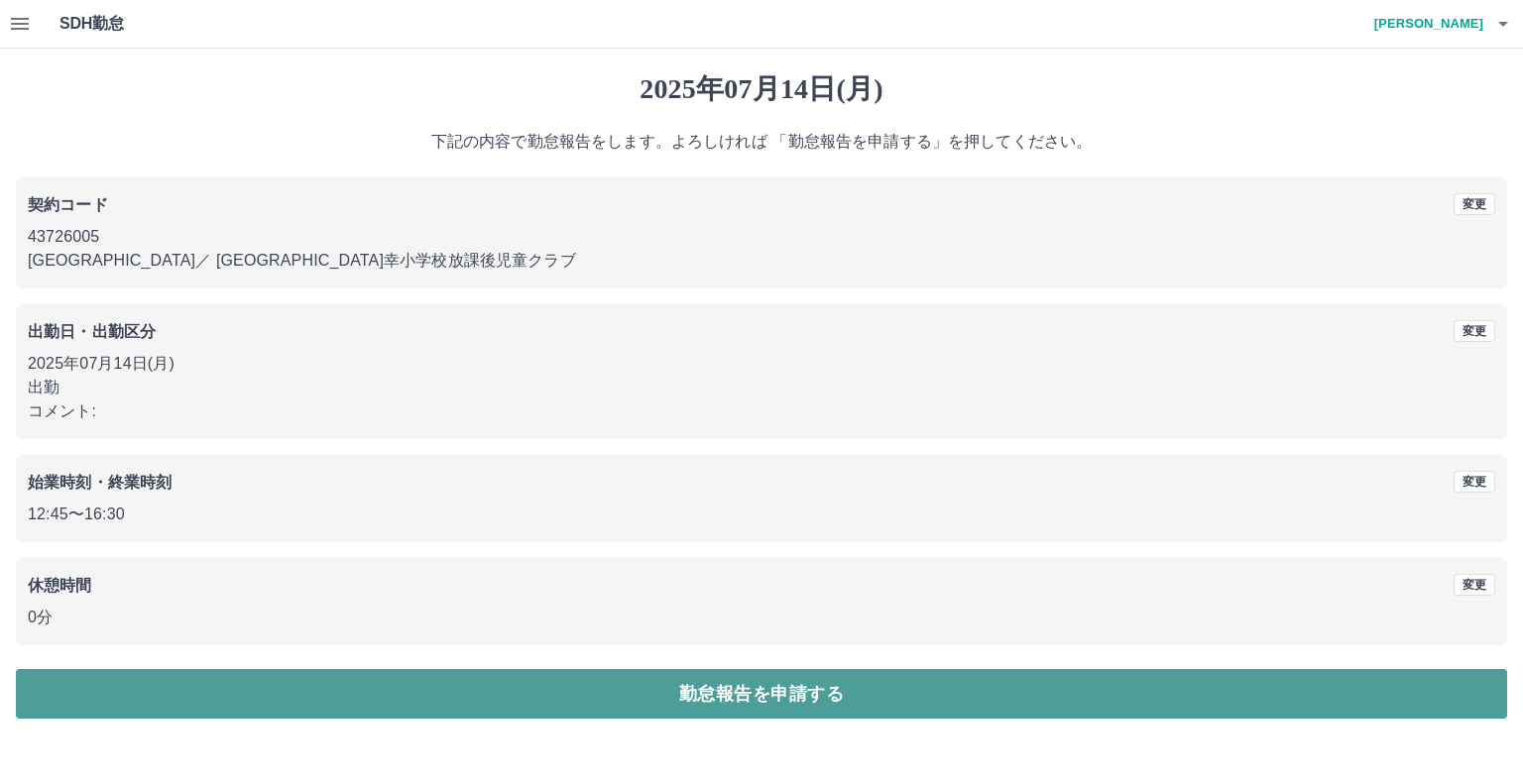 click on "勤怠報告を申請する" at bounding box center [762, 694] 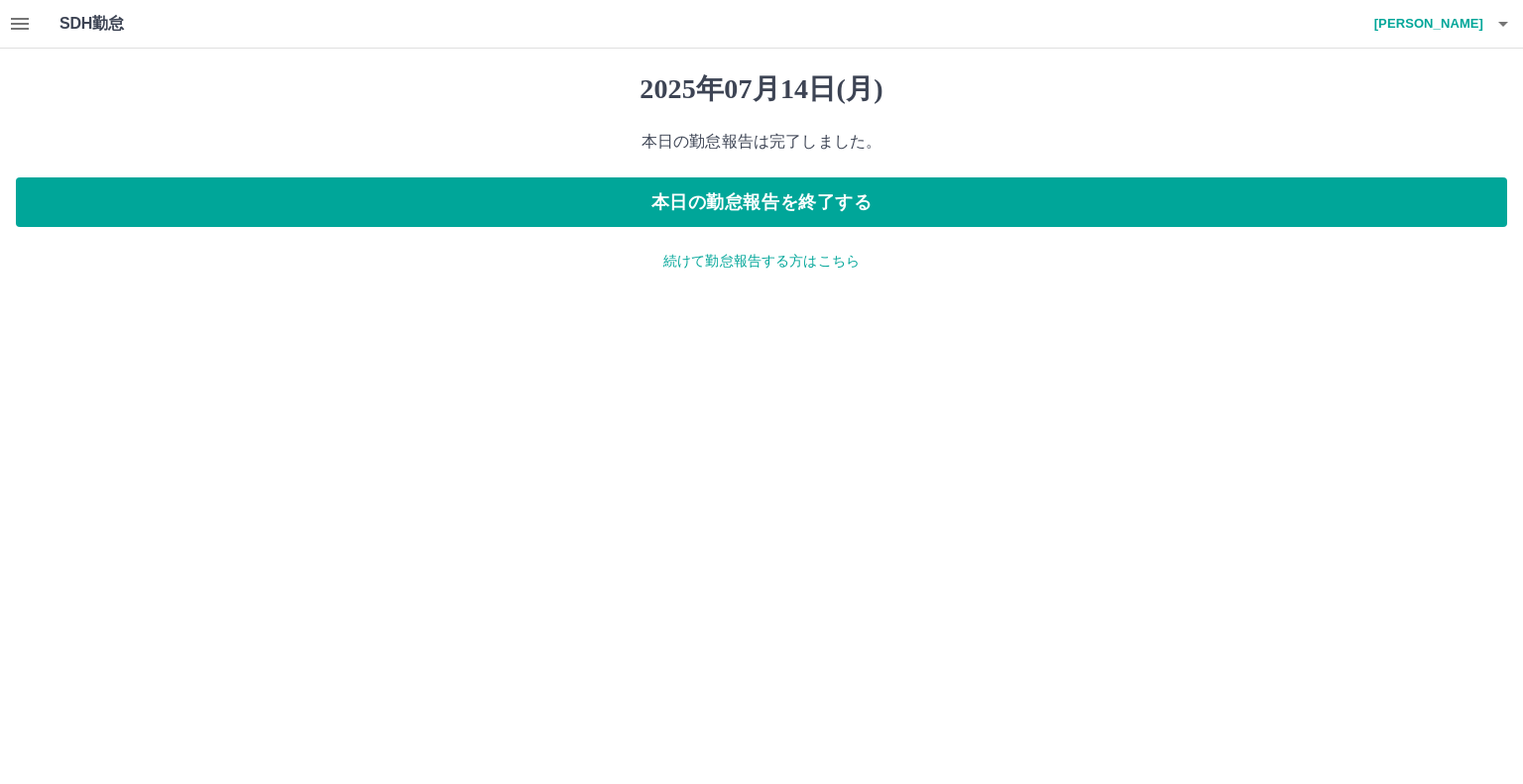 click on "続けて勤怠報告する方はこちら" at bounding box center [762, 261] 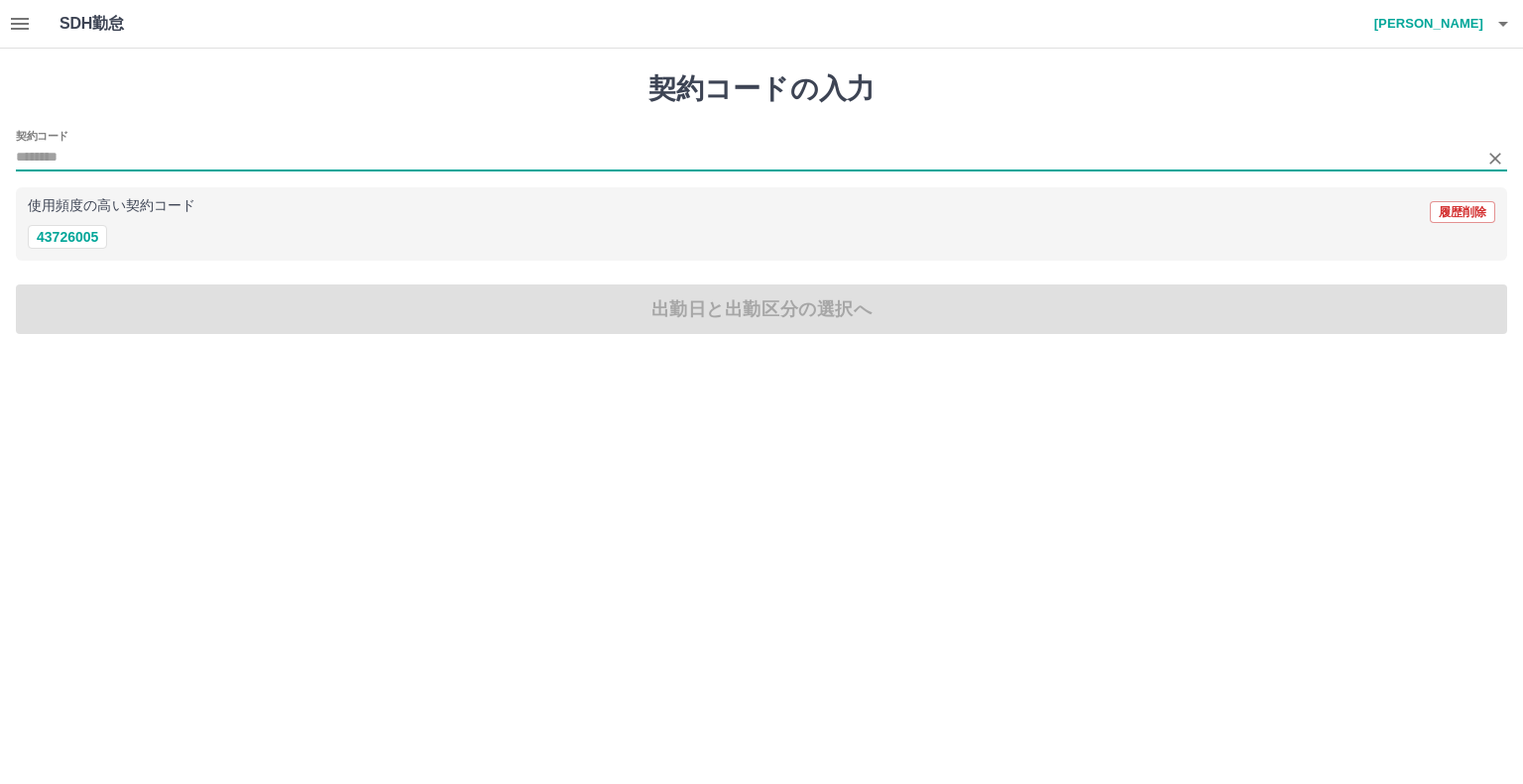 click on "契約コード" at bounding box center [747, 158] 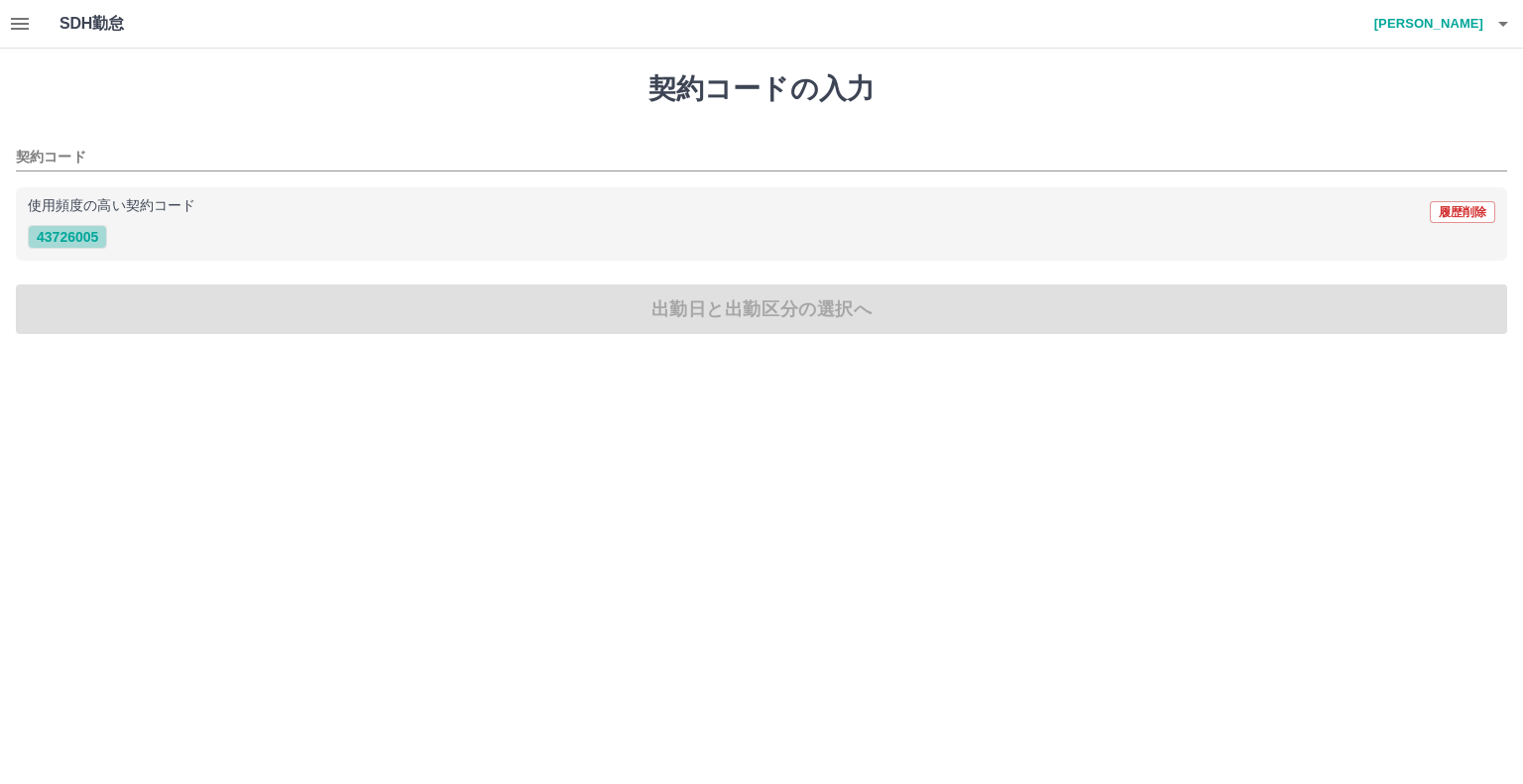 click on "43726005" at bounding box center (67, 237) 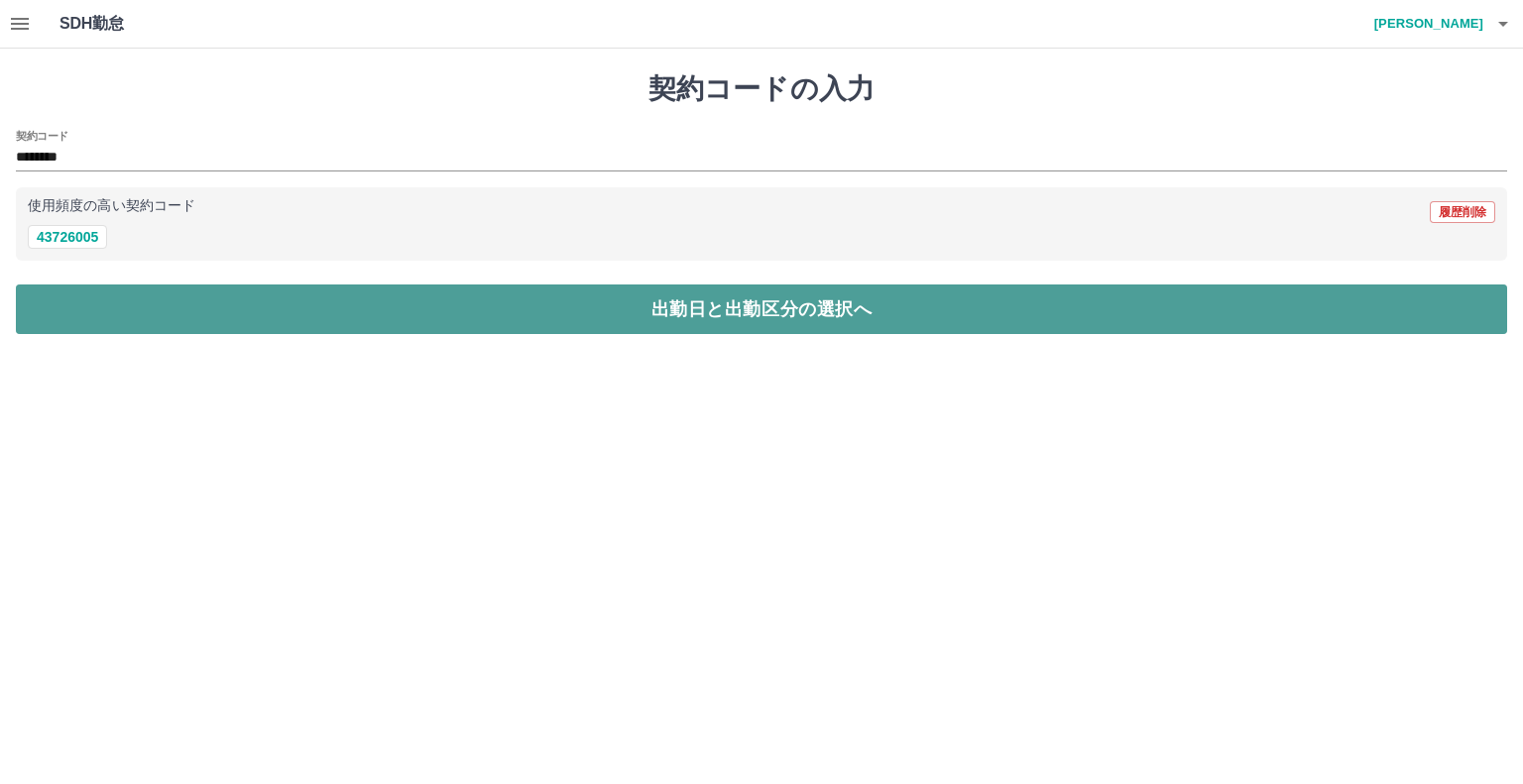 click on "出勤日と出勤区分の選択へ" at bounding box center [762, 309] 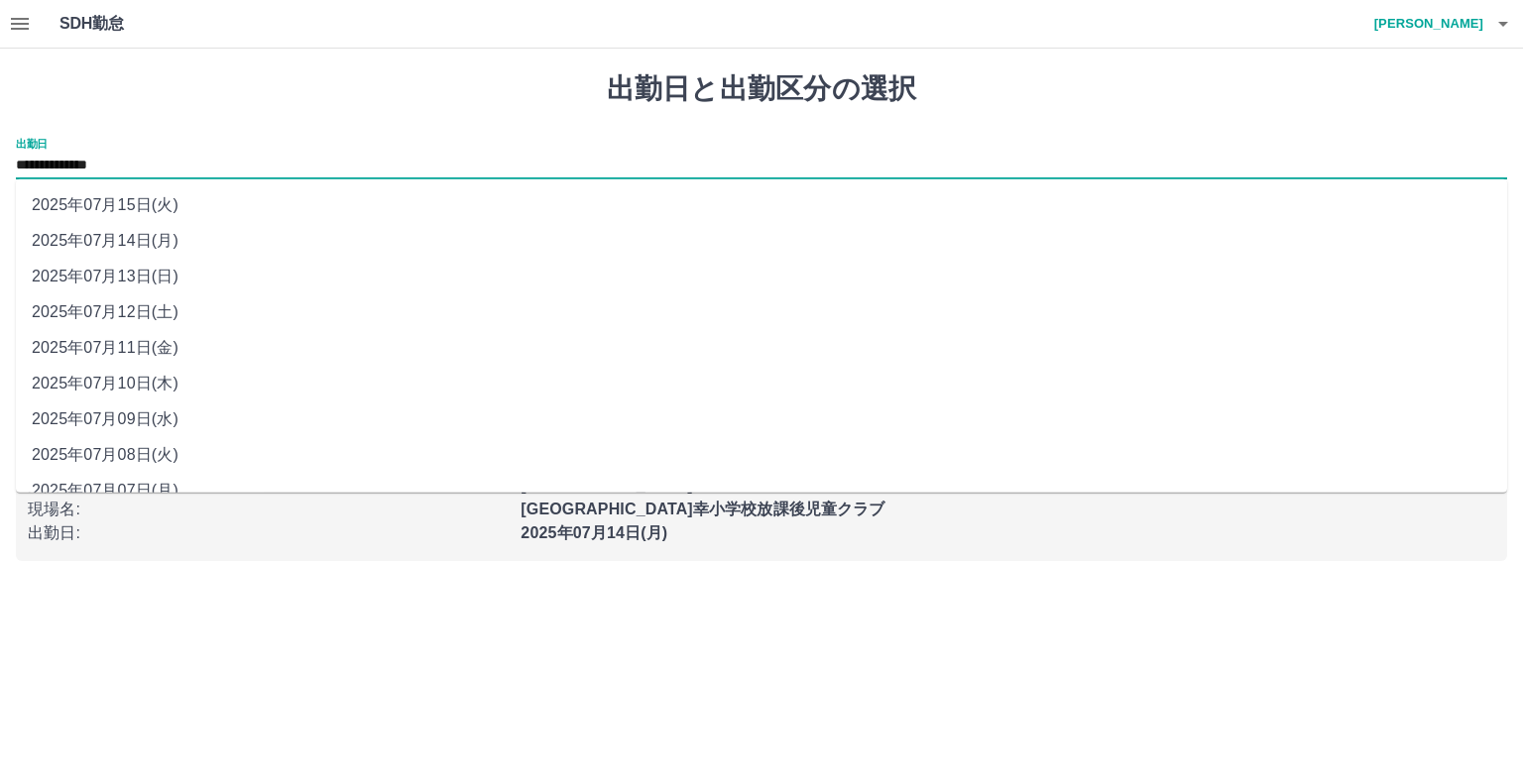 click on "**********" at bounding box center [762, 166] 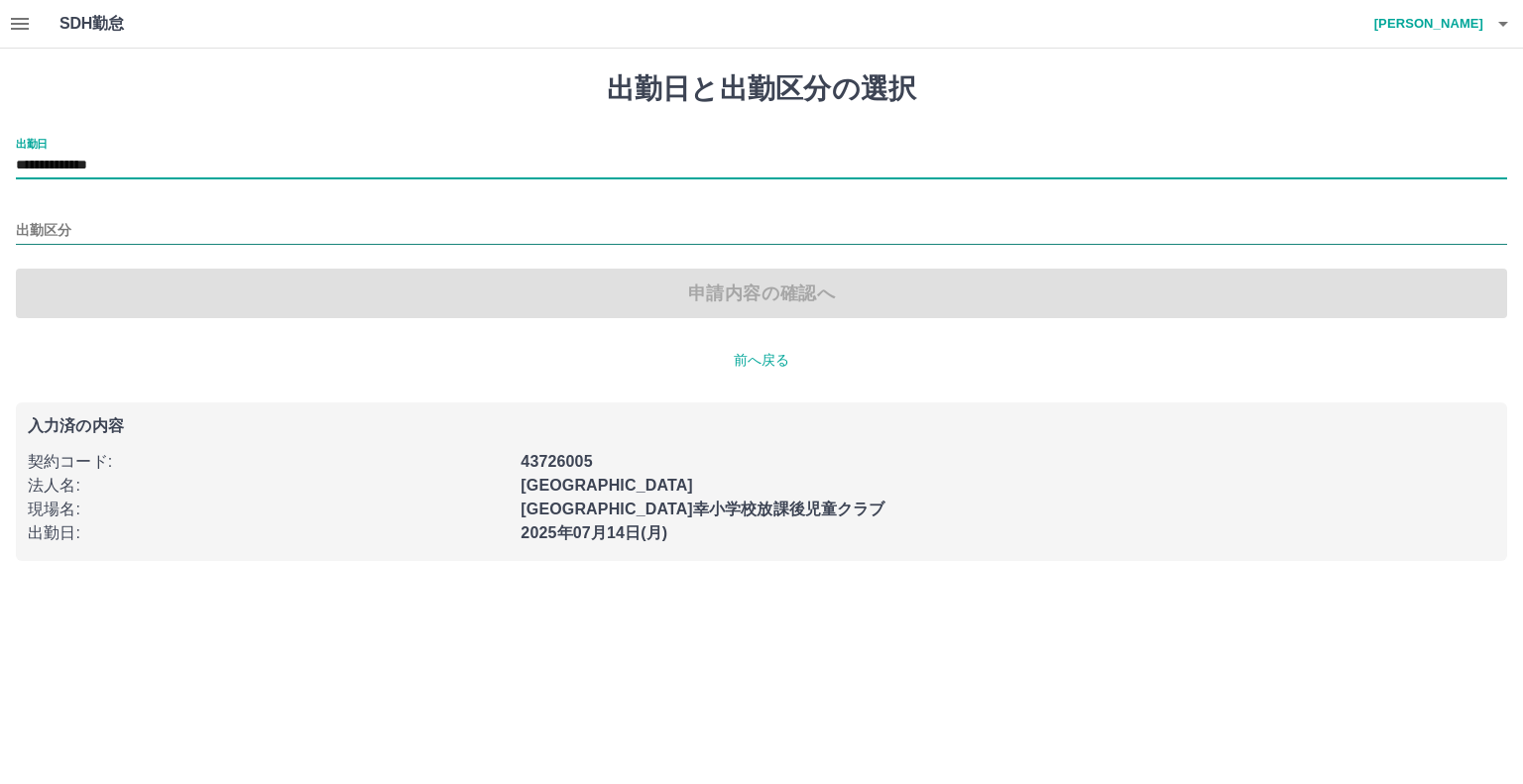 click on "出勤区分" at bounding box center (762, 231) 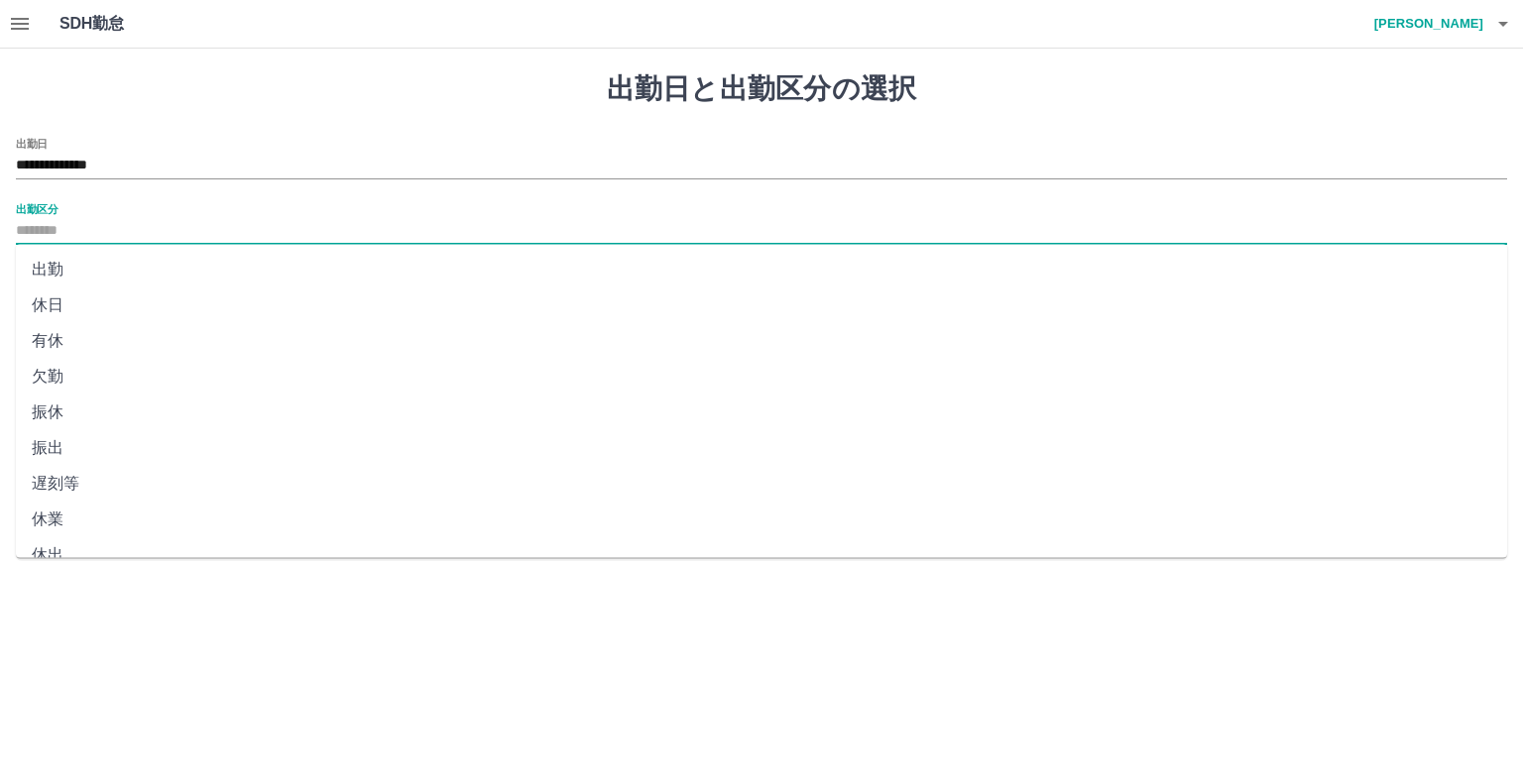 click on "休日" at bounding box center (762, 305) 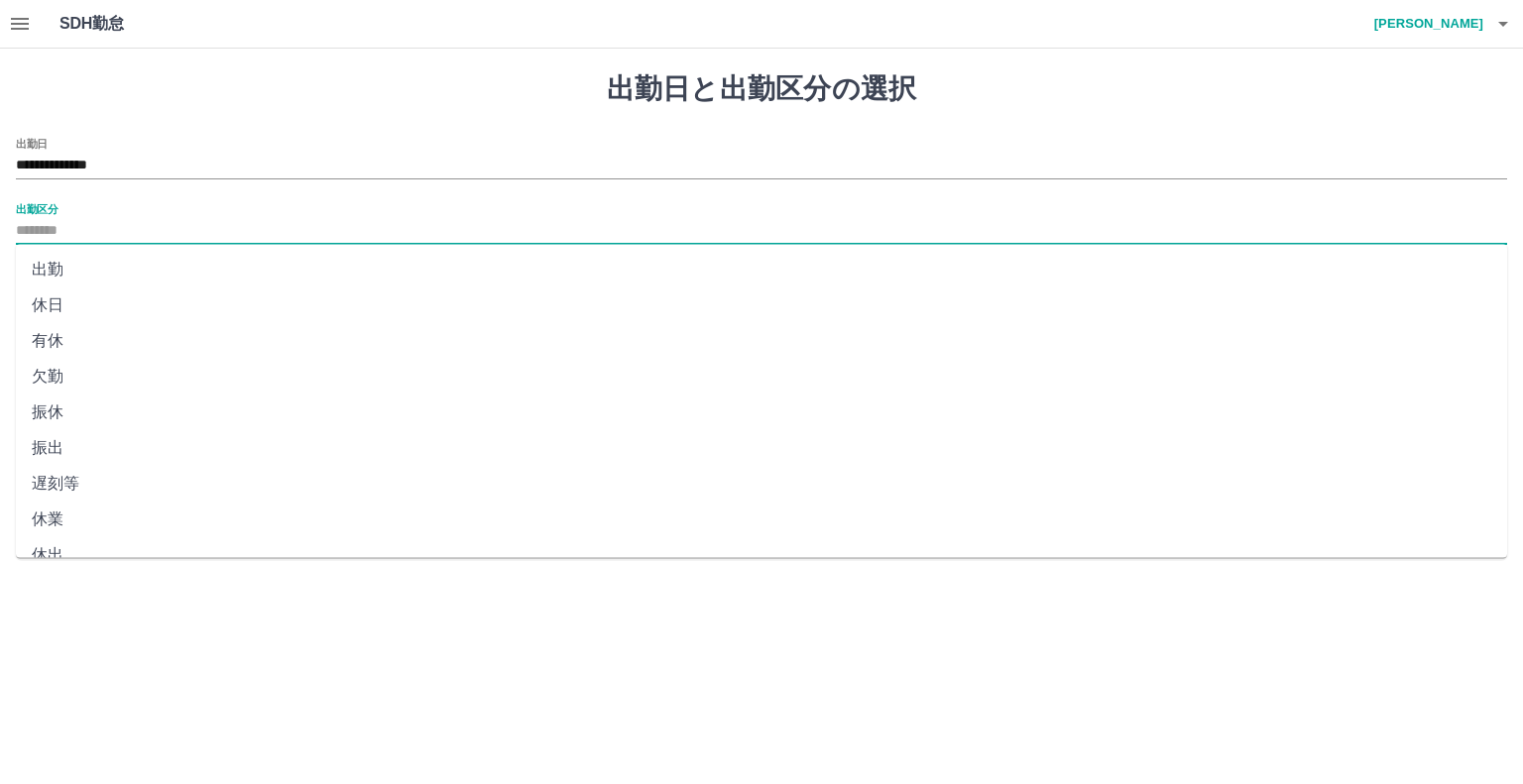 type on "**" 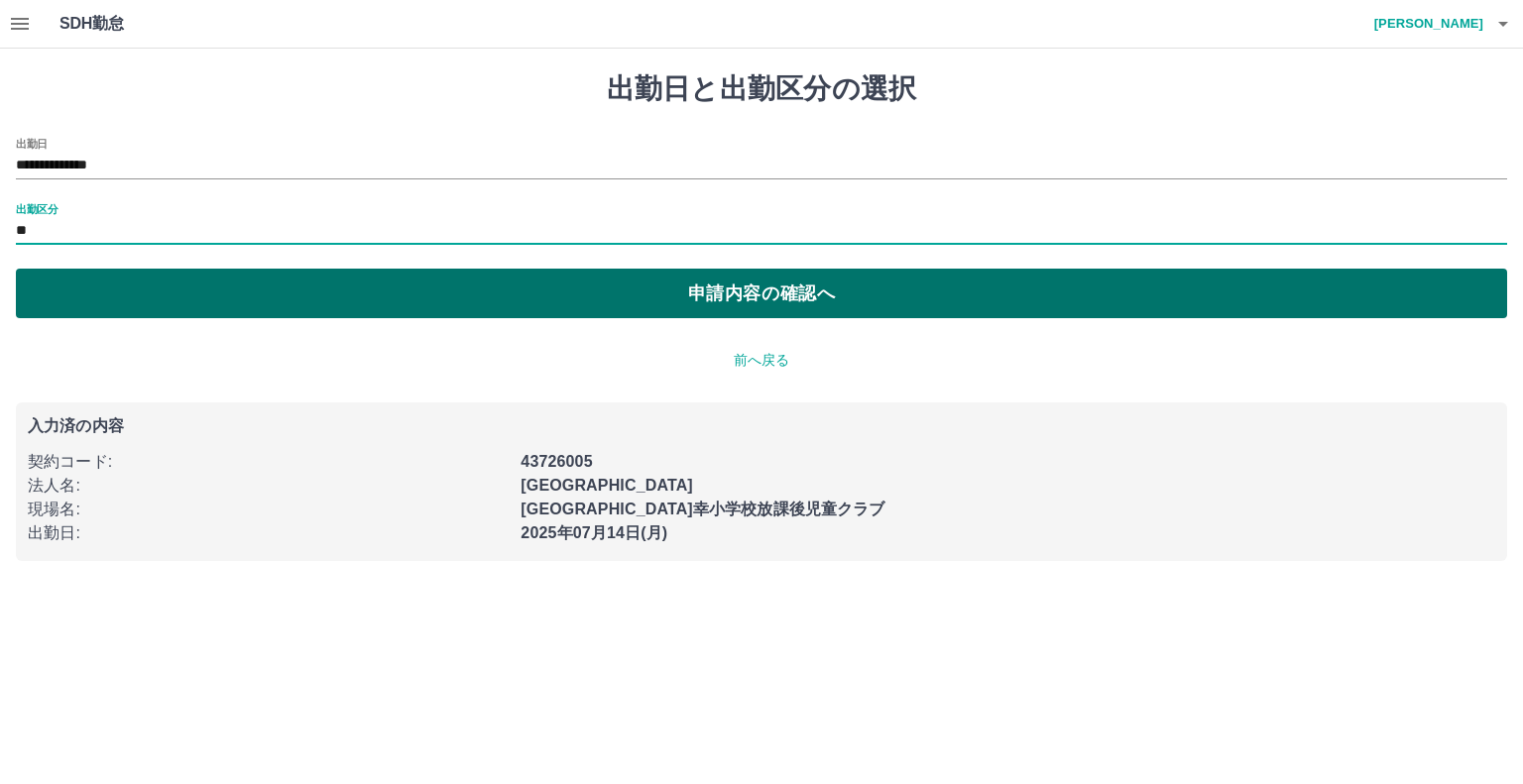 click on "申請内容の確認へ" at bounding box center [762, 293] 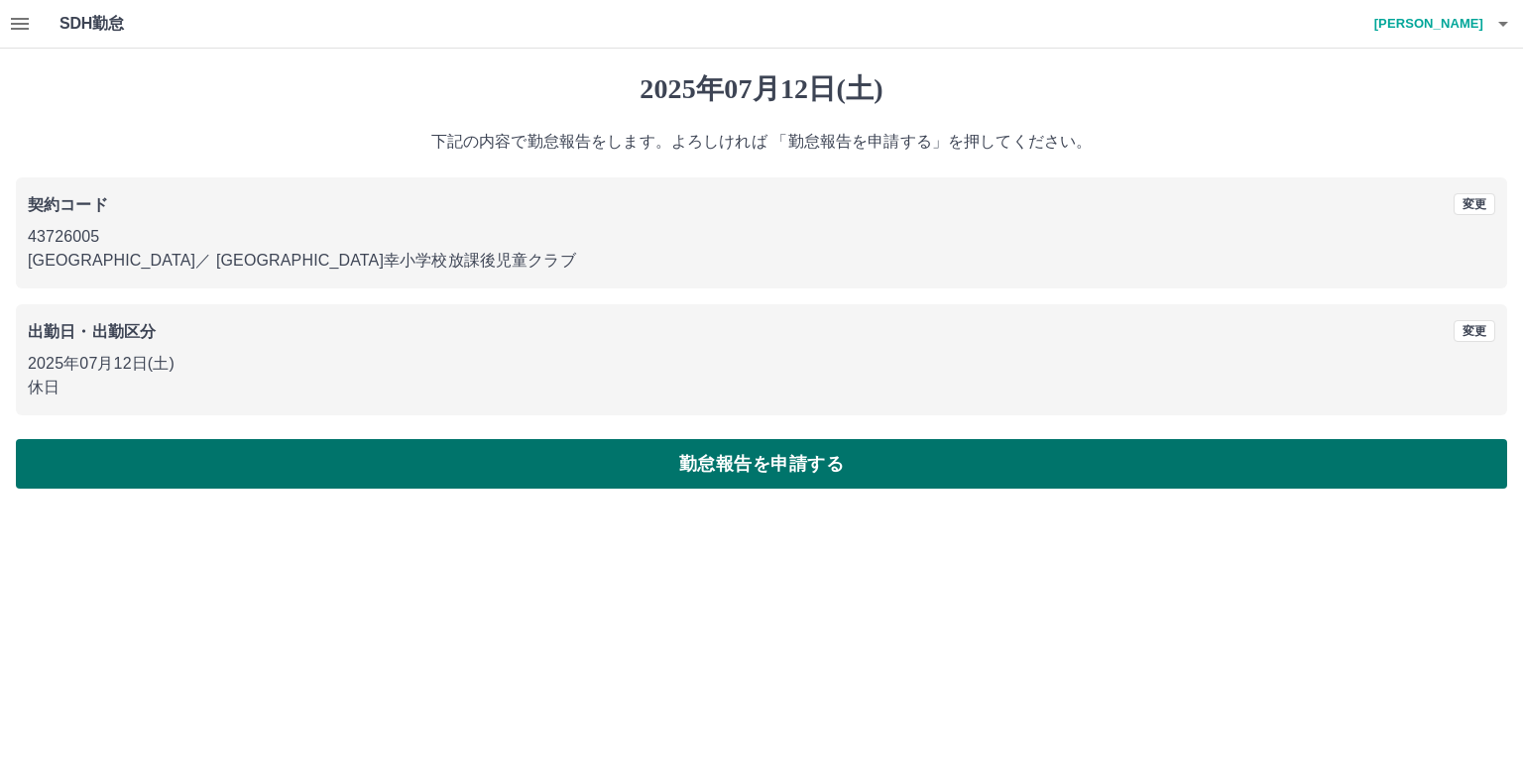 click on "勤怠報告を申請する" at bounding box center (762, 464) 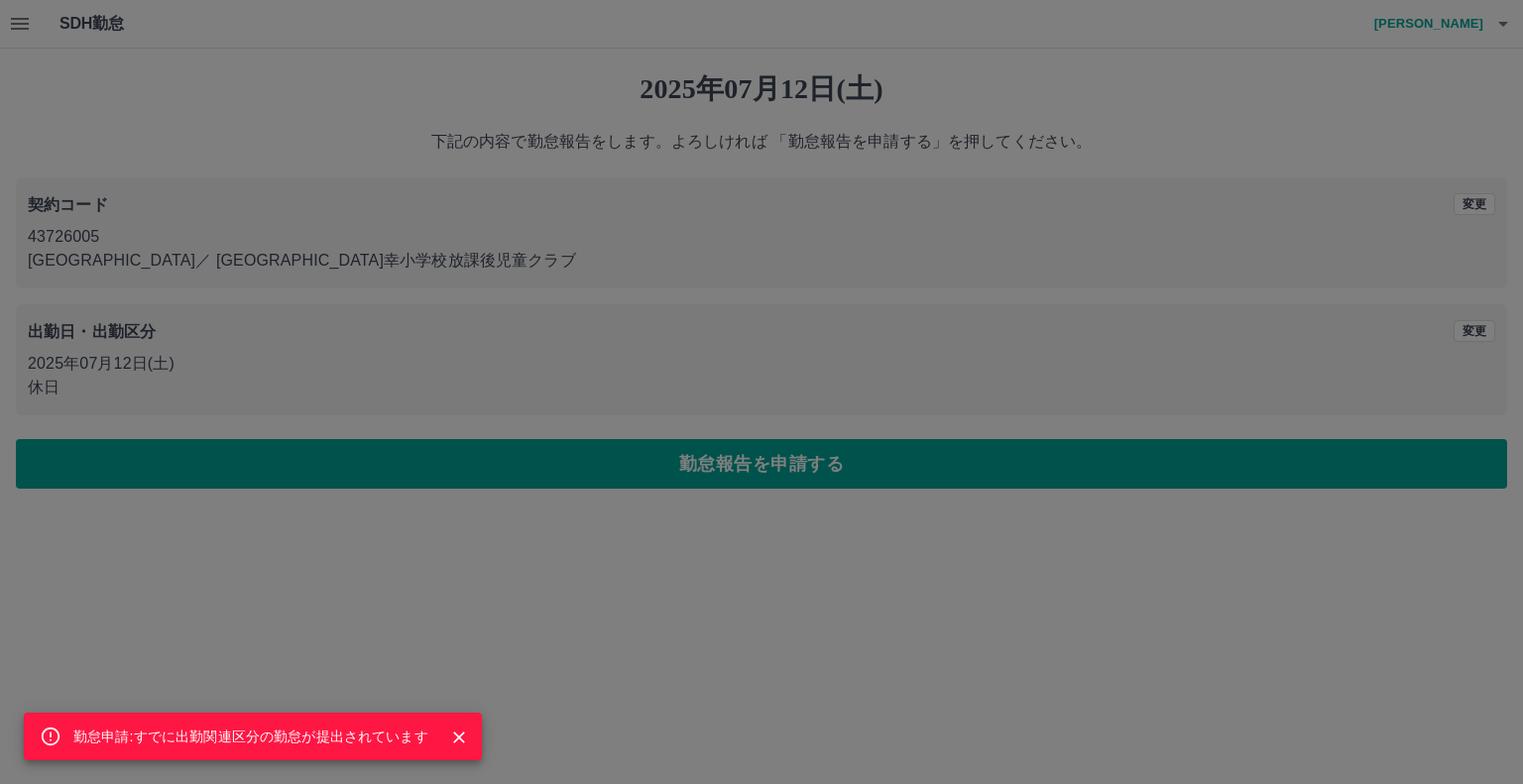 click 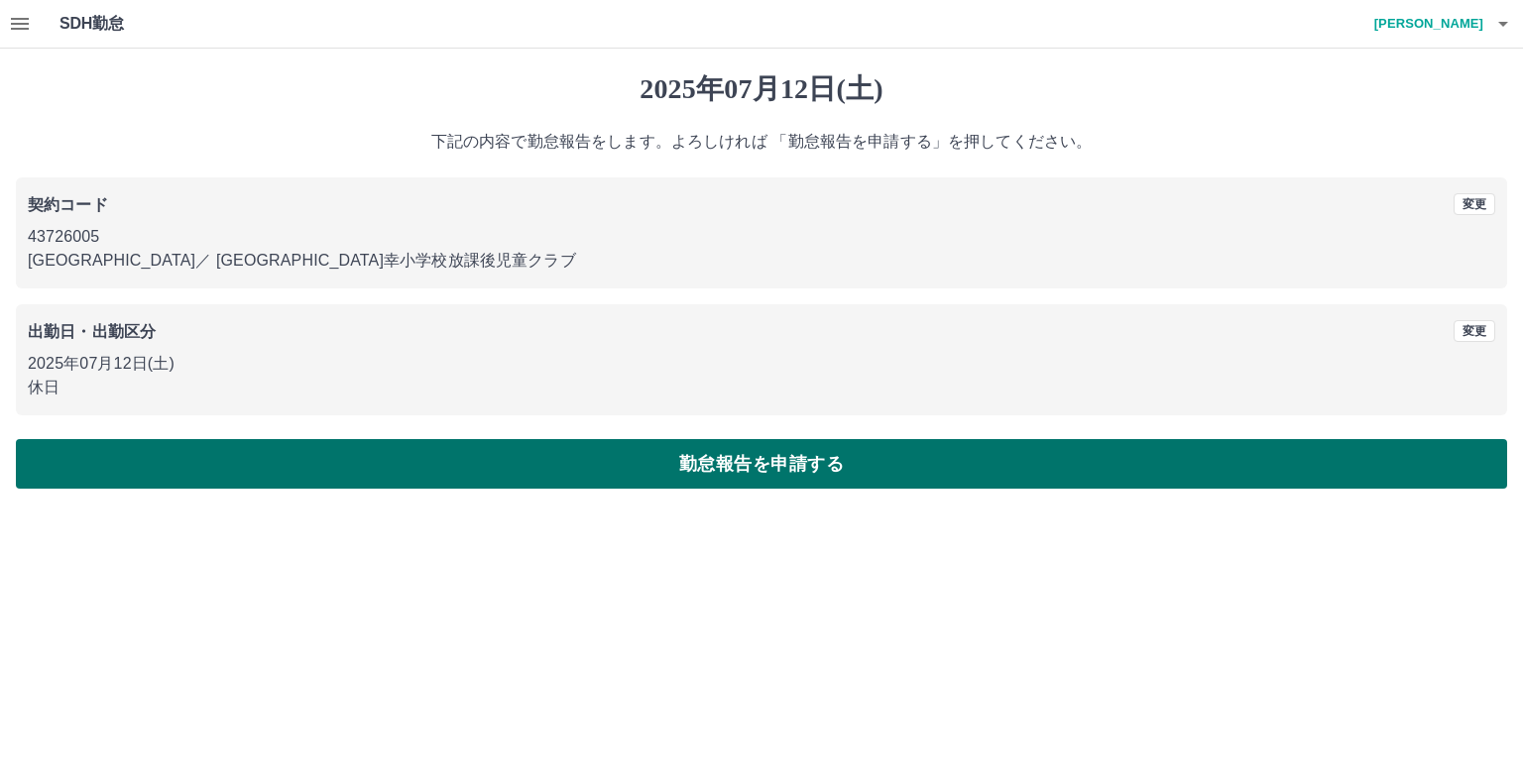 click on "勤怠報告を申請する" at bounding box center (762, 464) 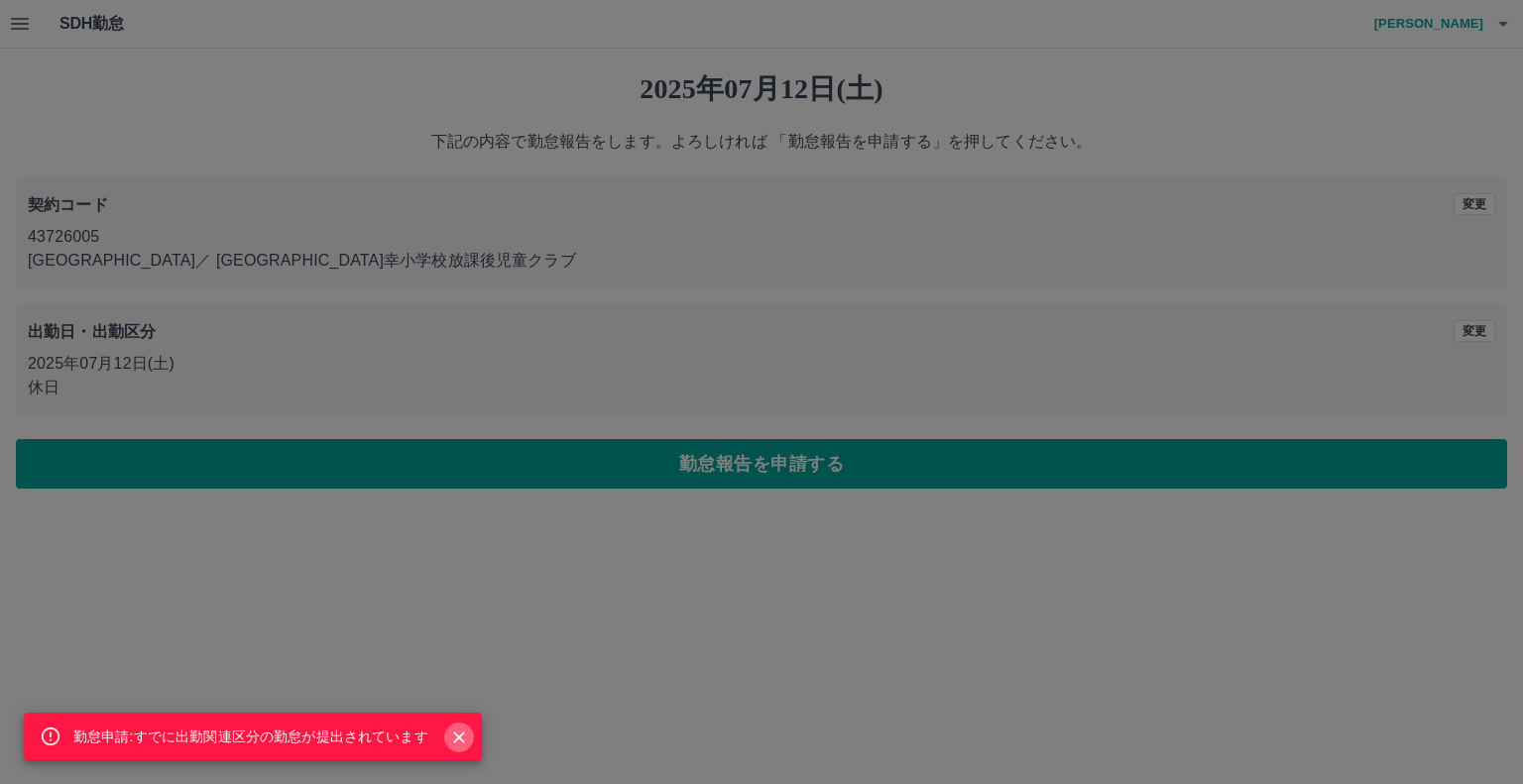 drag, startPoint x: 456, startPoint y: 739, endPoint x: 455, endPoint y: 749, distance: 10.049876 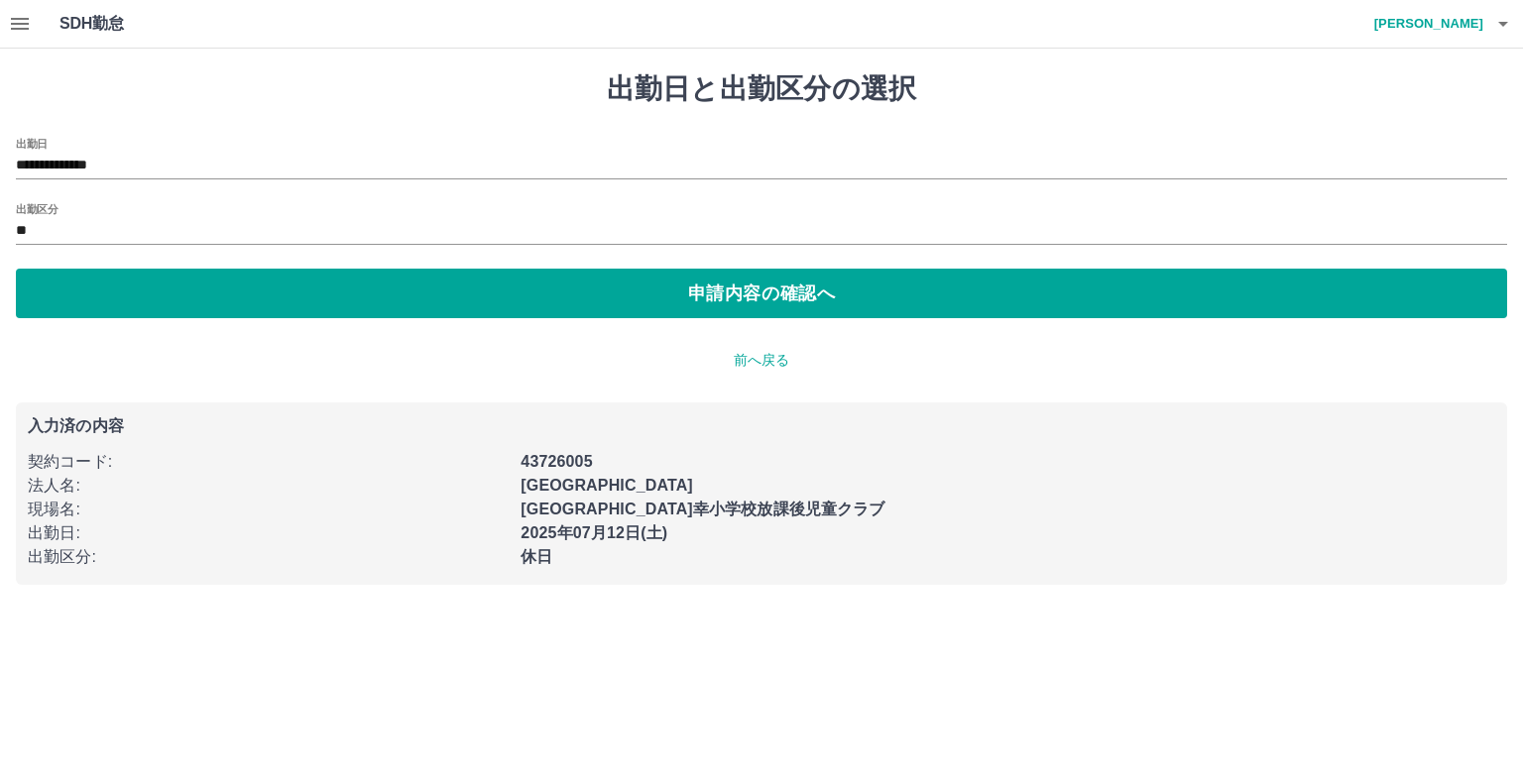 click on "**********" at bounding box center [762, 159] 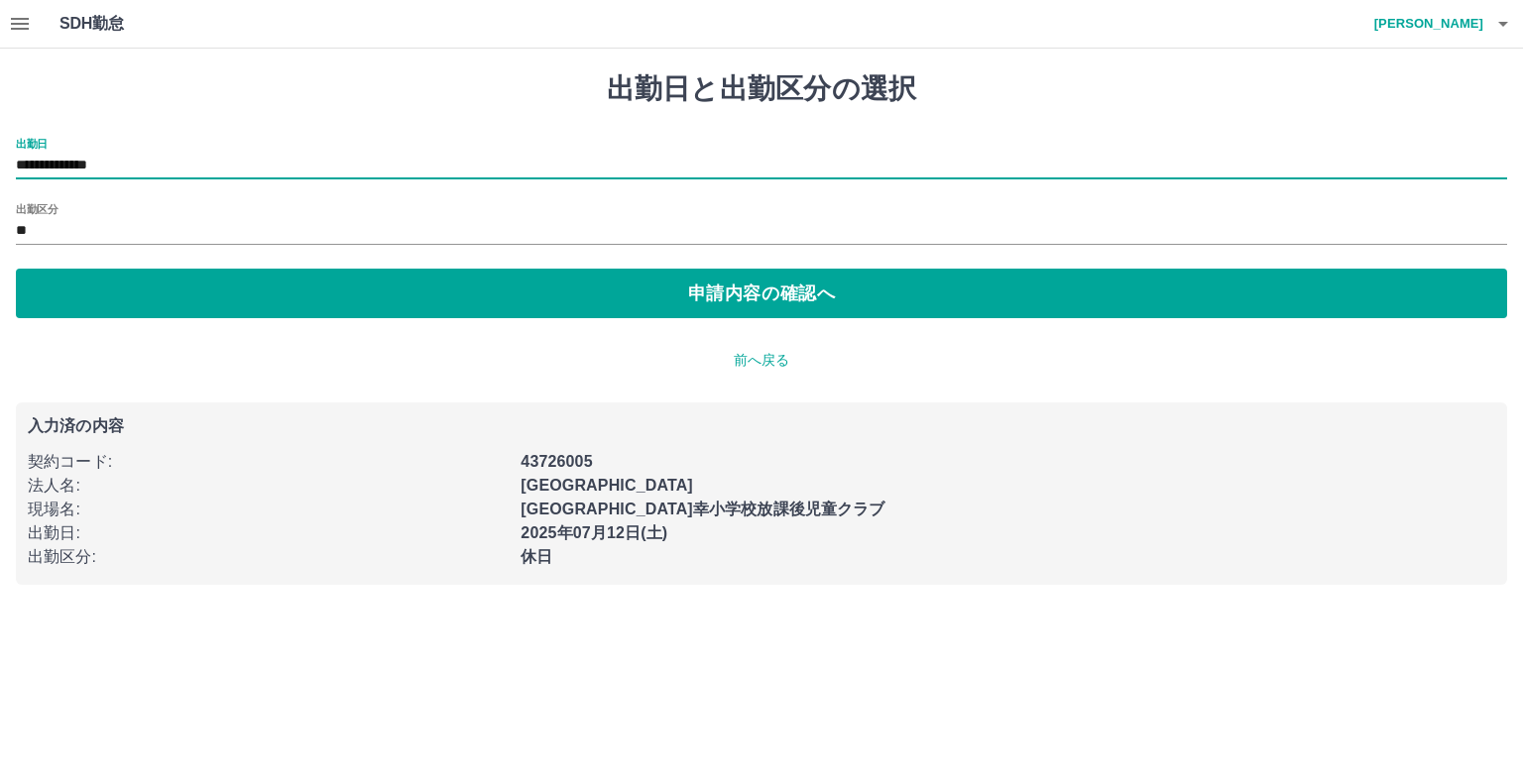 click on "**********" at bounding box center (762, 159) 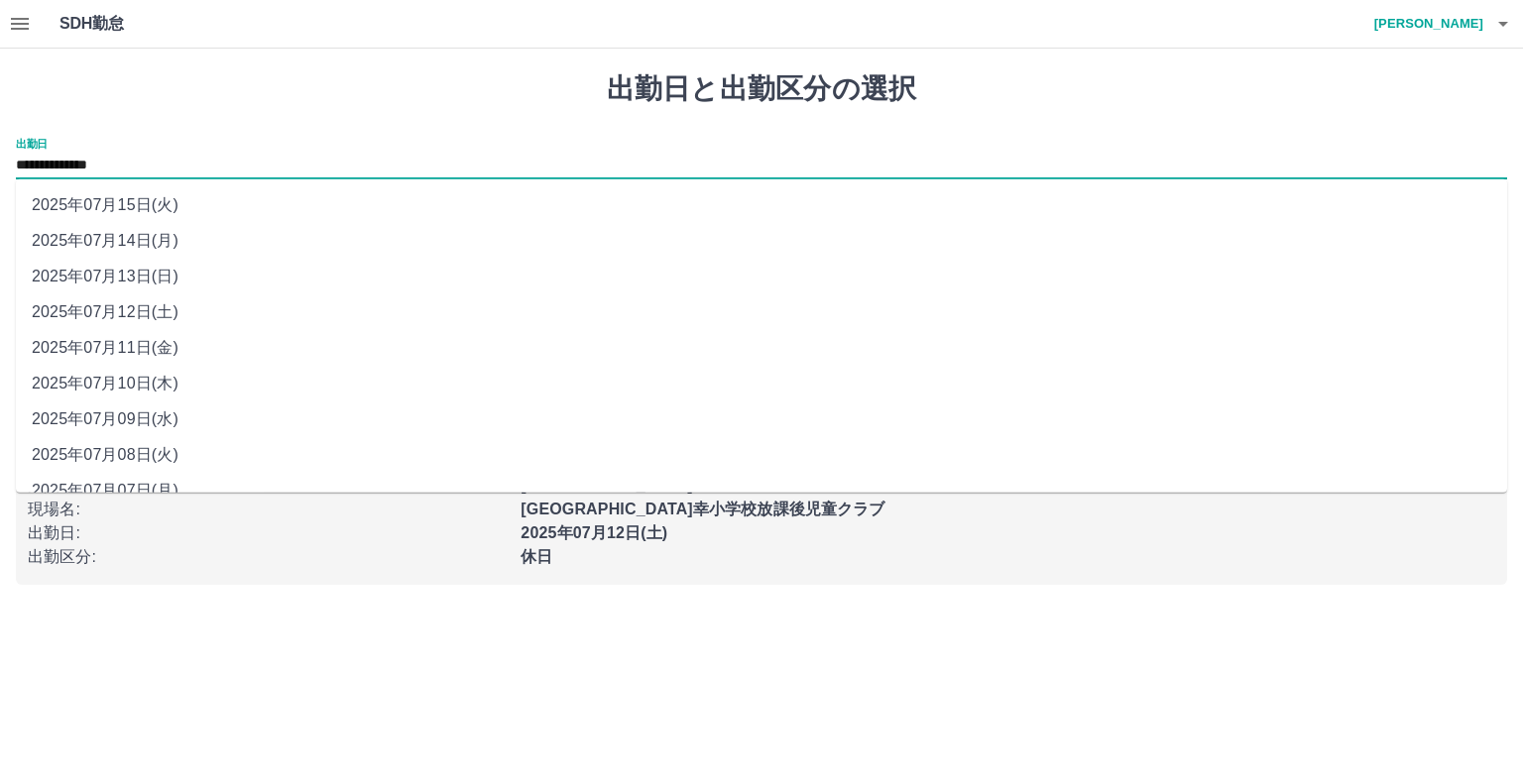 click on "2025年07月13日(日)" at bounding box center (762, 277) 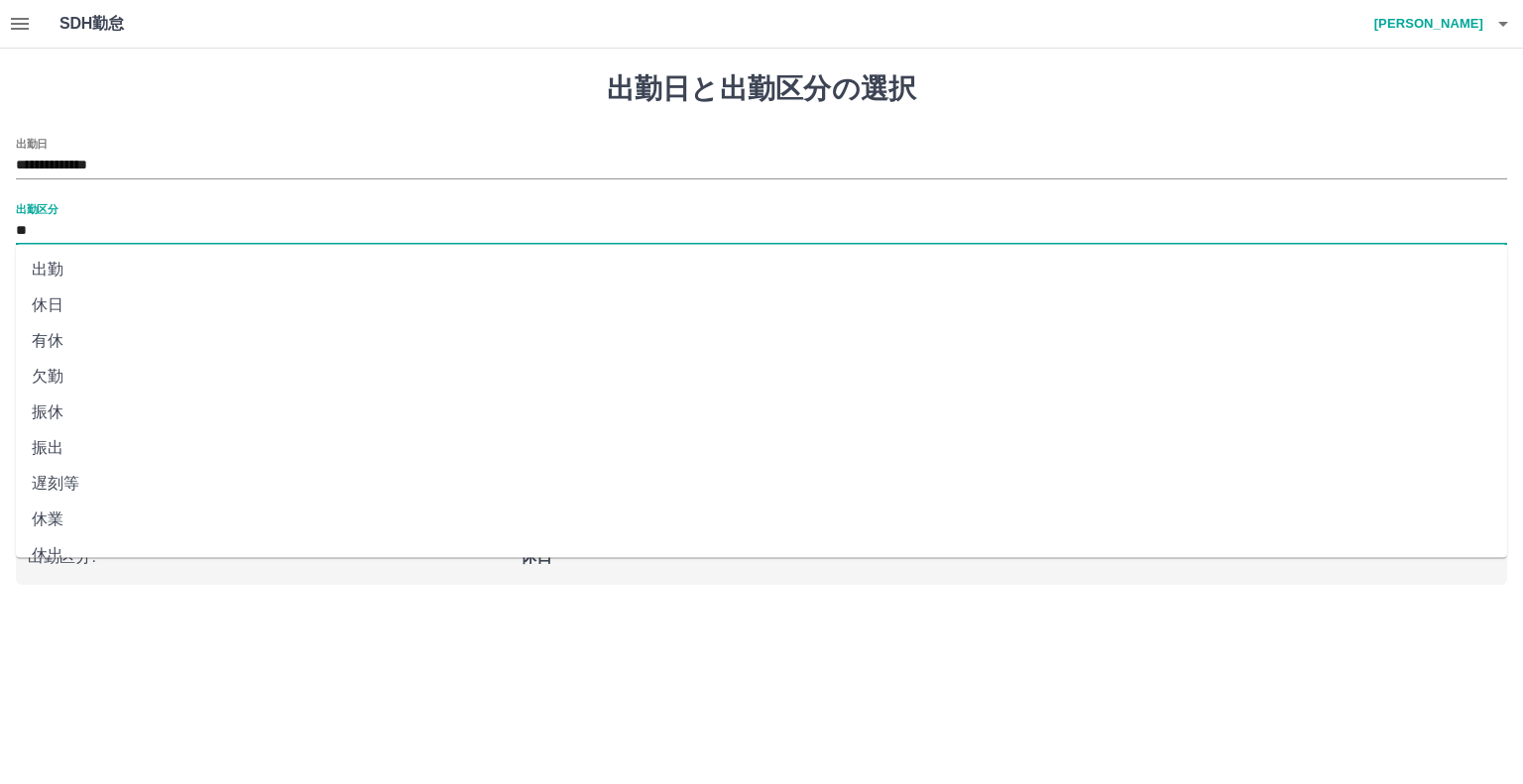 click on "**" at bounding box center (762, 231) 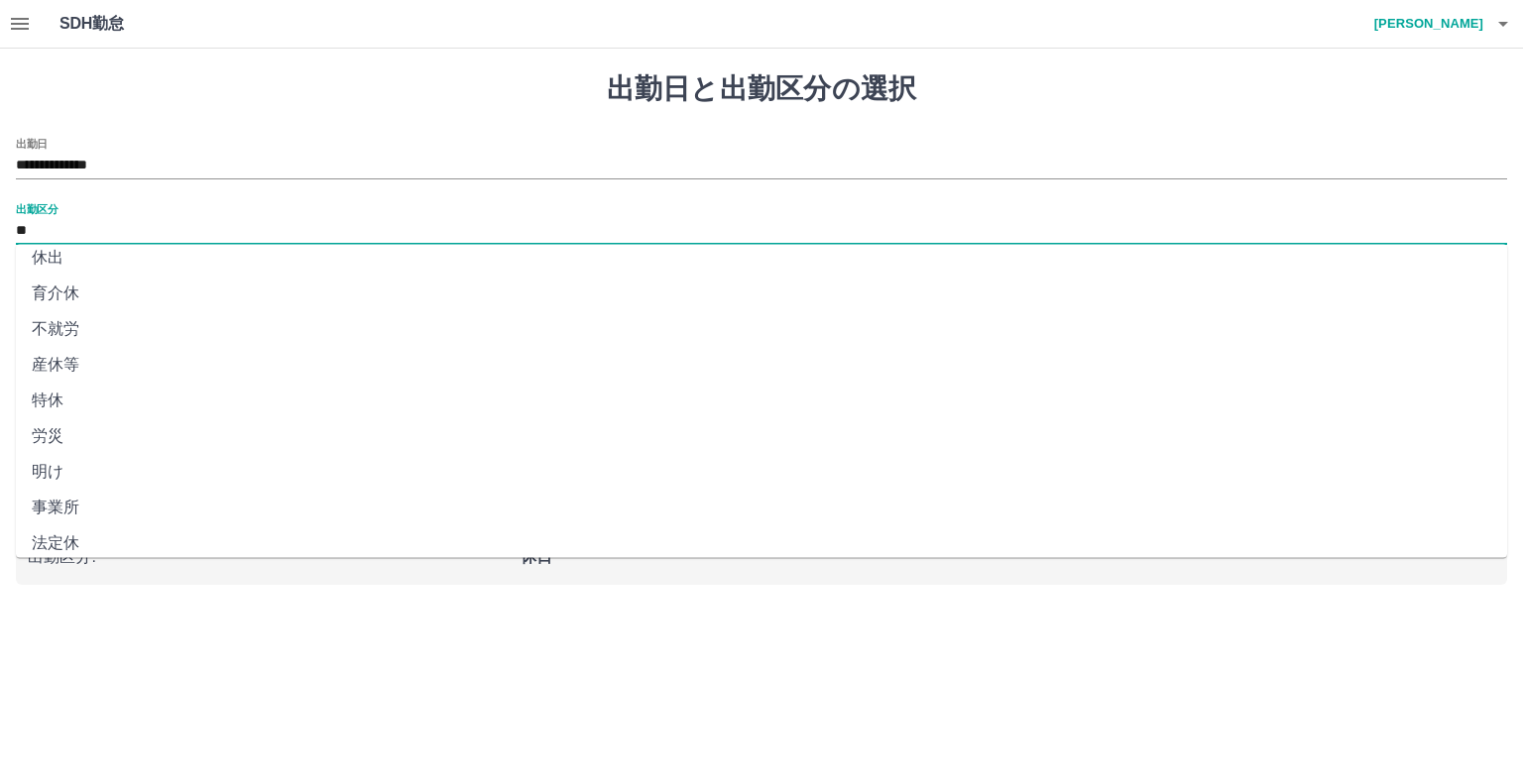 scroll, scrollTop: 344, scrollLeft: 0, axis: vertical 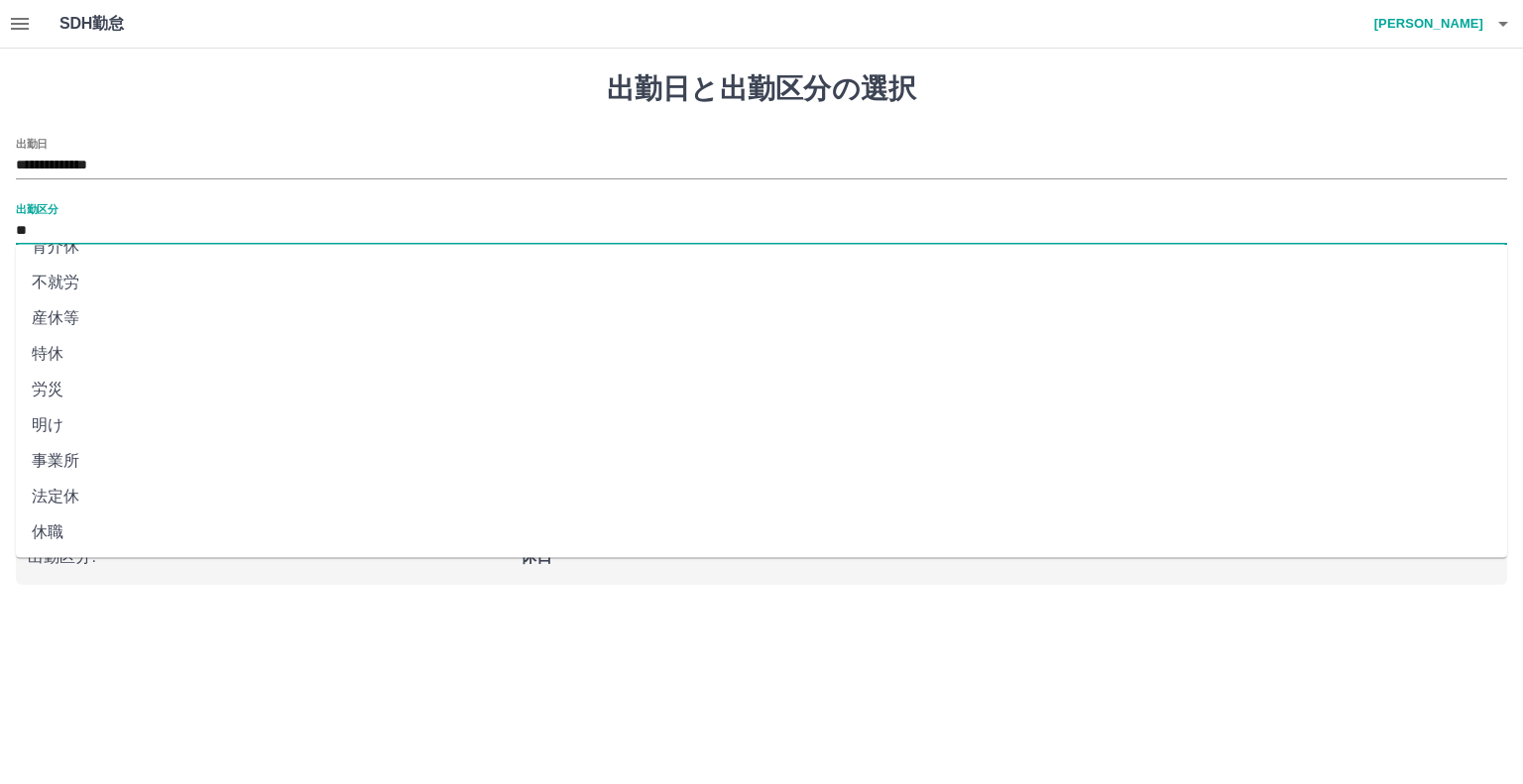 click on "法定休" at bounding box center (762, 497) 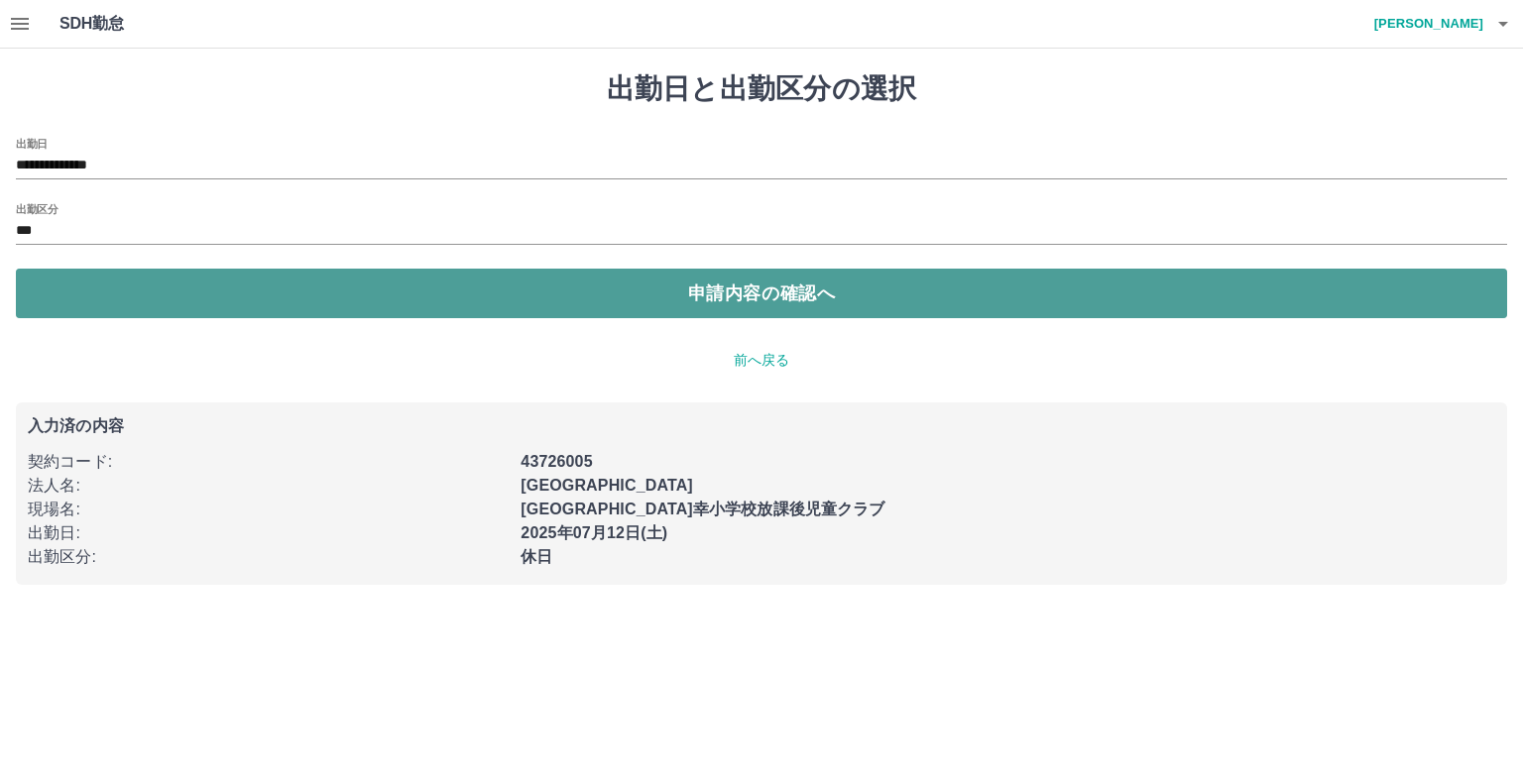 click on "申請内容の確認へ" at bounding box center [762, 293] 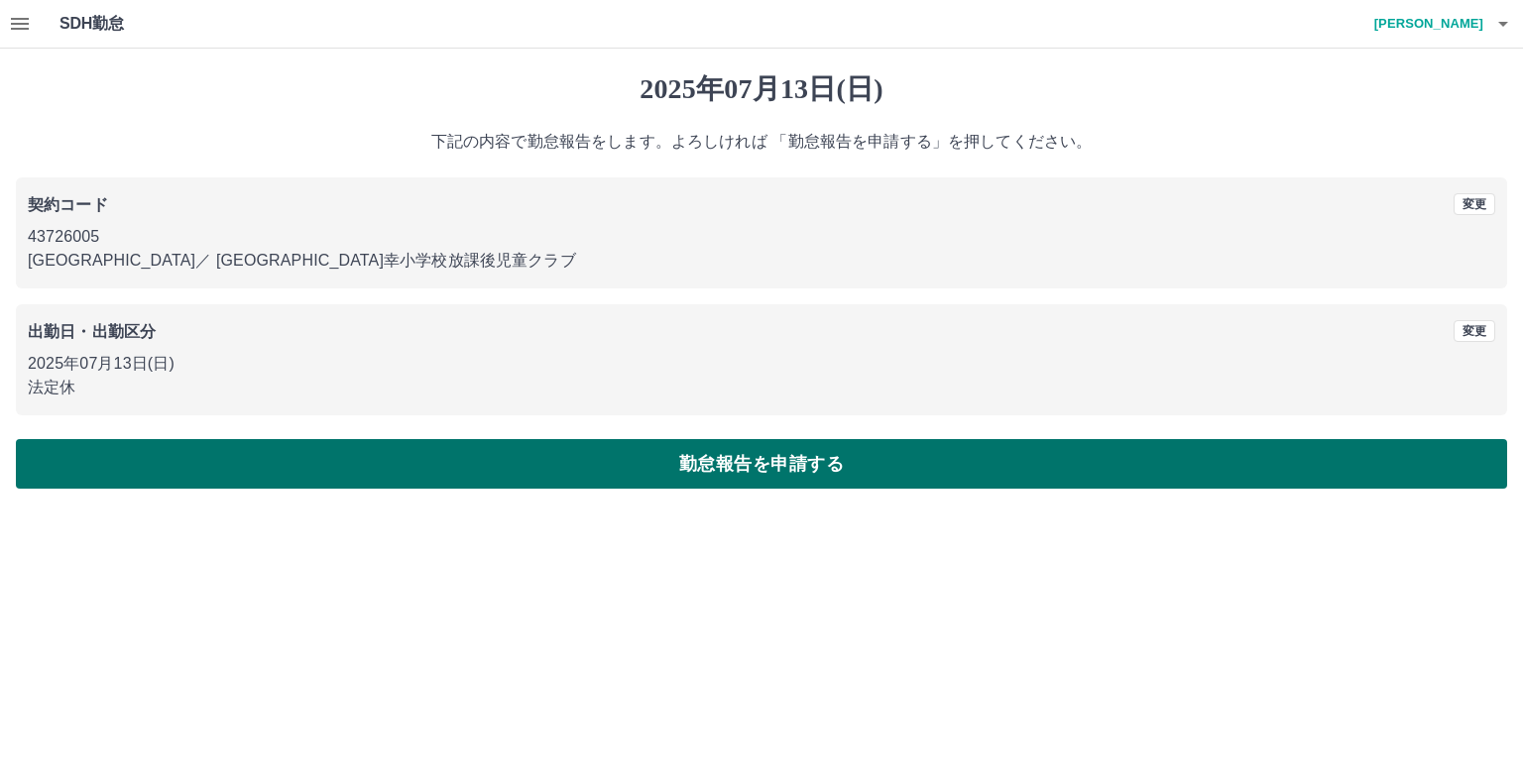 click on "勤怠報告を申請する" at bounding box center [762, 464] 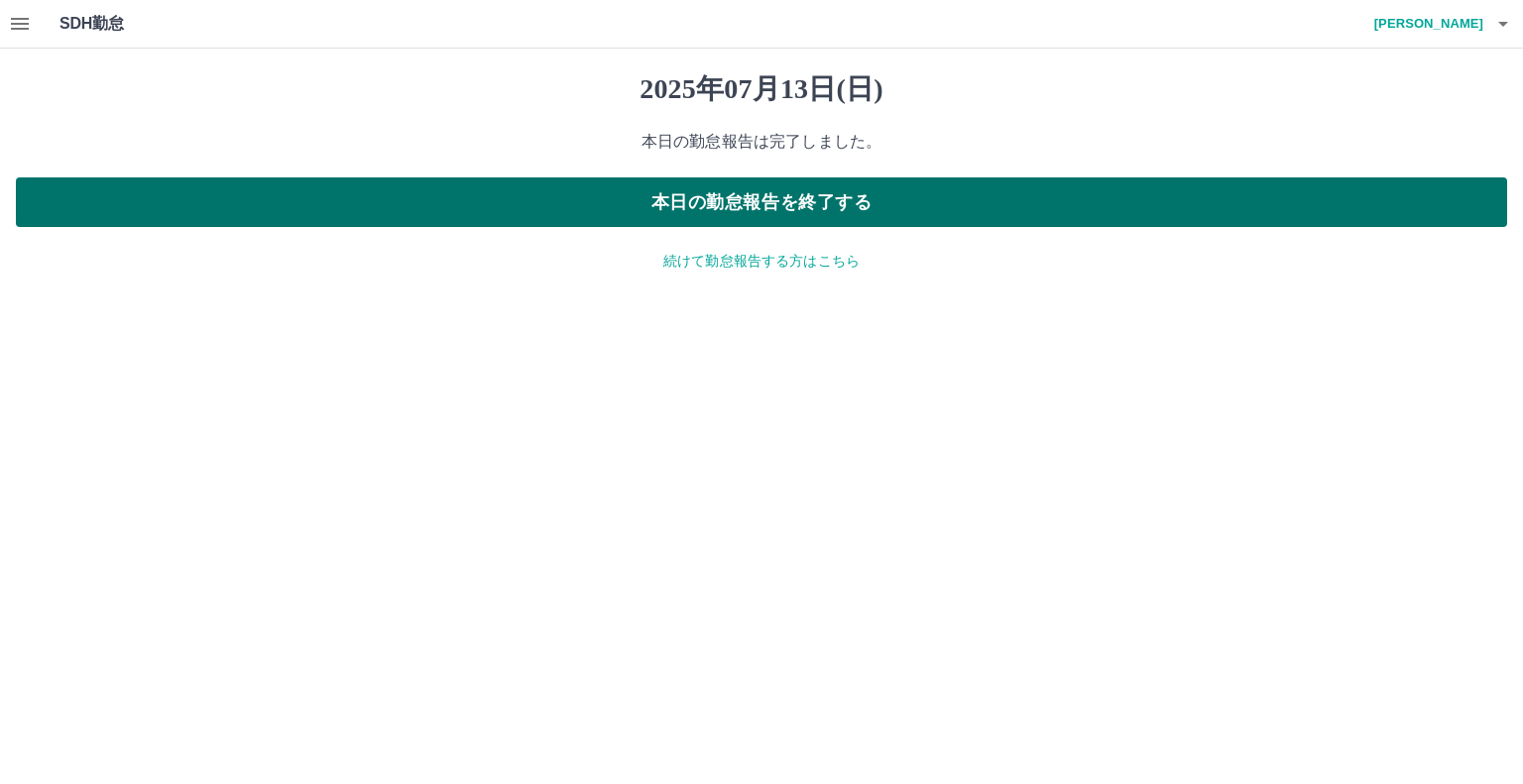 click on "本日の勤怠報告を終了する" at bounding box center (762, 202) 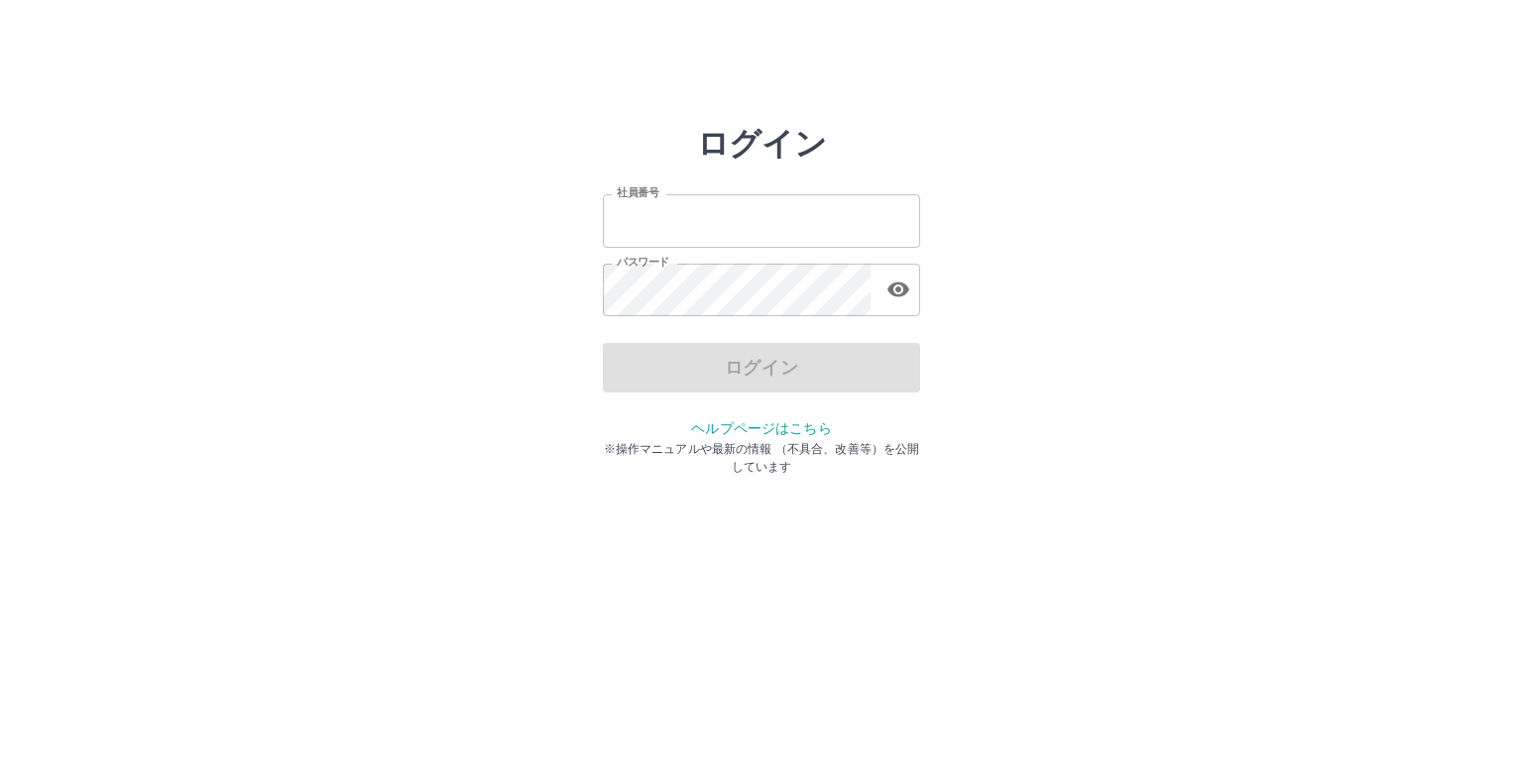 scroll, scrollTop: 0, scrollLeft: 0, axis: both 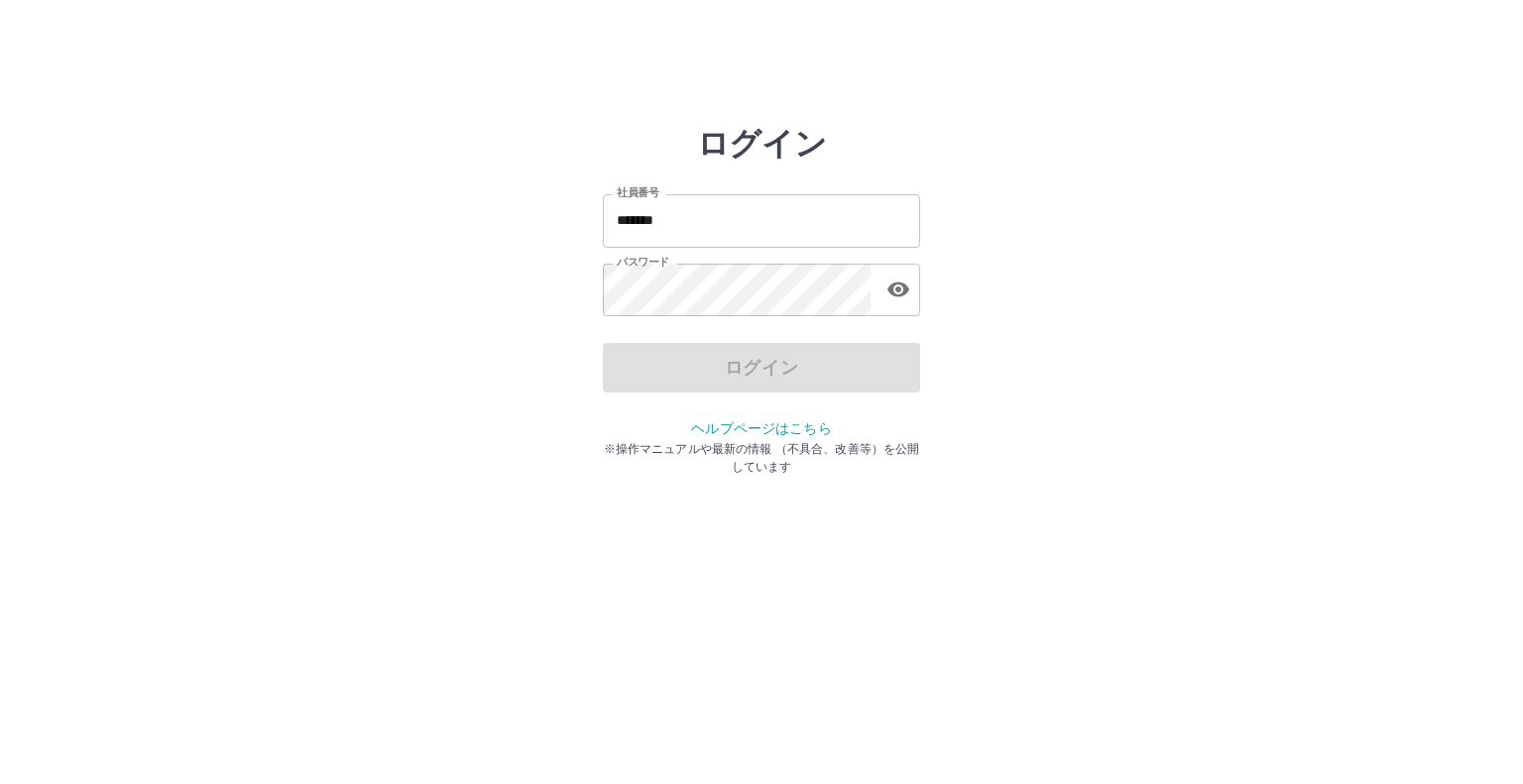 click on "*******" at bounding box center [762, 220] 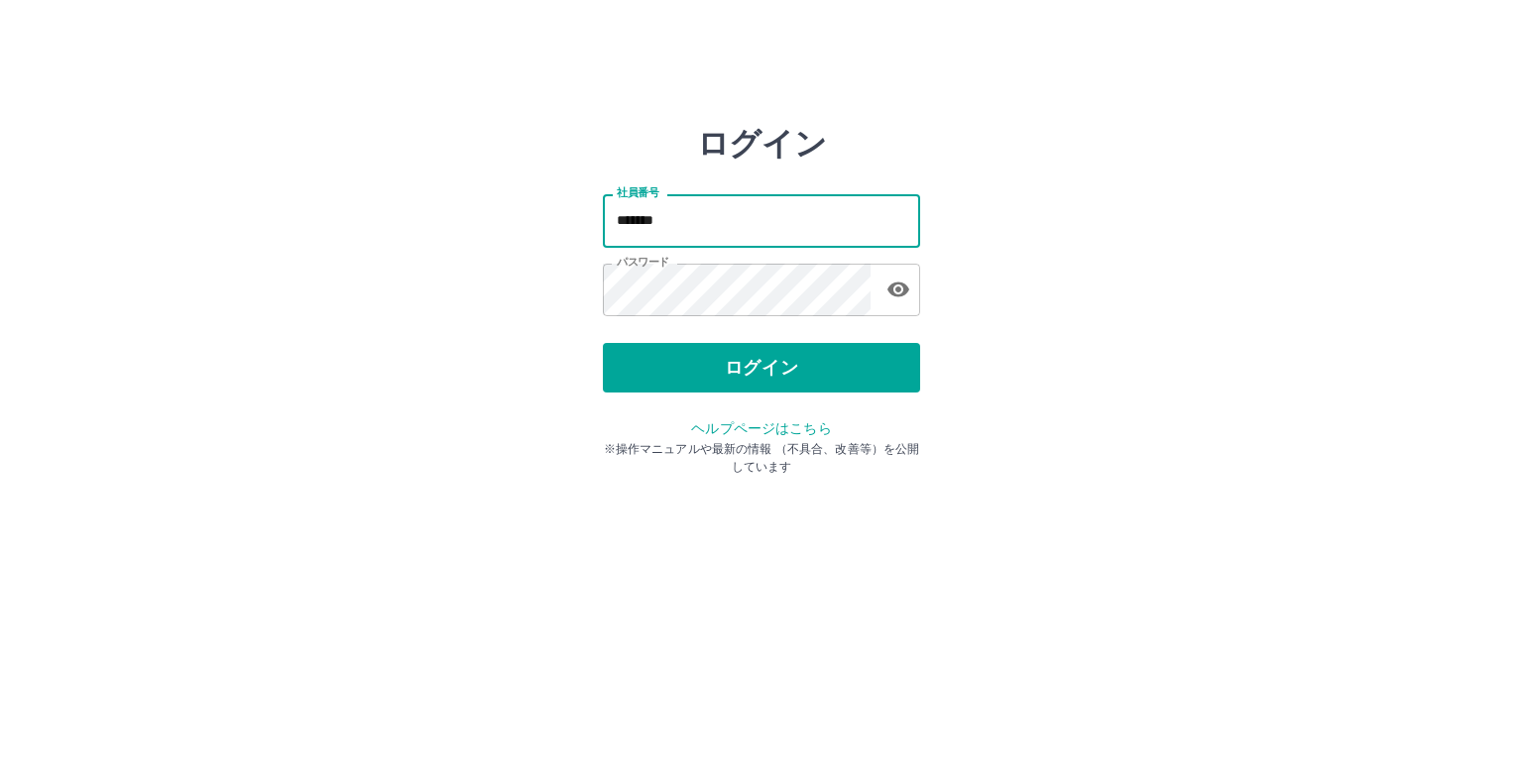 type on "*******" 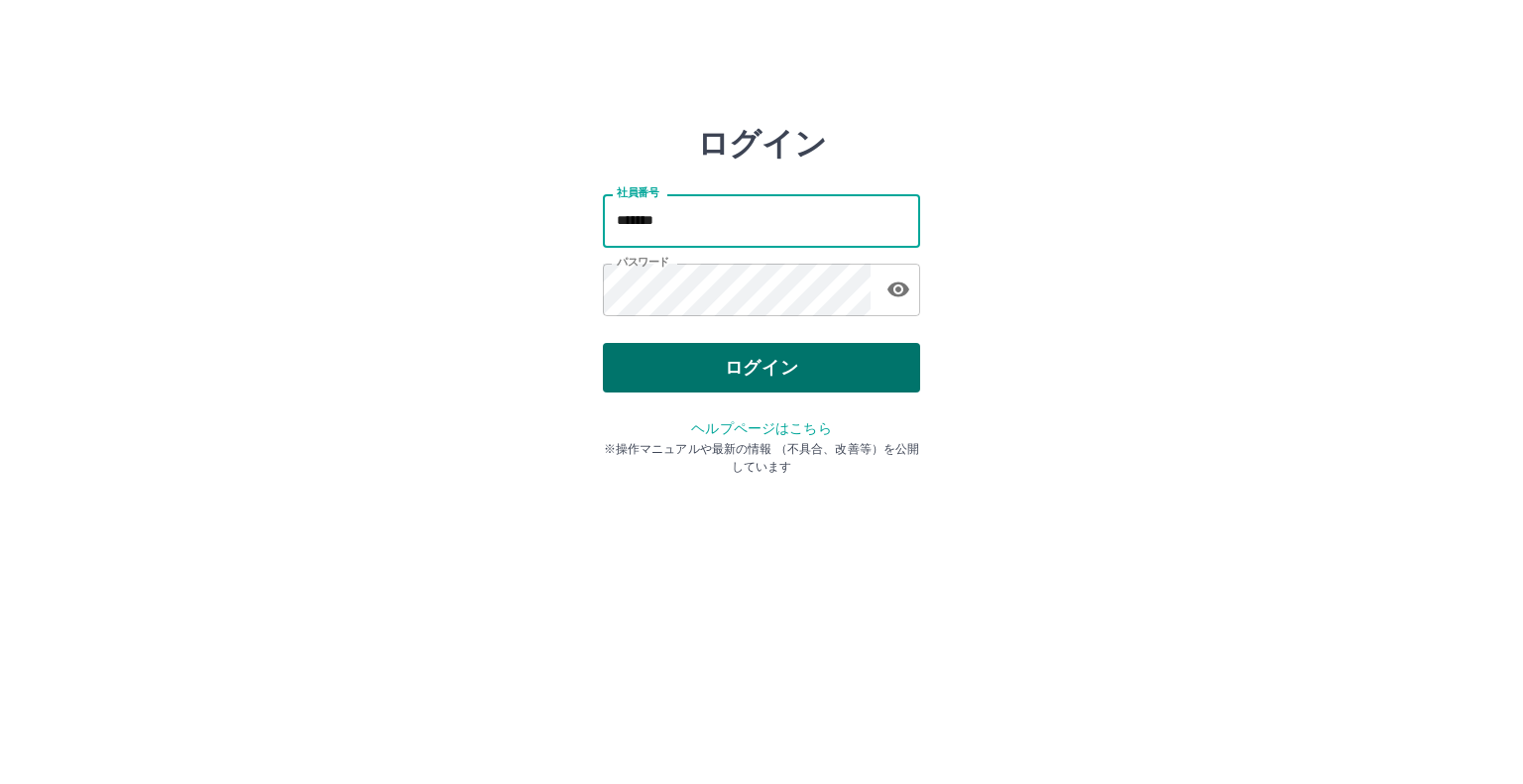 click on "ログイン" at bounding box center (762, 368) 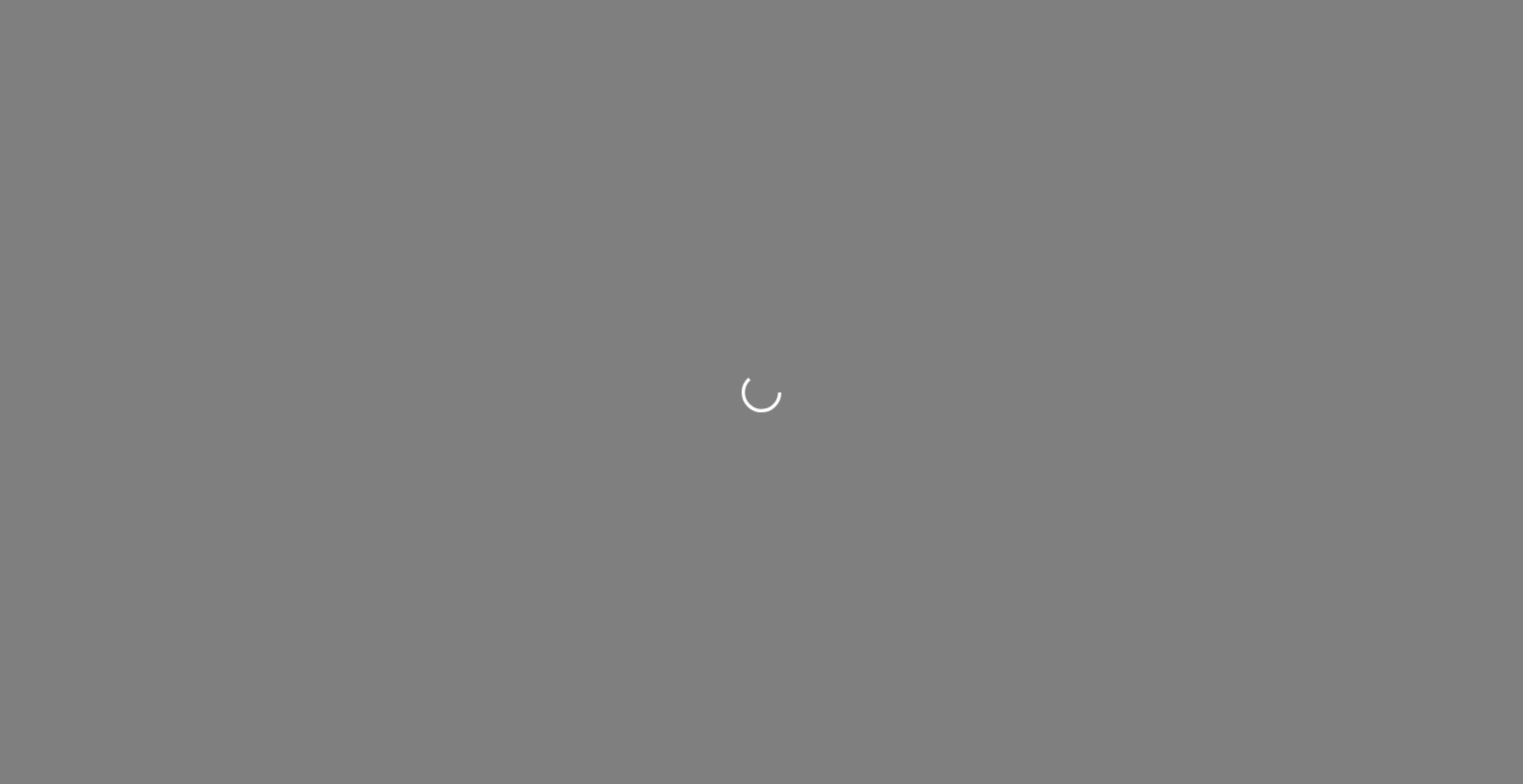 scroll, scrollTop: 0, scrollLeft: 0, axis: both 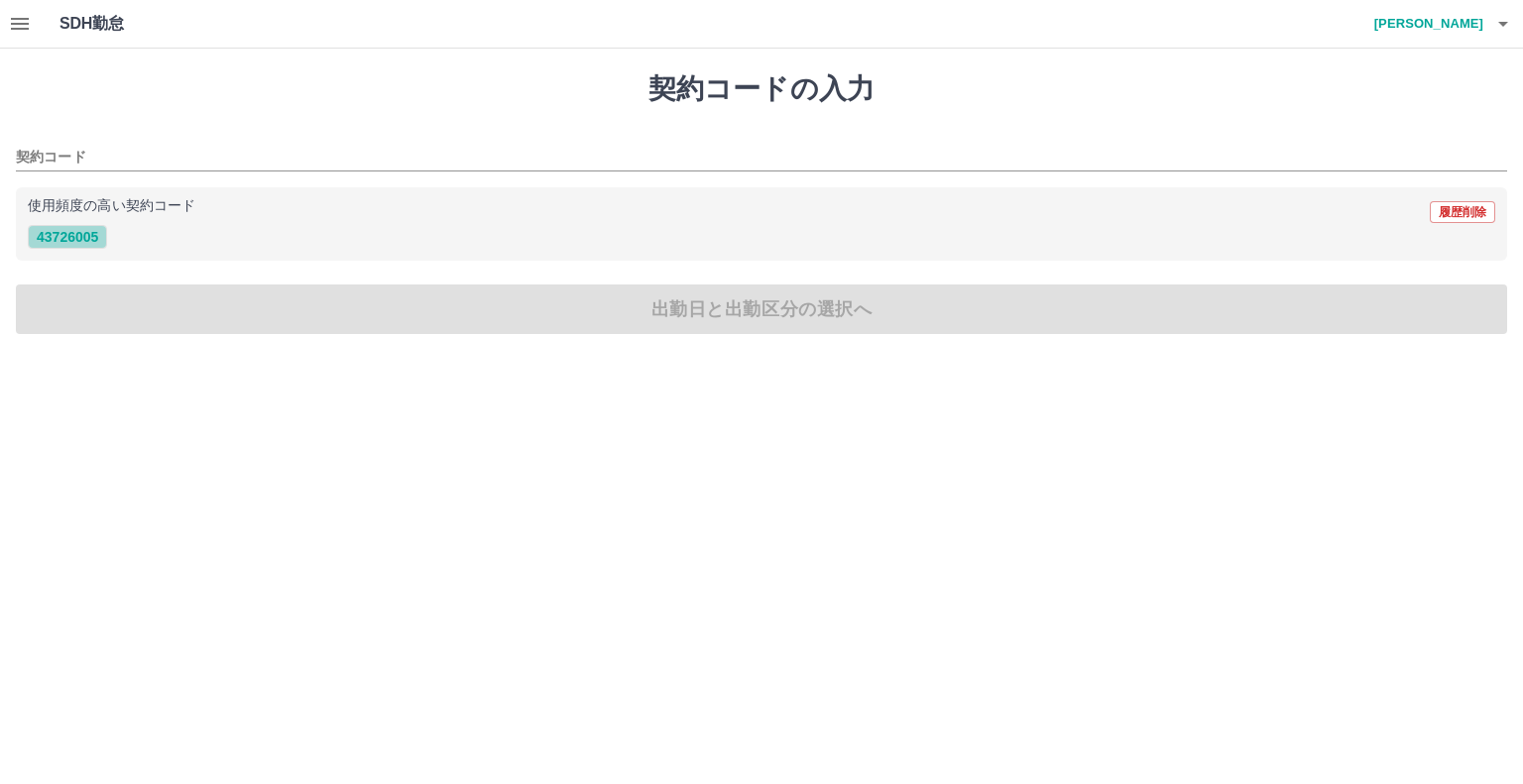 click on "43726005" at bounding box center (67, 237) 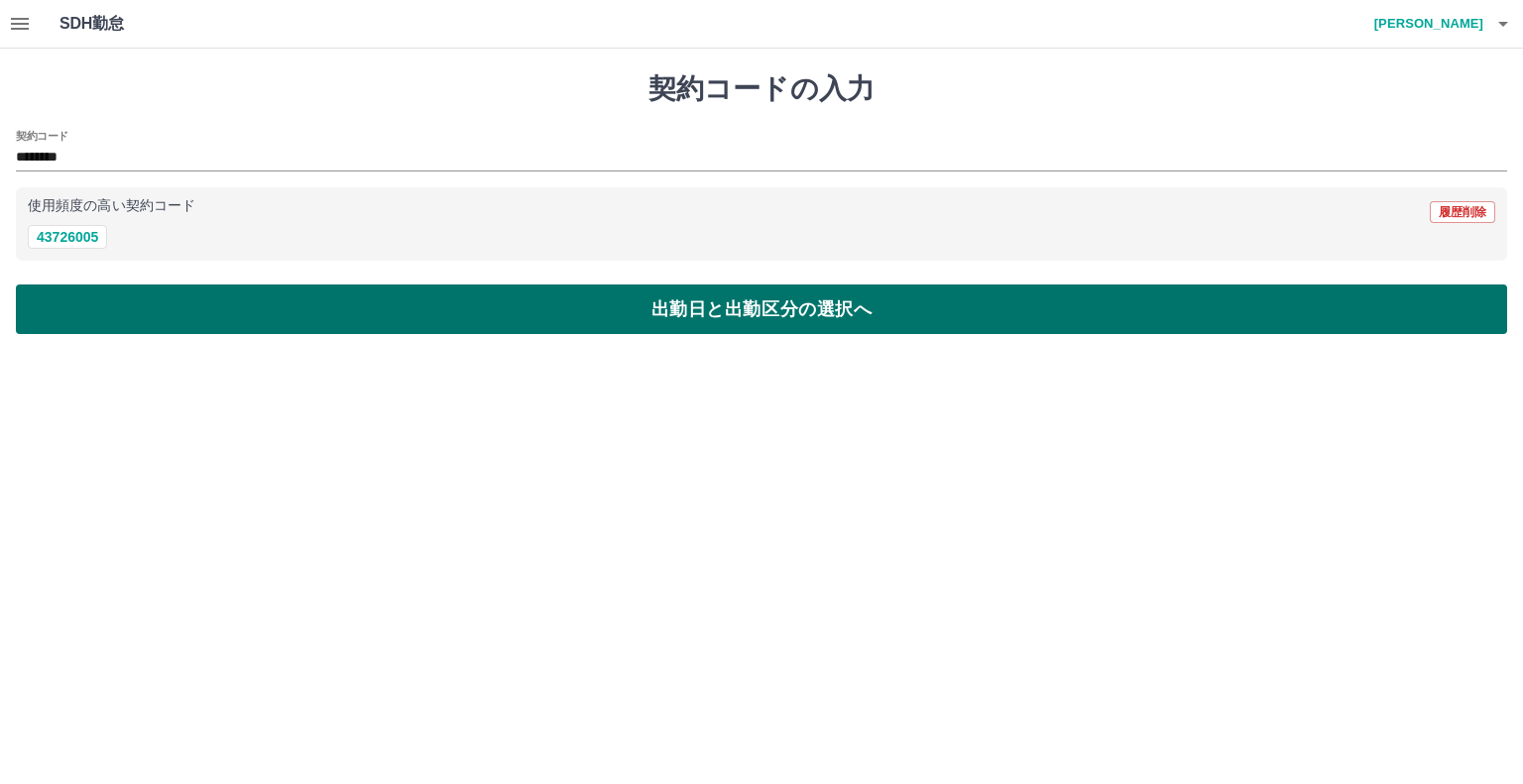 click on "出勤日と出勤区分の選択へ" at bounding box center [762, 309] 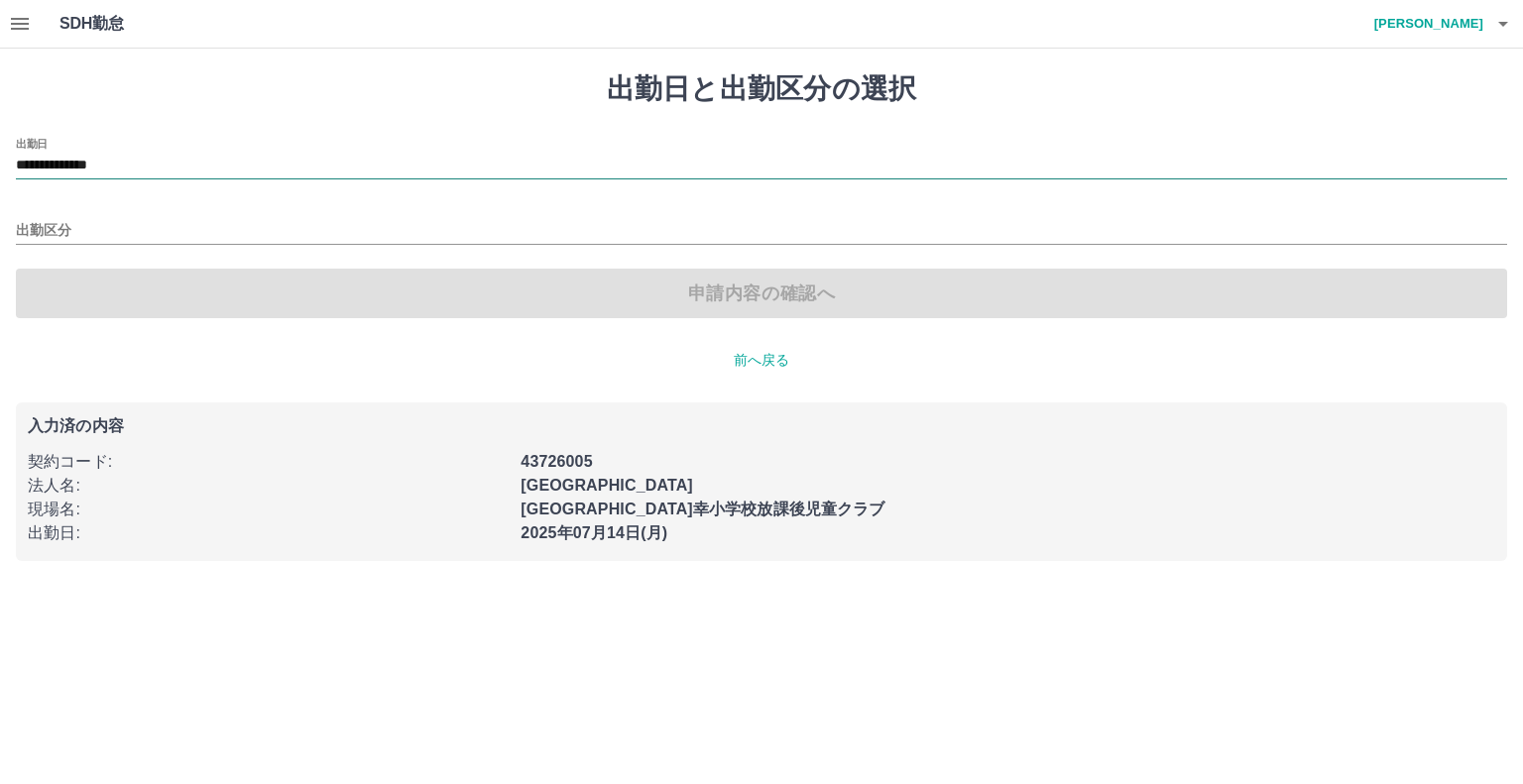 click on "**********" at bounding box center (762, 166) 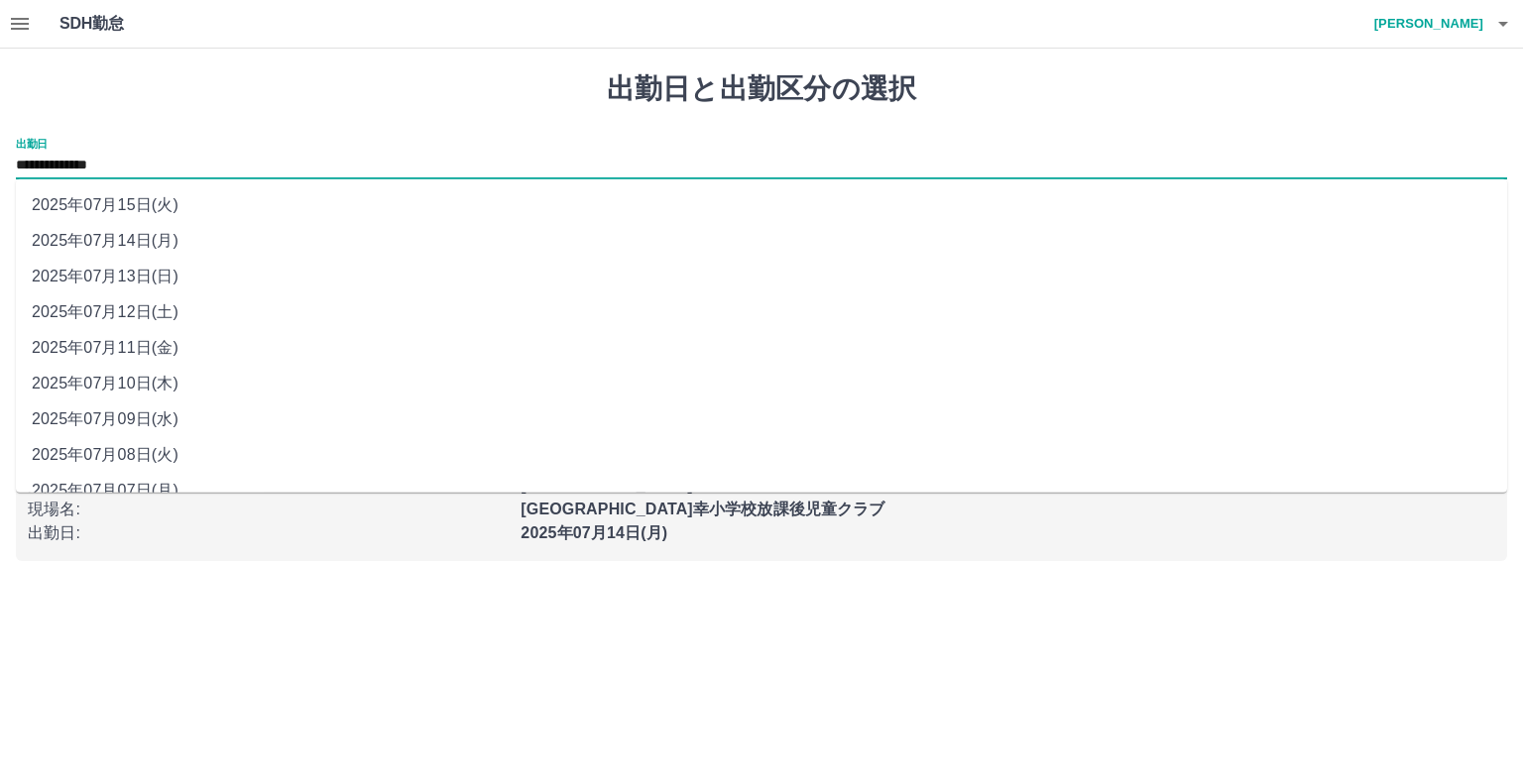 click on "2025年07月12日(土)" at bounding box center [762, 312] 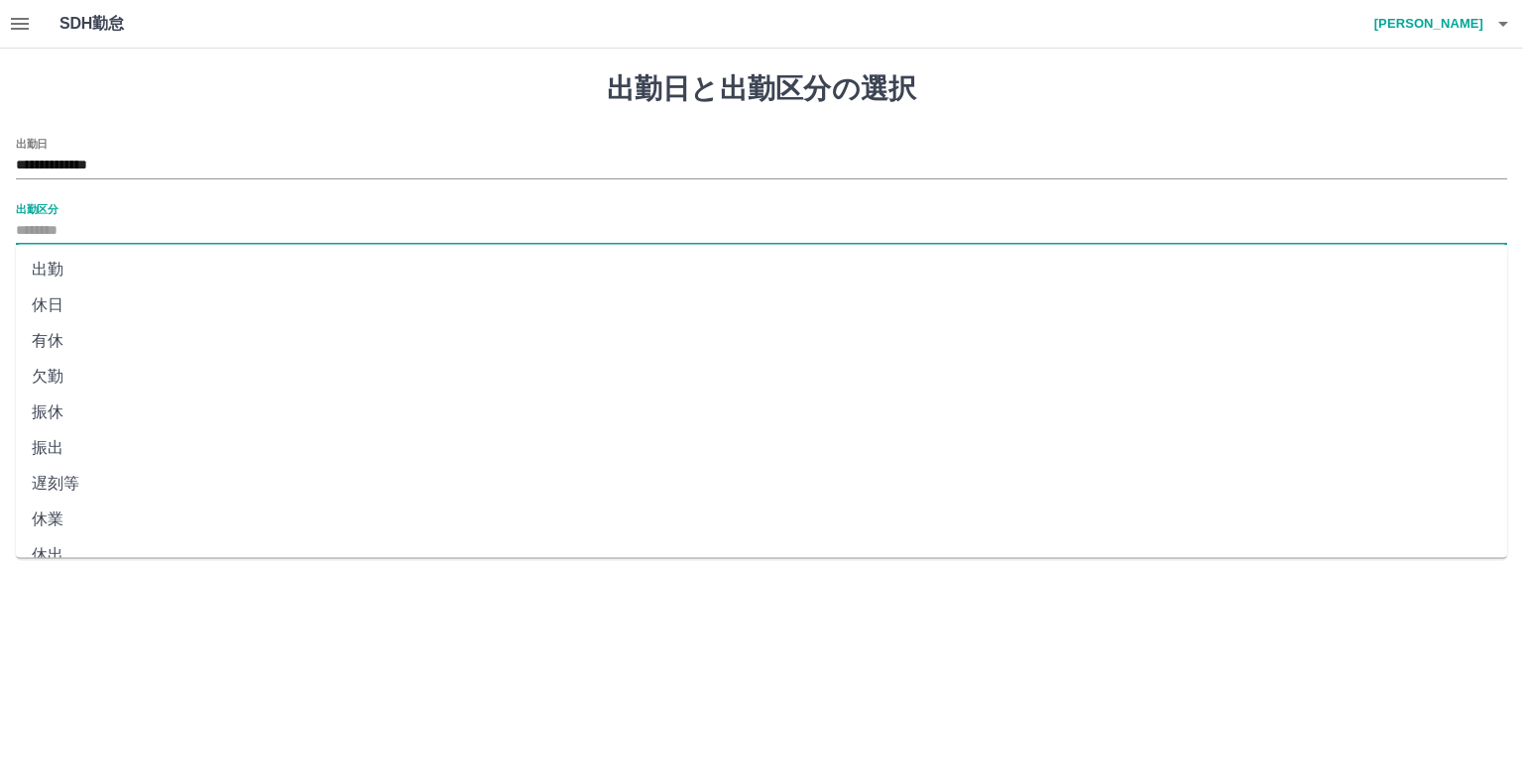 click on "出勤区分" at bounding box center (762, 231) 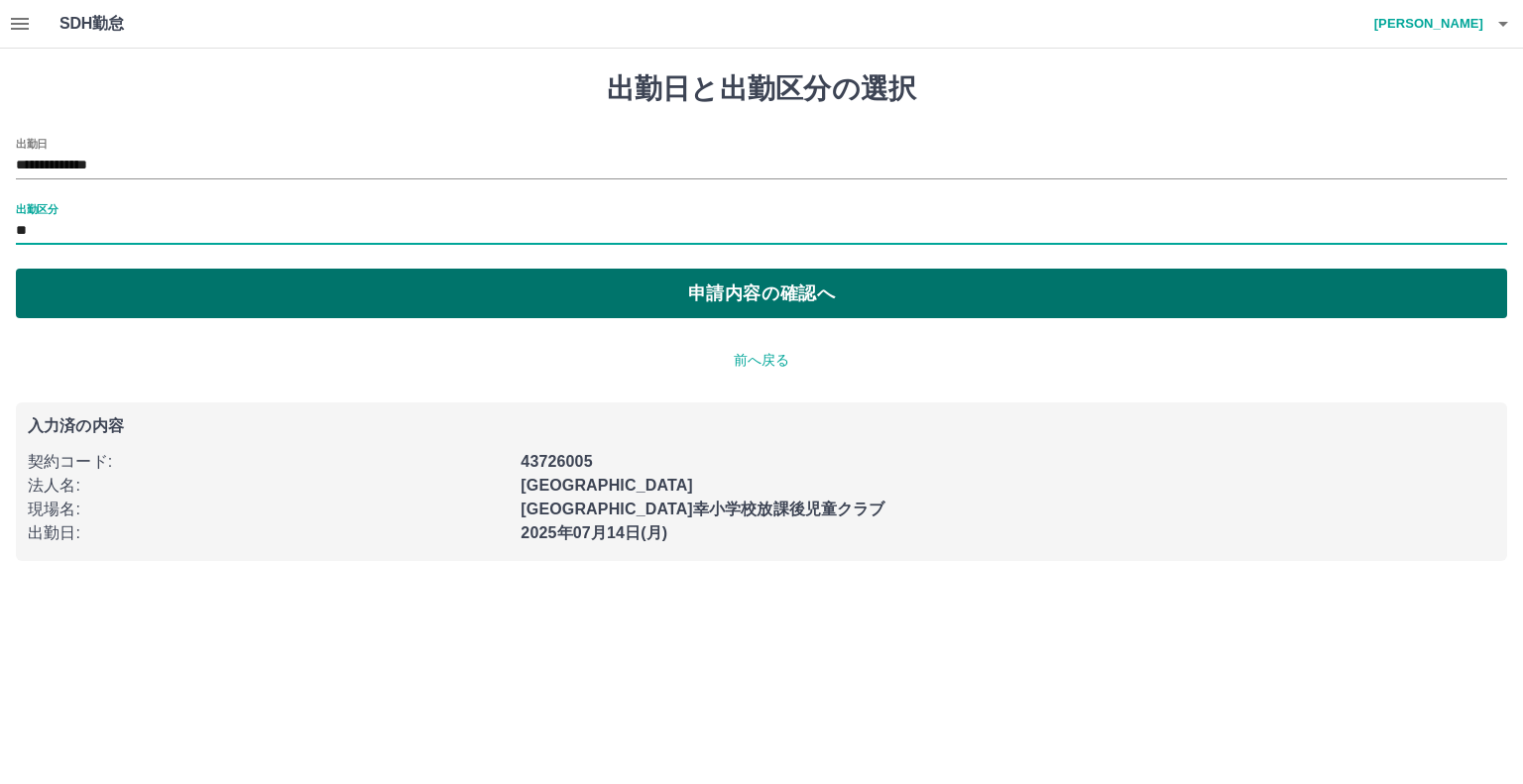 click on "申請内容の確認へ" at bounding box center (762, 293) 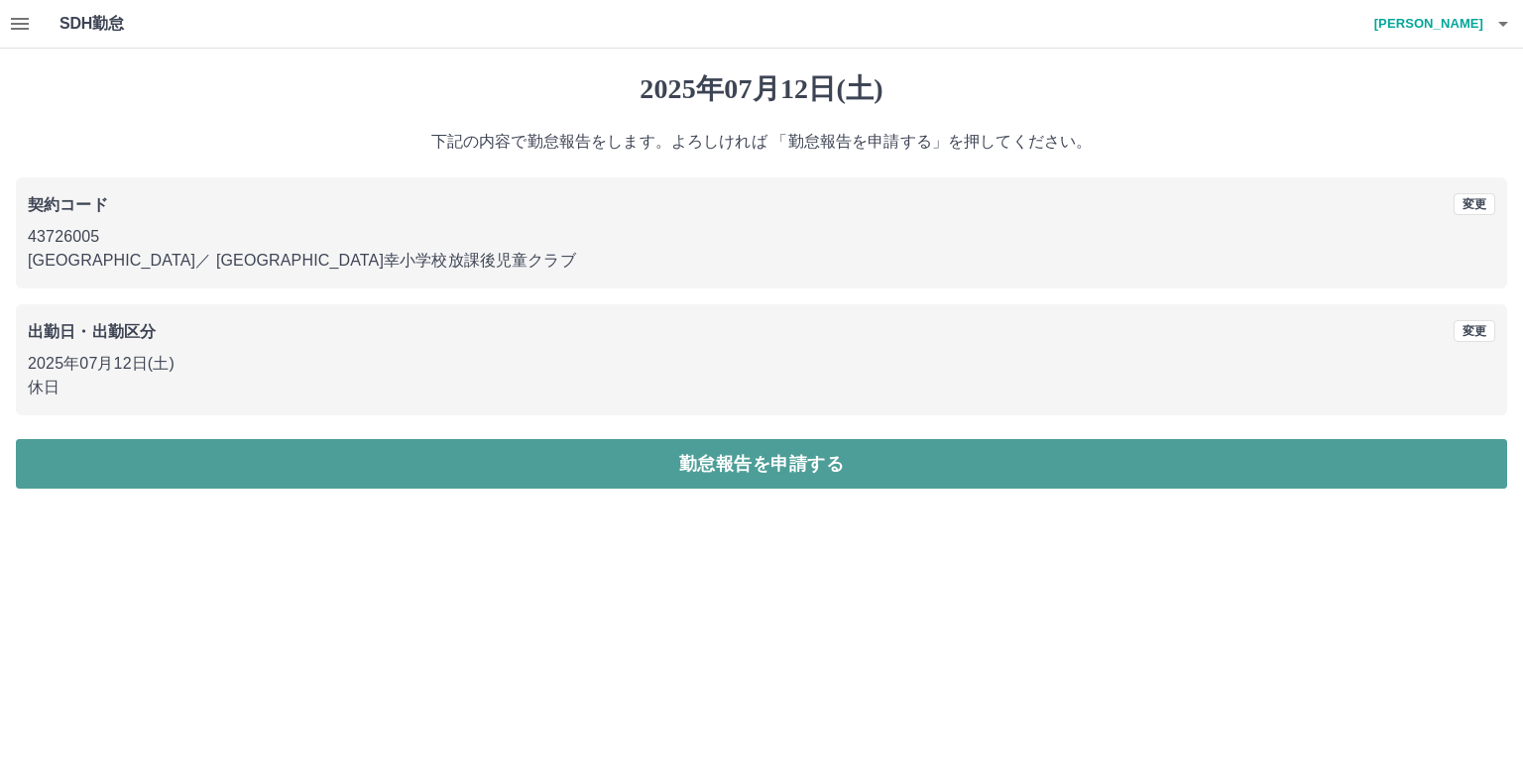 click on "勤怠報告を申請する" at bounding box center [762, 464] 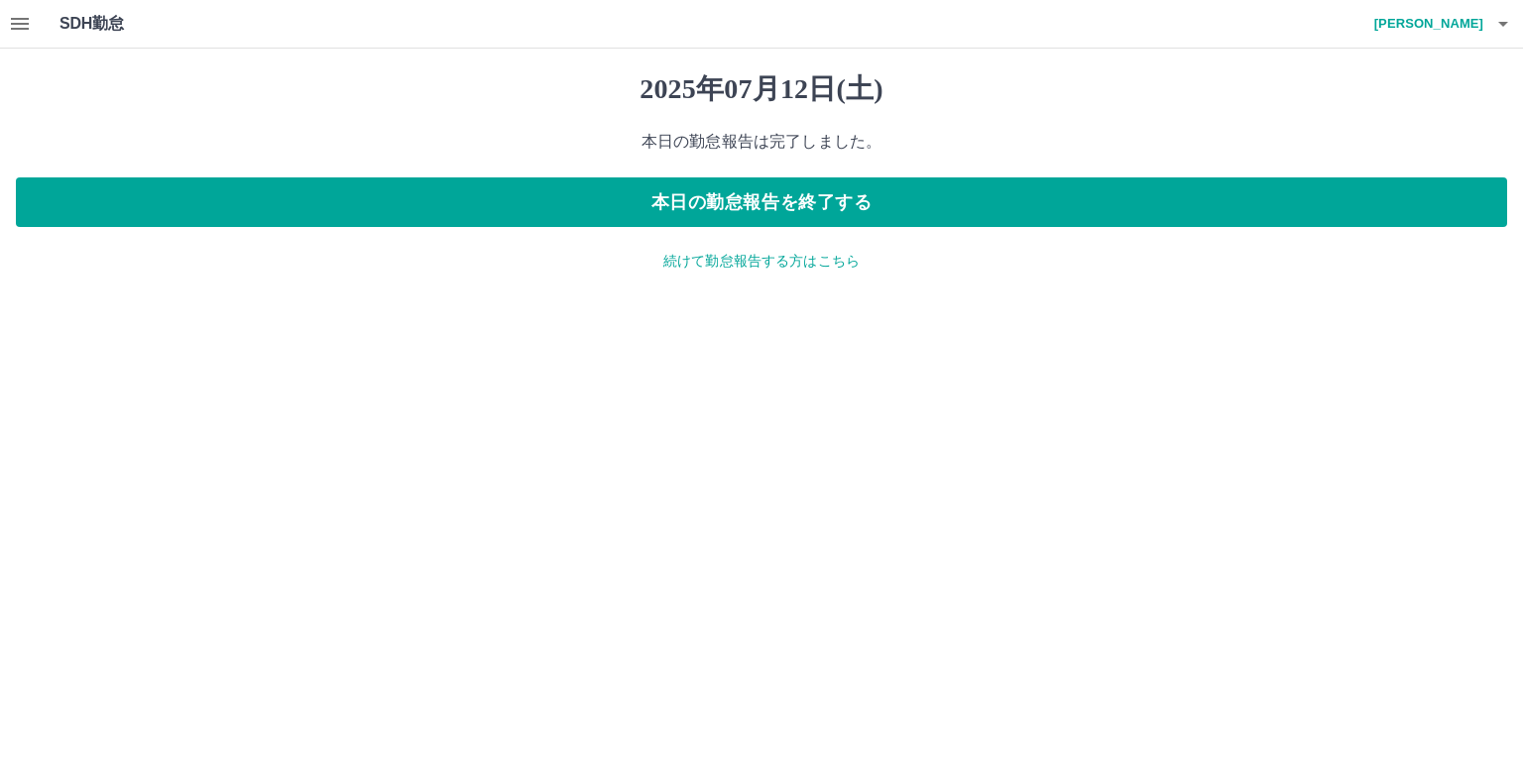click on "続けて勤怠報告する方はこちら" at bounding box center [762, 261] 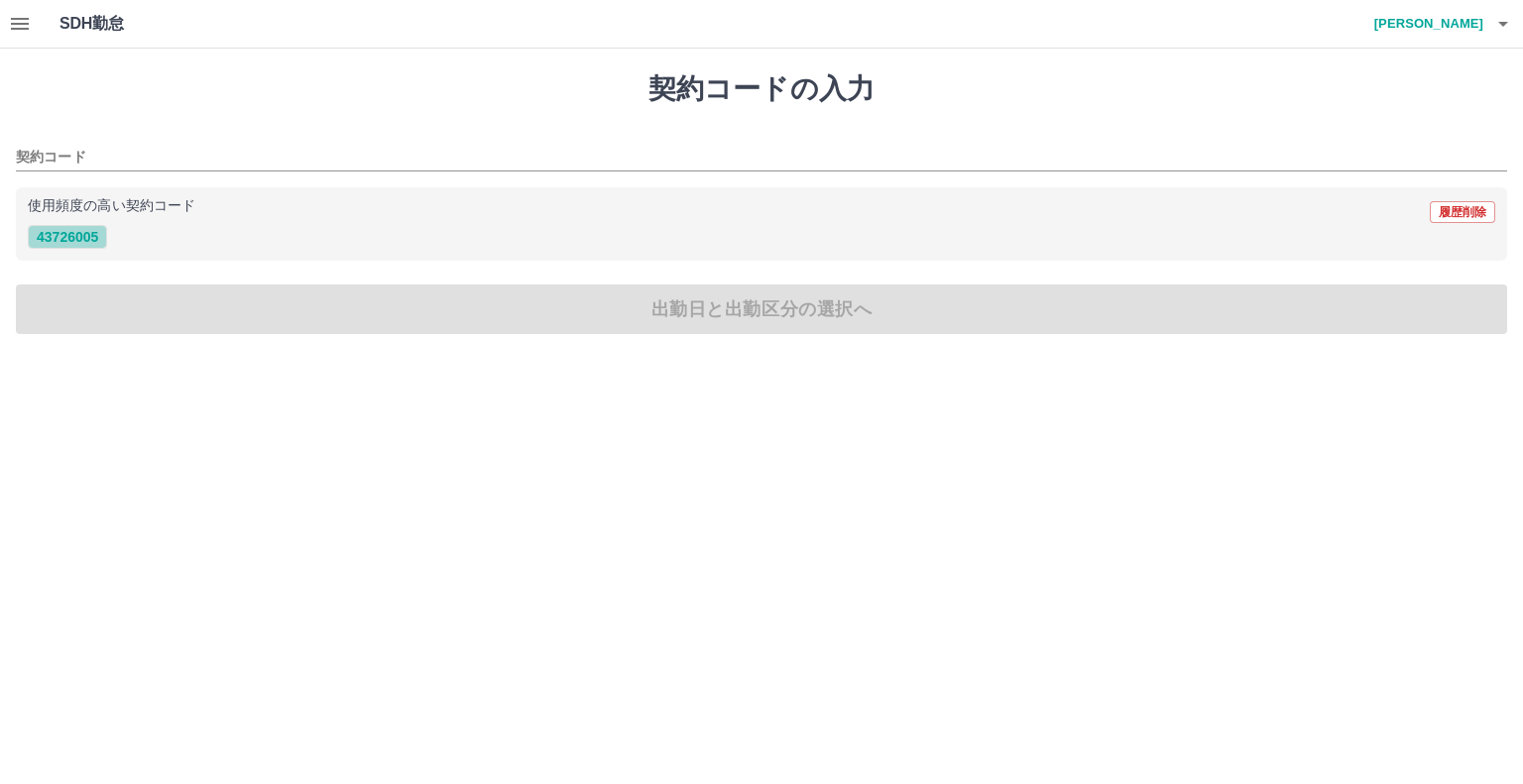 click on "43726005" at bounding box center (67, 237) 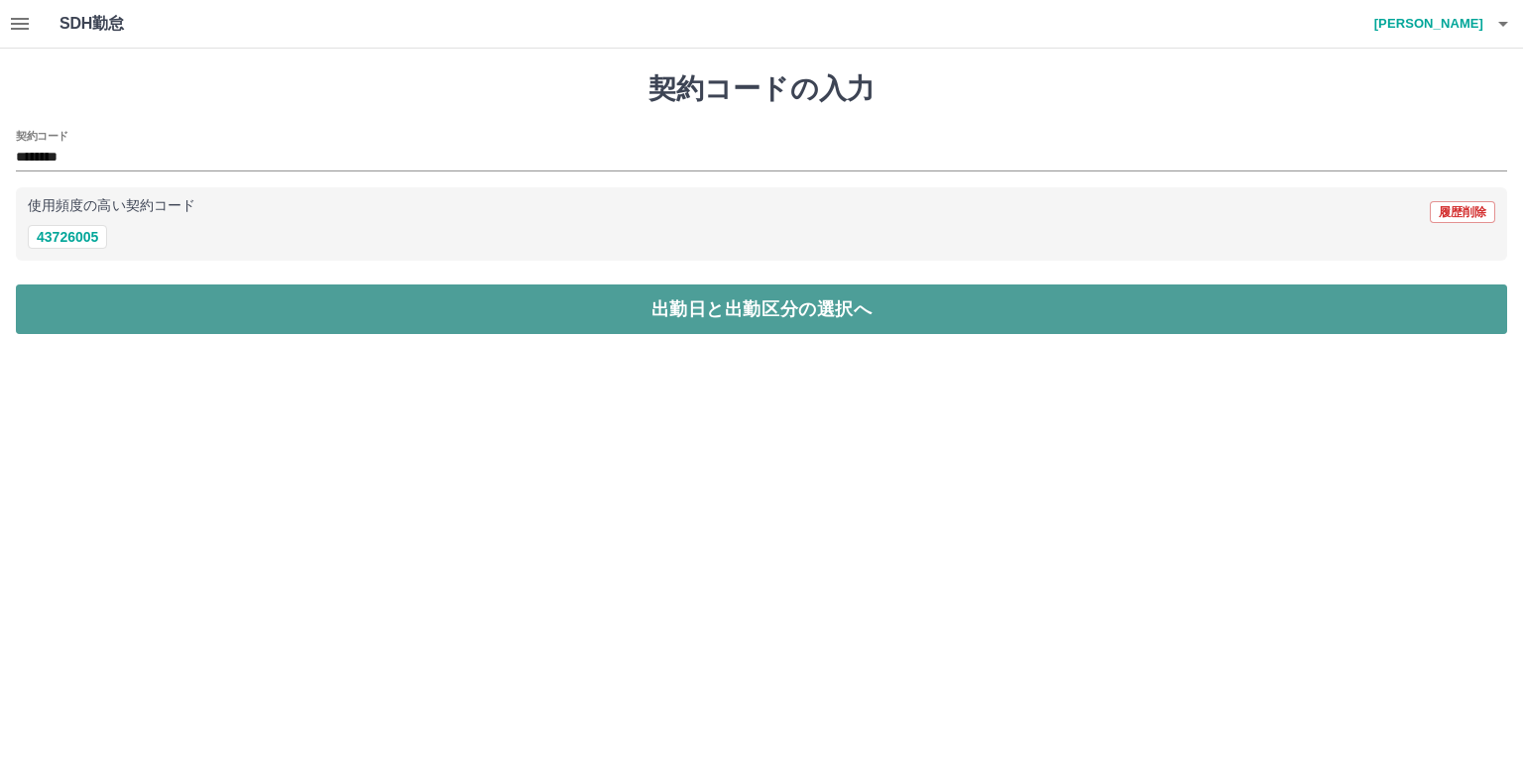 click on "出勤日と出勤区分の選択へ" at bounding box center (762, 309) 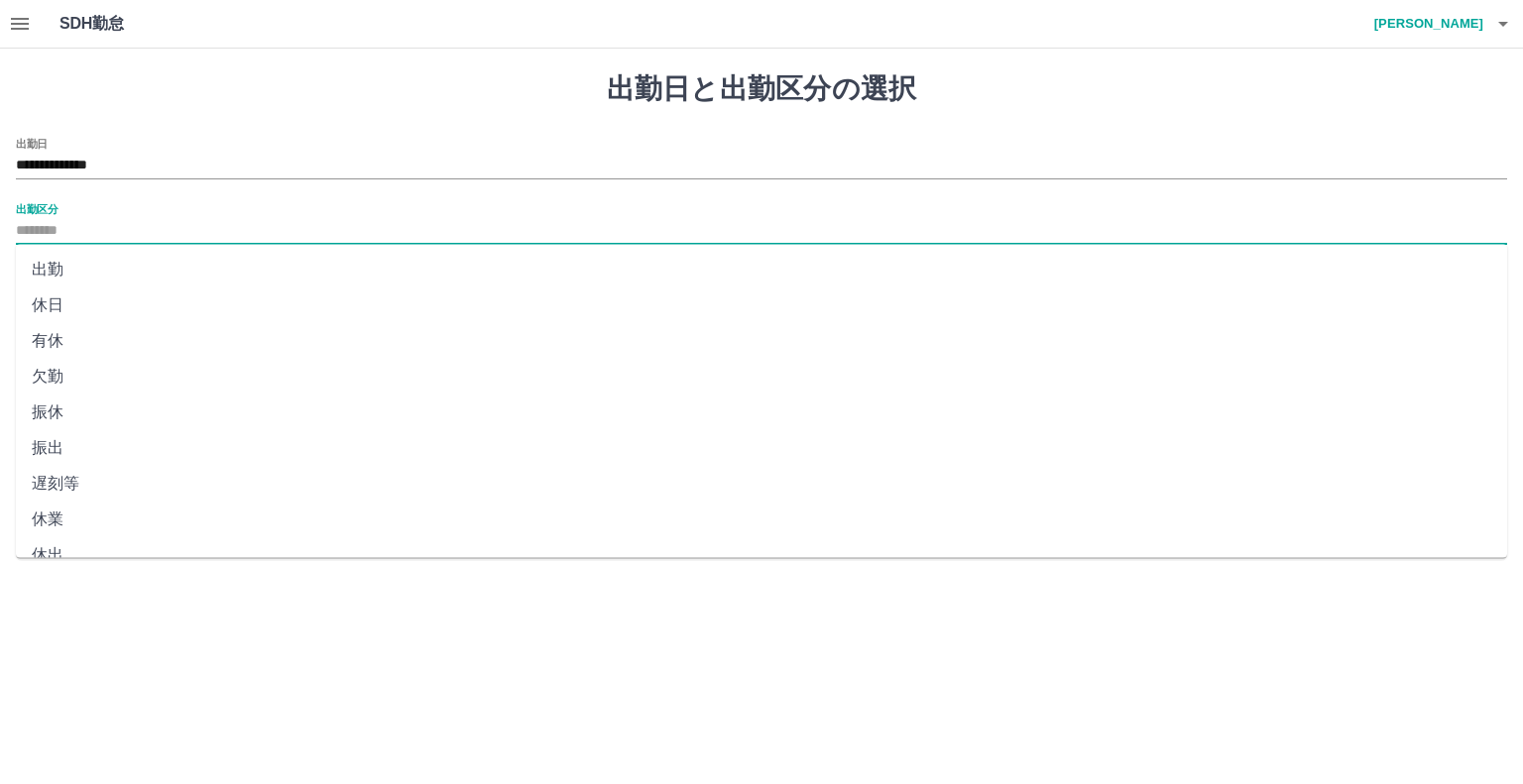 click on "出勤区分" at bounding box center [762, 231] 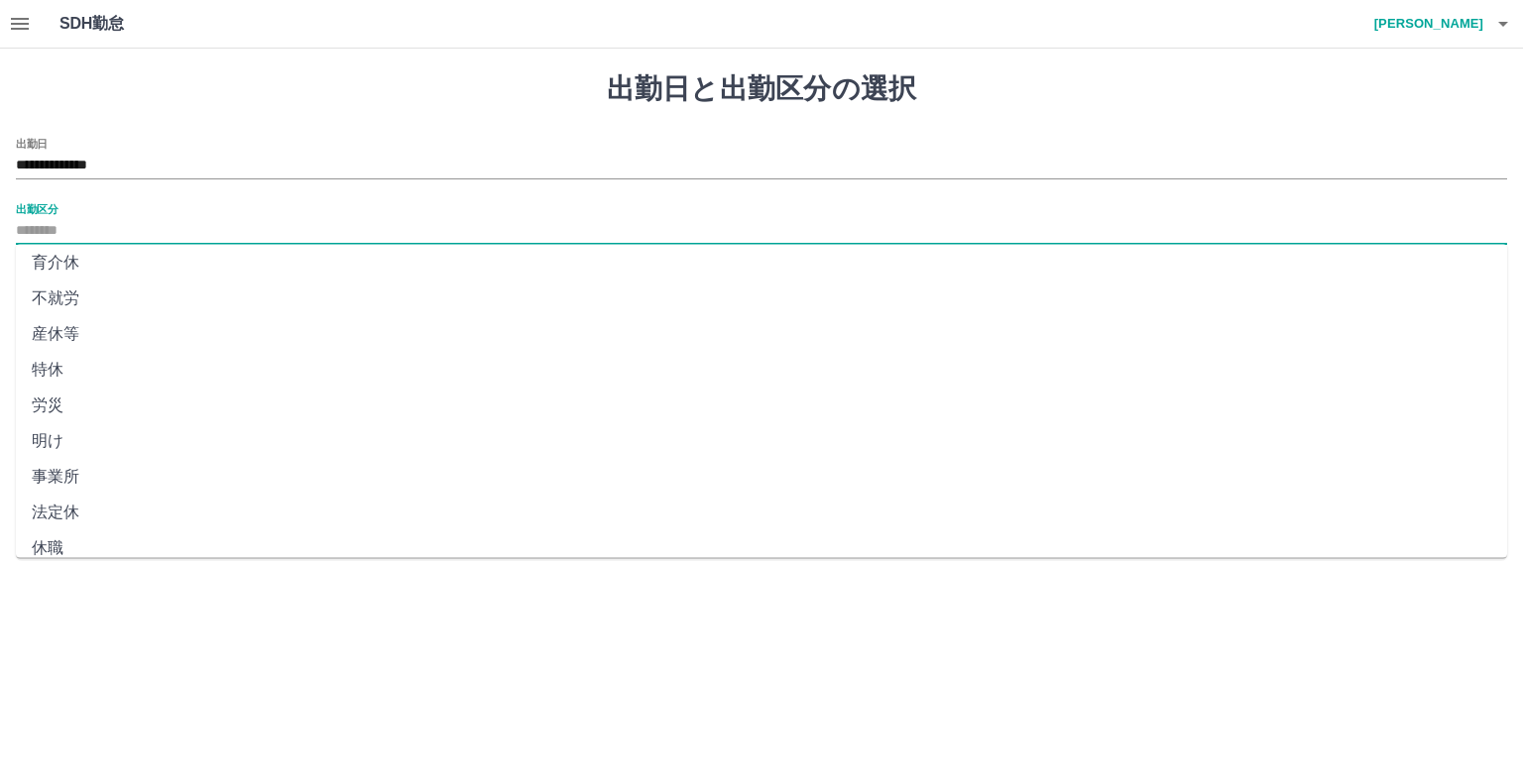 scroll, scrollTop: 344, scrollLeft: 0, axis: vertical 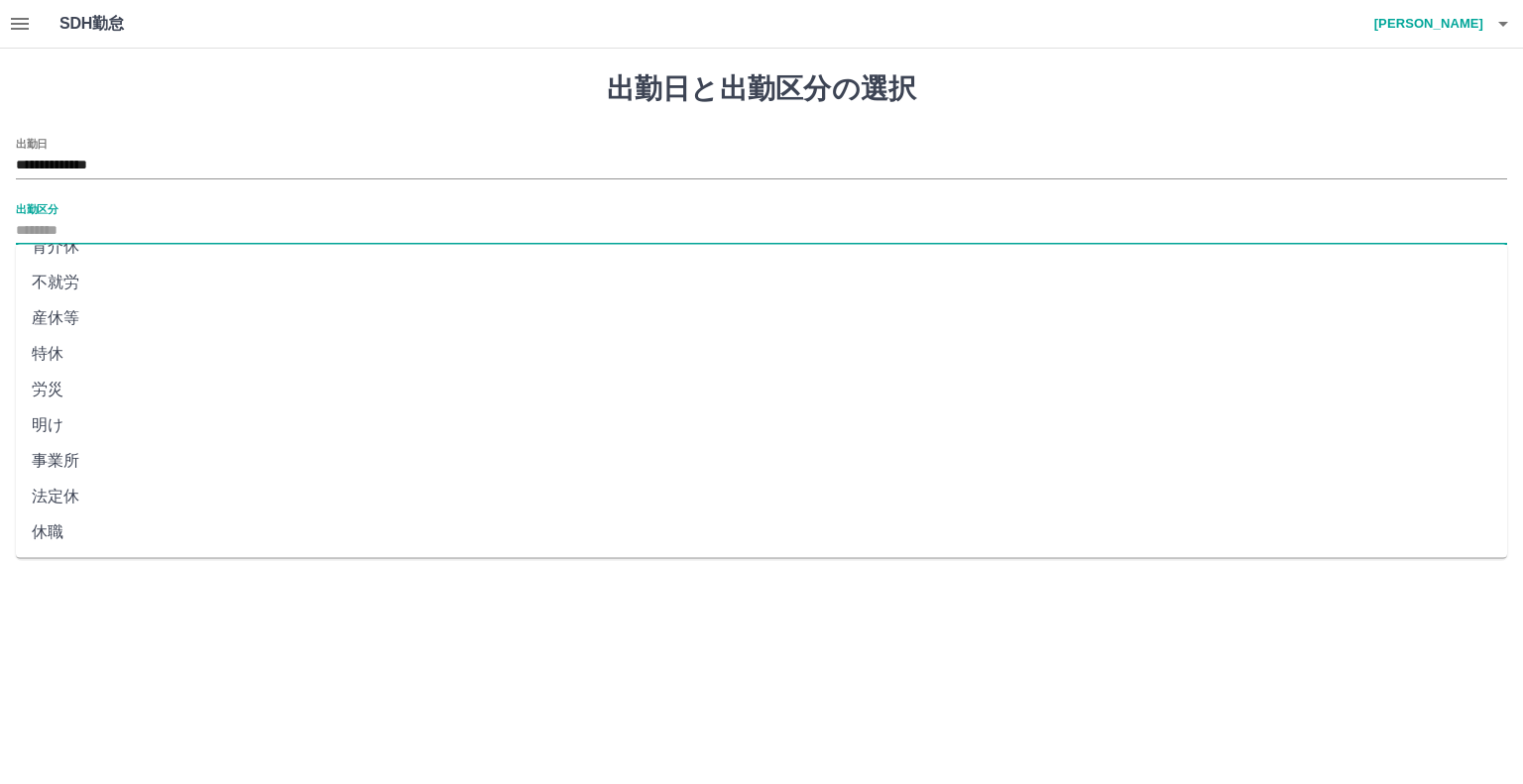 click on "法定休" at bounding box center [762, 497] 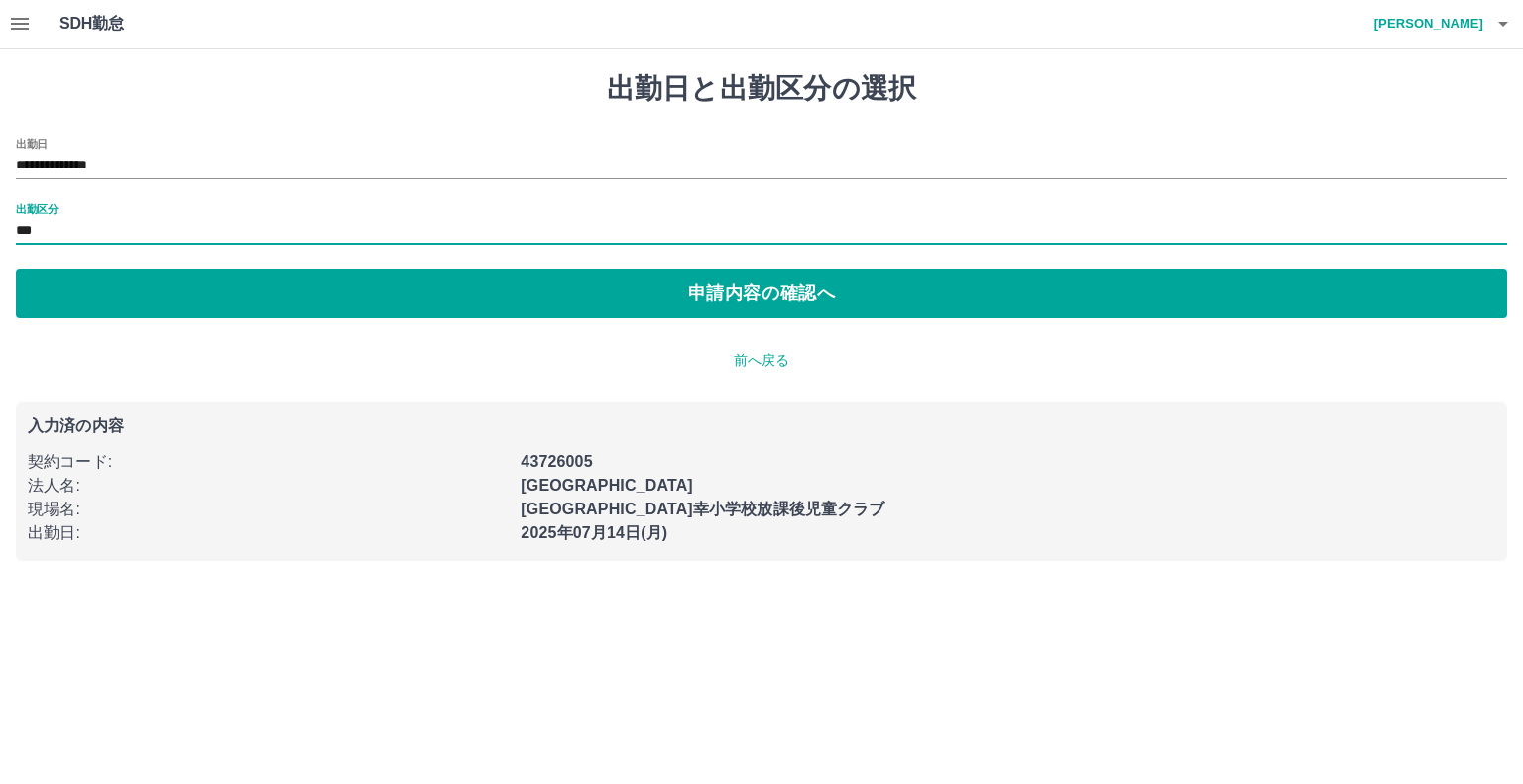 click on "出勤区分" at bounding box center (37, 208) 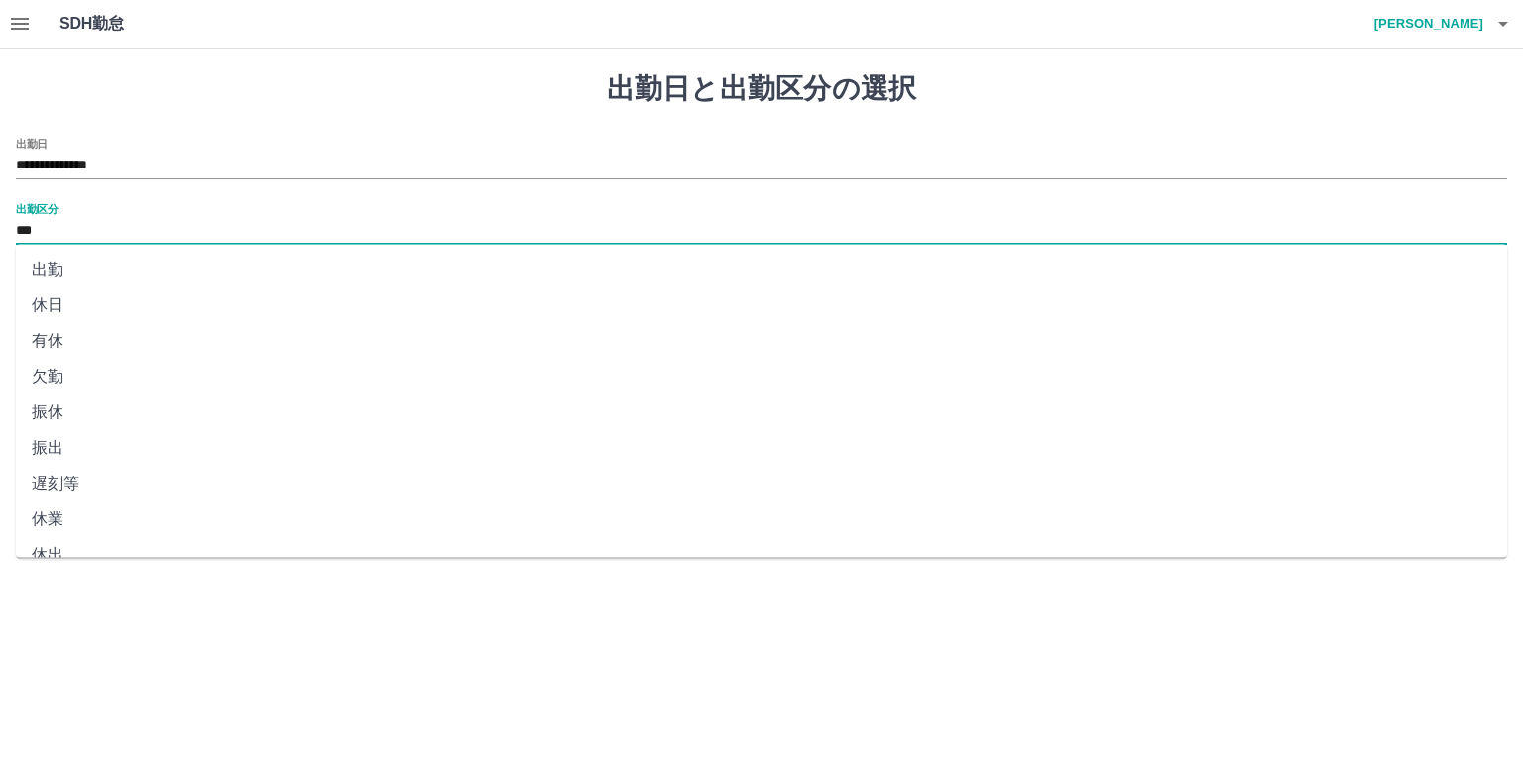 click on "***" at bounding box center (762, 231) 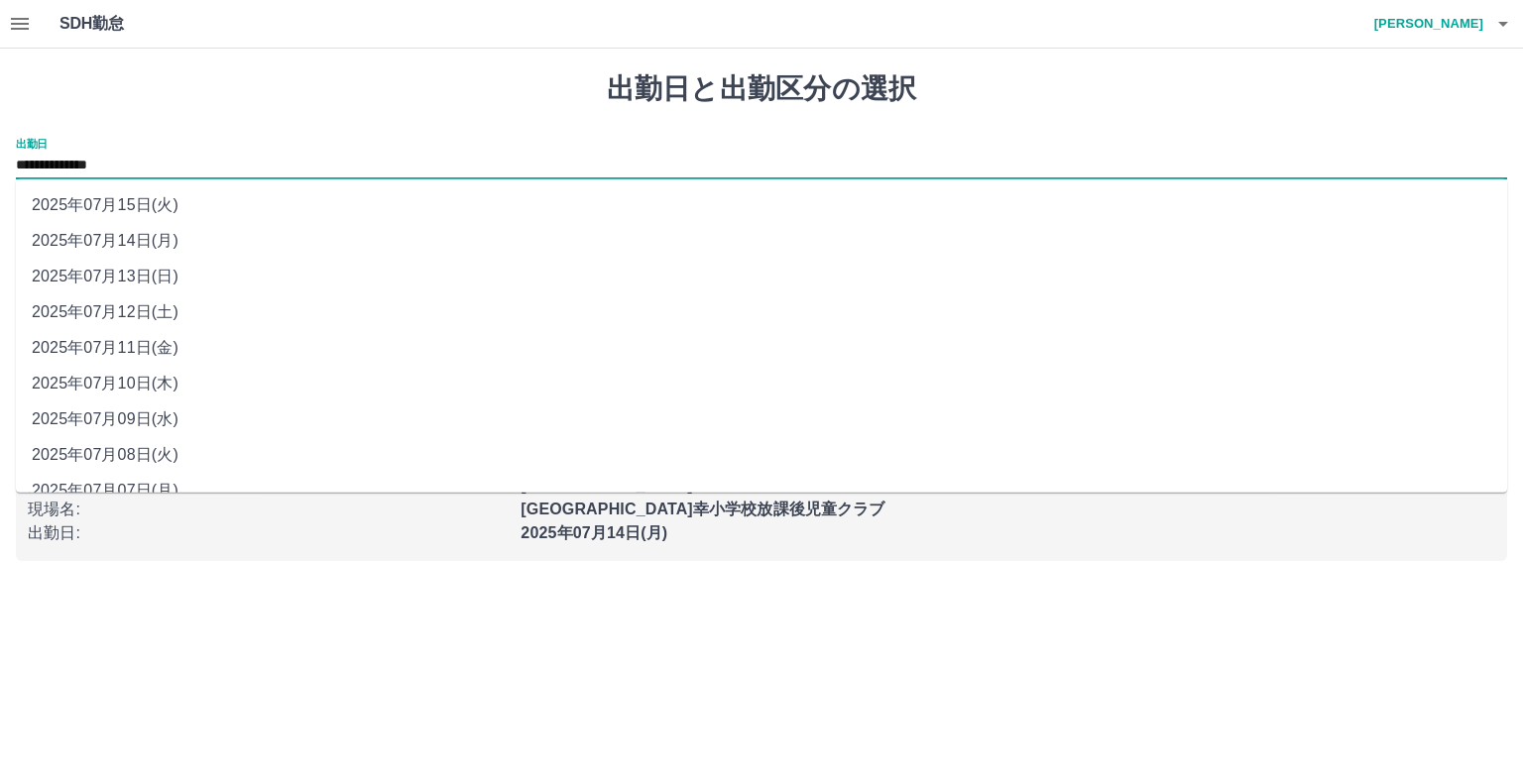 click on "**********" at bounding box center (762, 166) 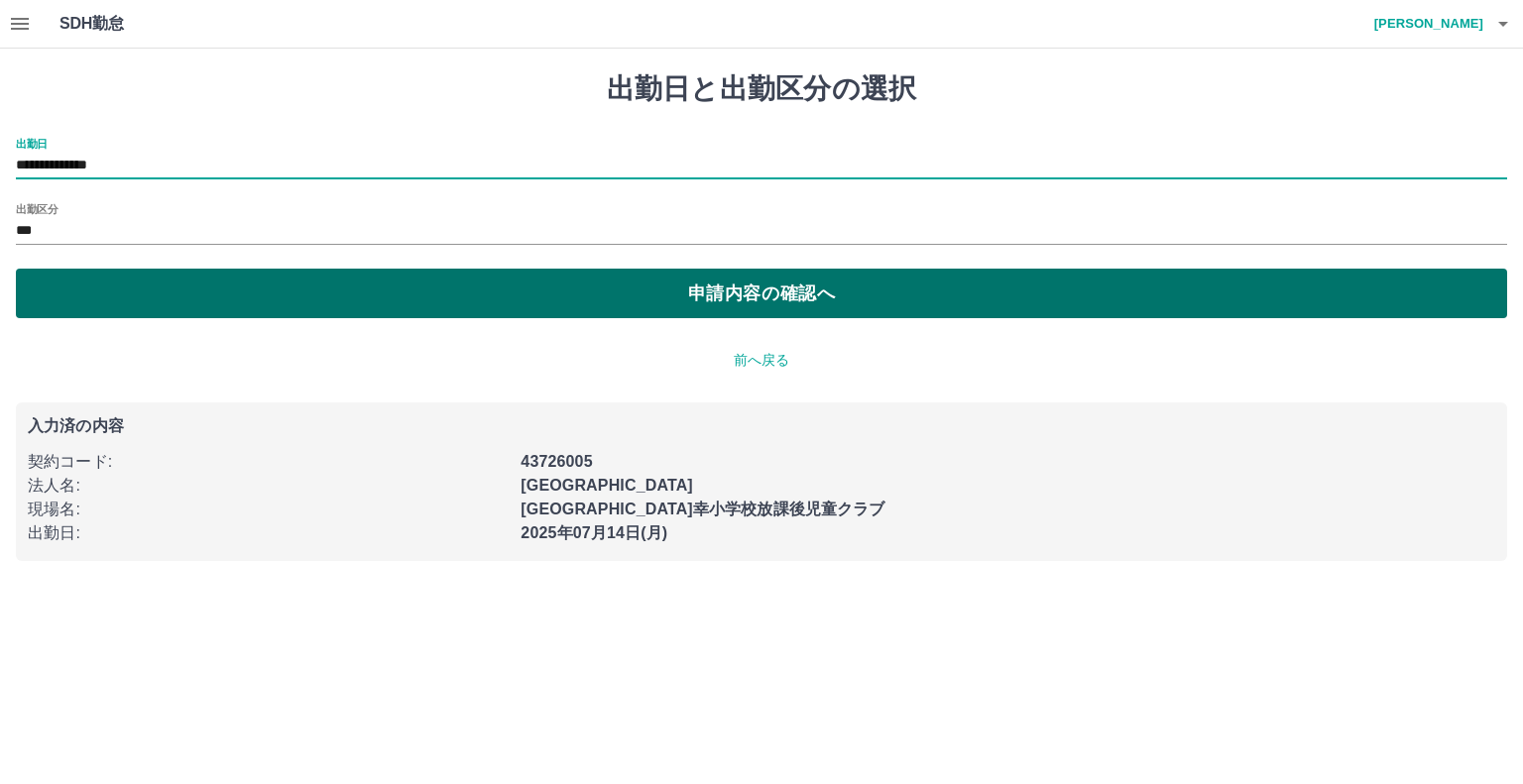 click on "申請内容の確認へ" at bounding box center [762, 293] 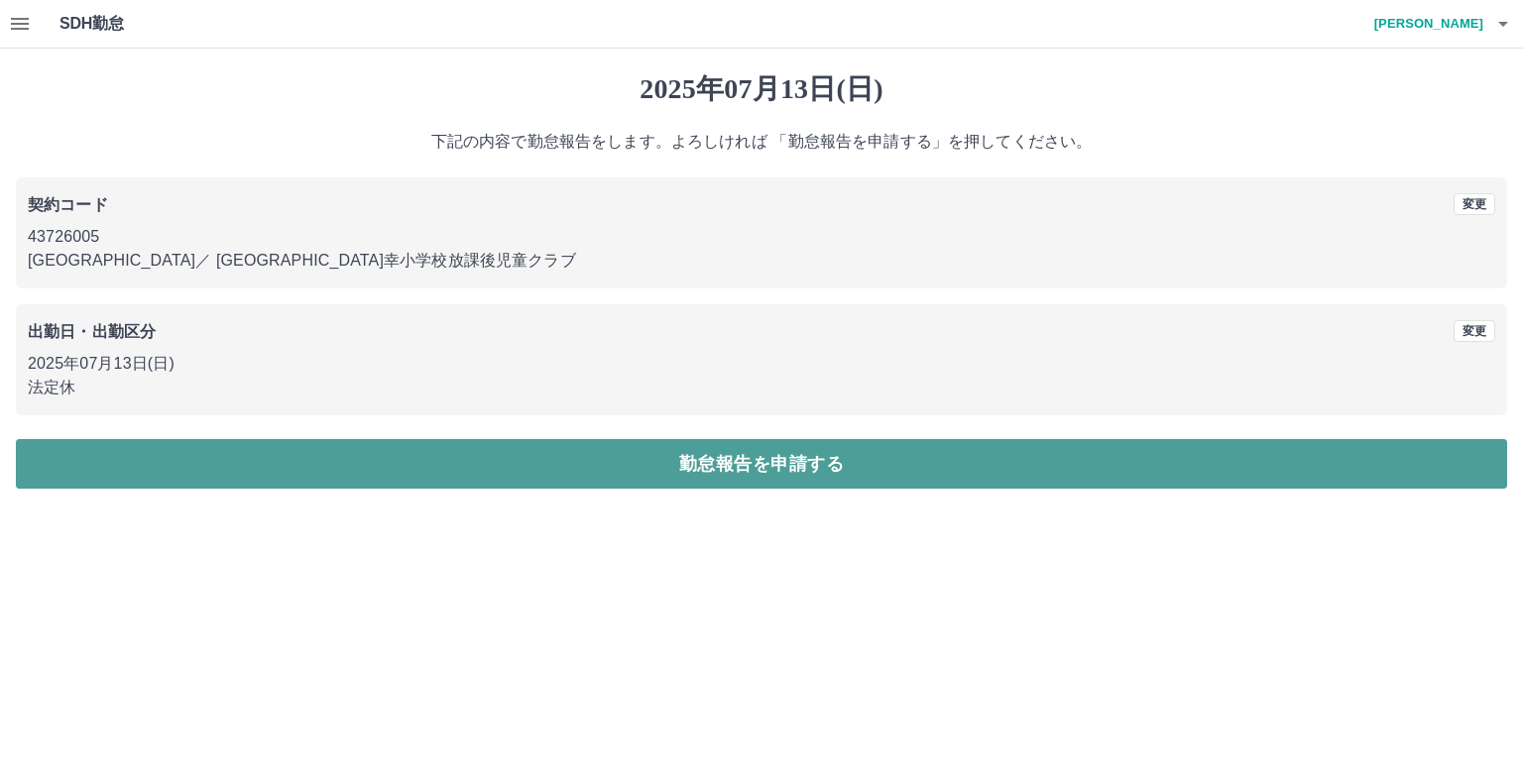 drag, startPoint x: 734, startPoint y: 467, endPoint x: 729, endPoint y: 453, distance: 14.866069 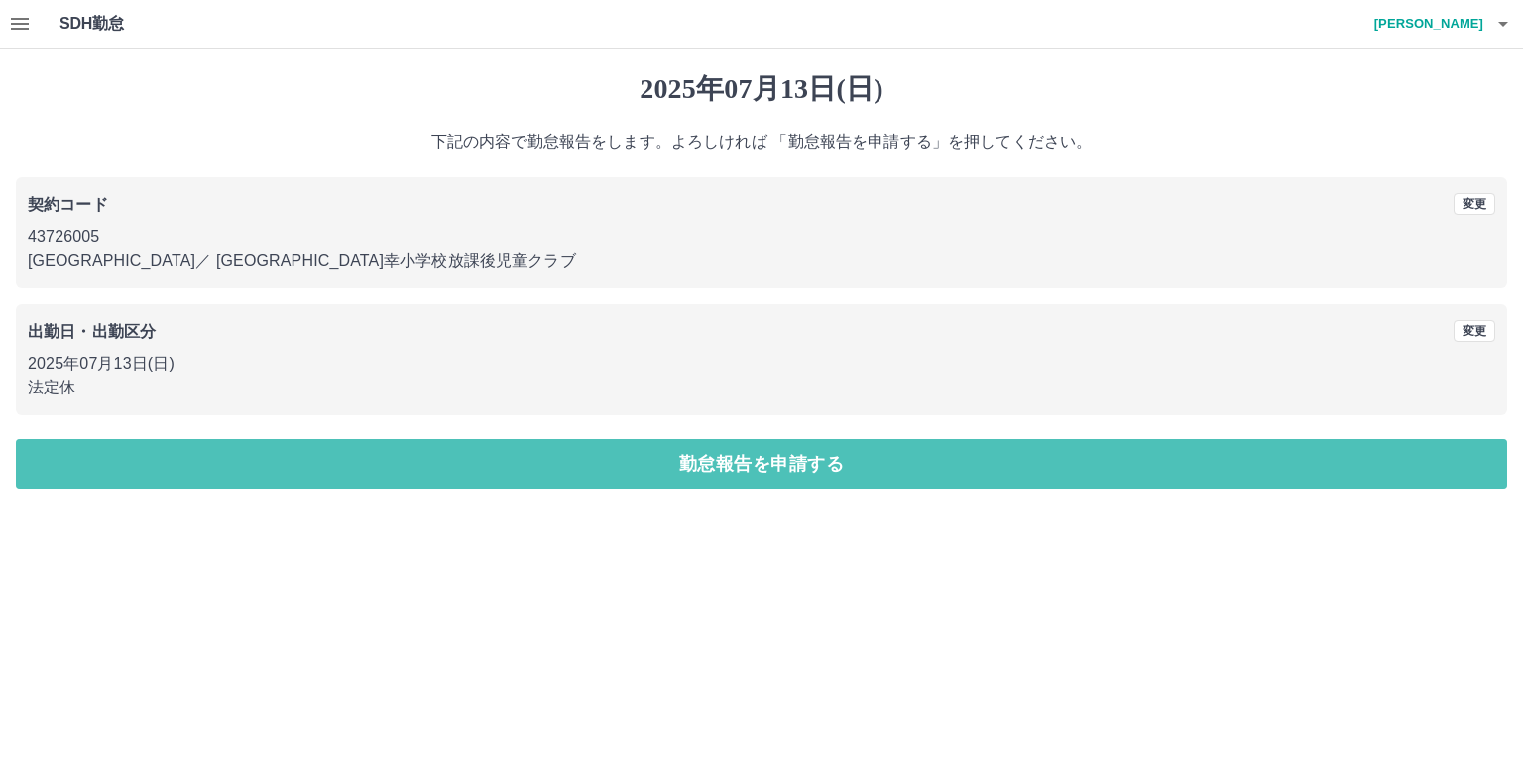 click on "勤怠報告を申請する" at bounding box center (762, 464) 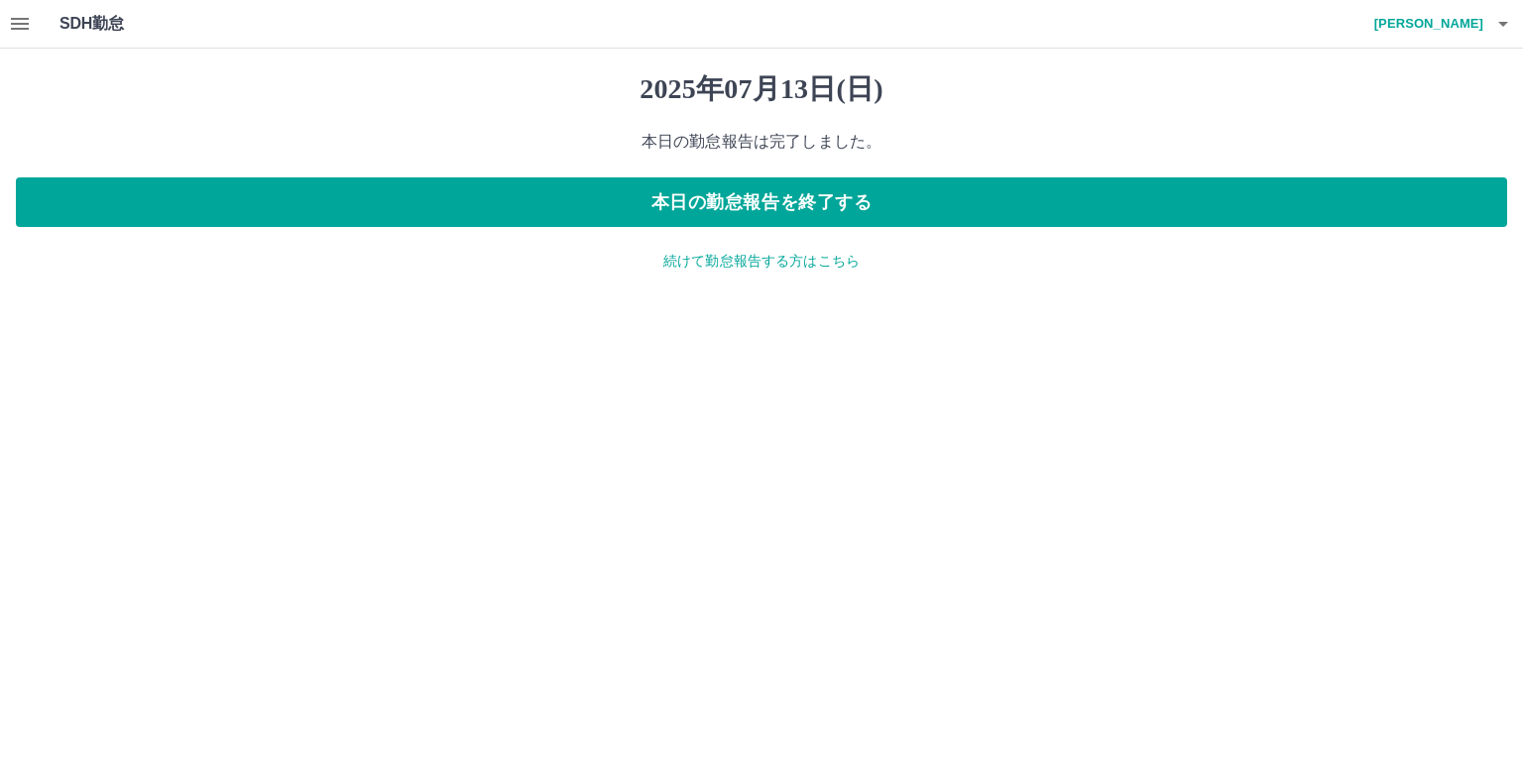 click on "続けて勤怠報告する方はこちら" at bounding box center (762, 261) 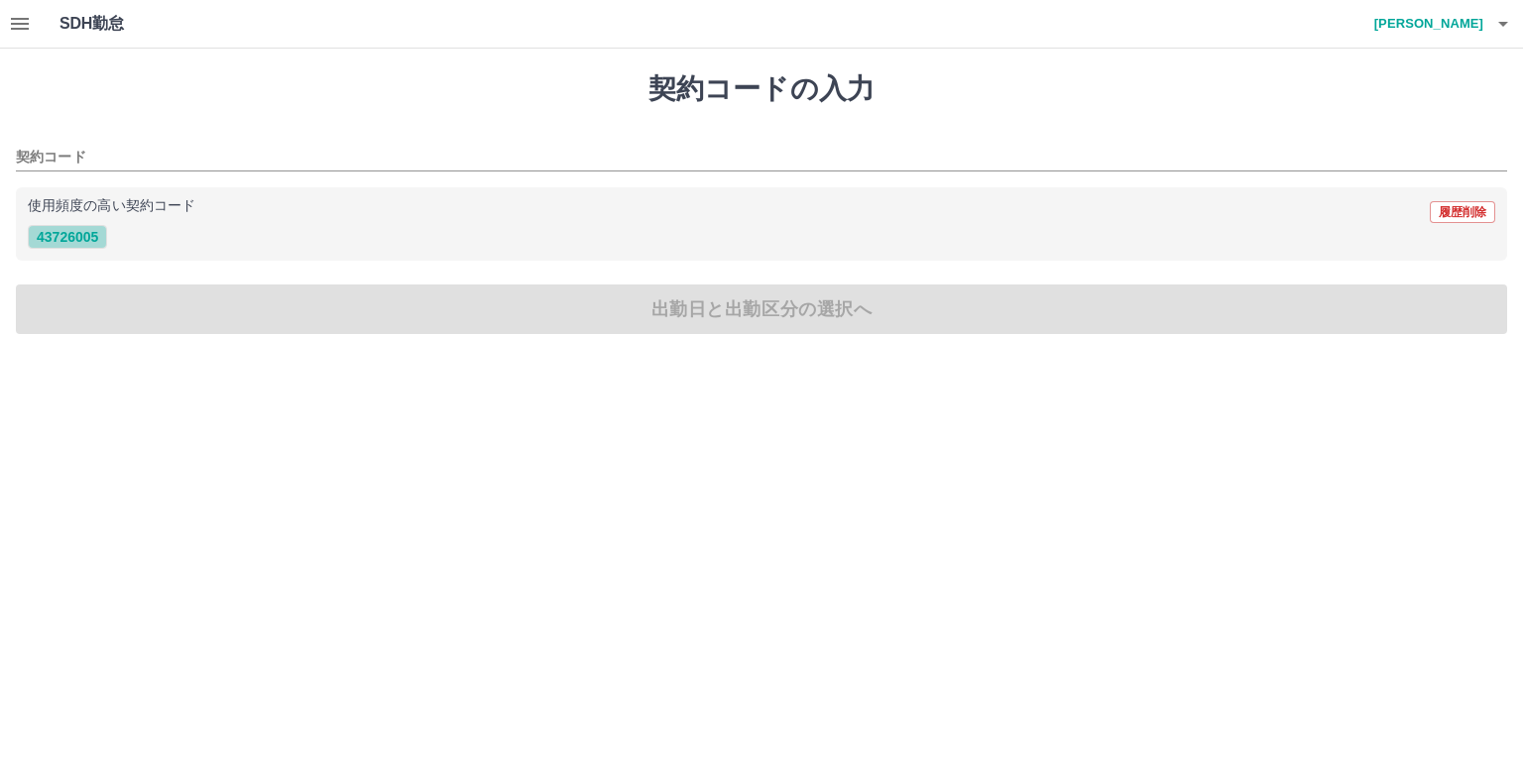 click on "43726005" at bounding box center [67, 237] 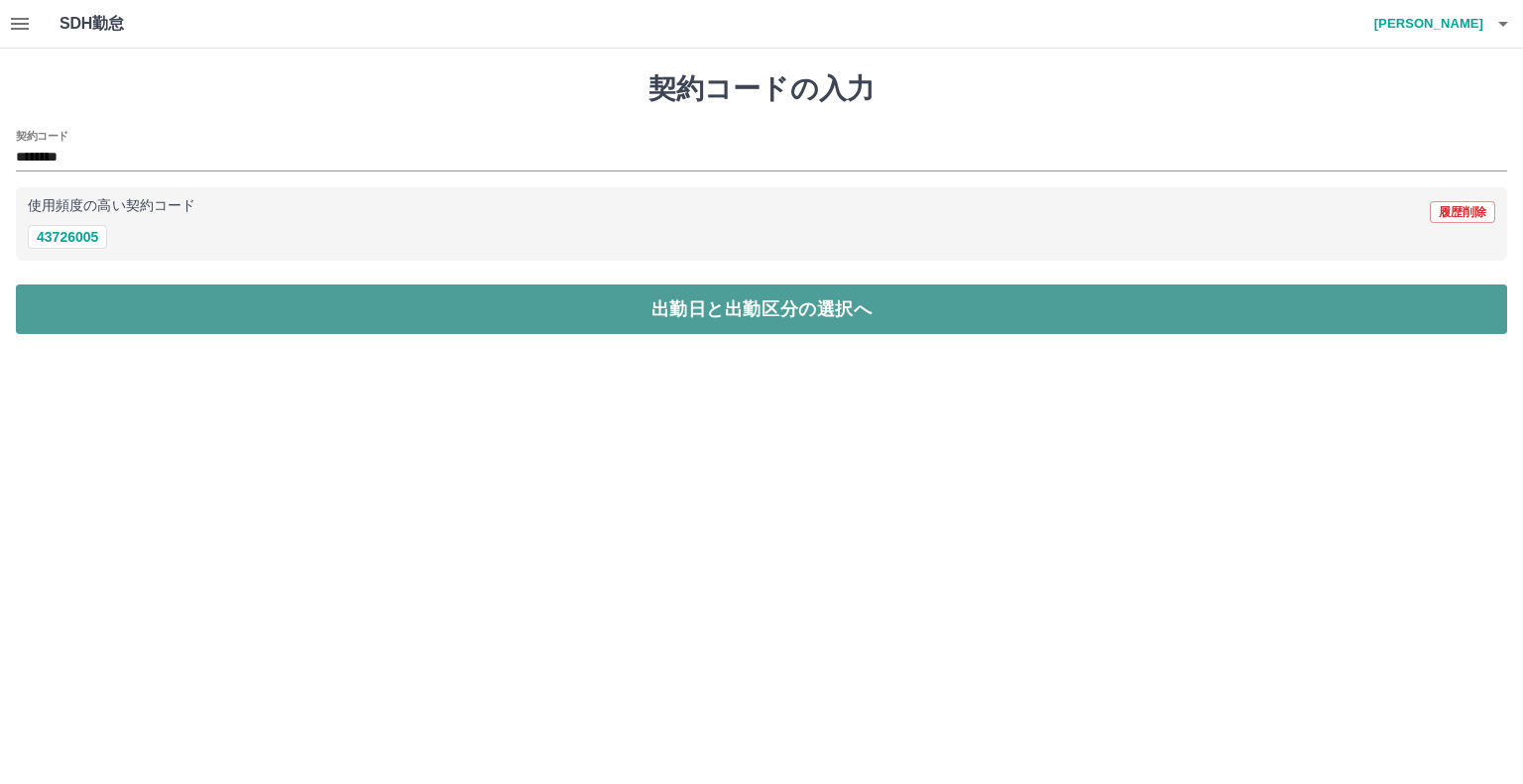 click on "出勤日と出勤区分の選択へ" at bounding box center (762, 309) 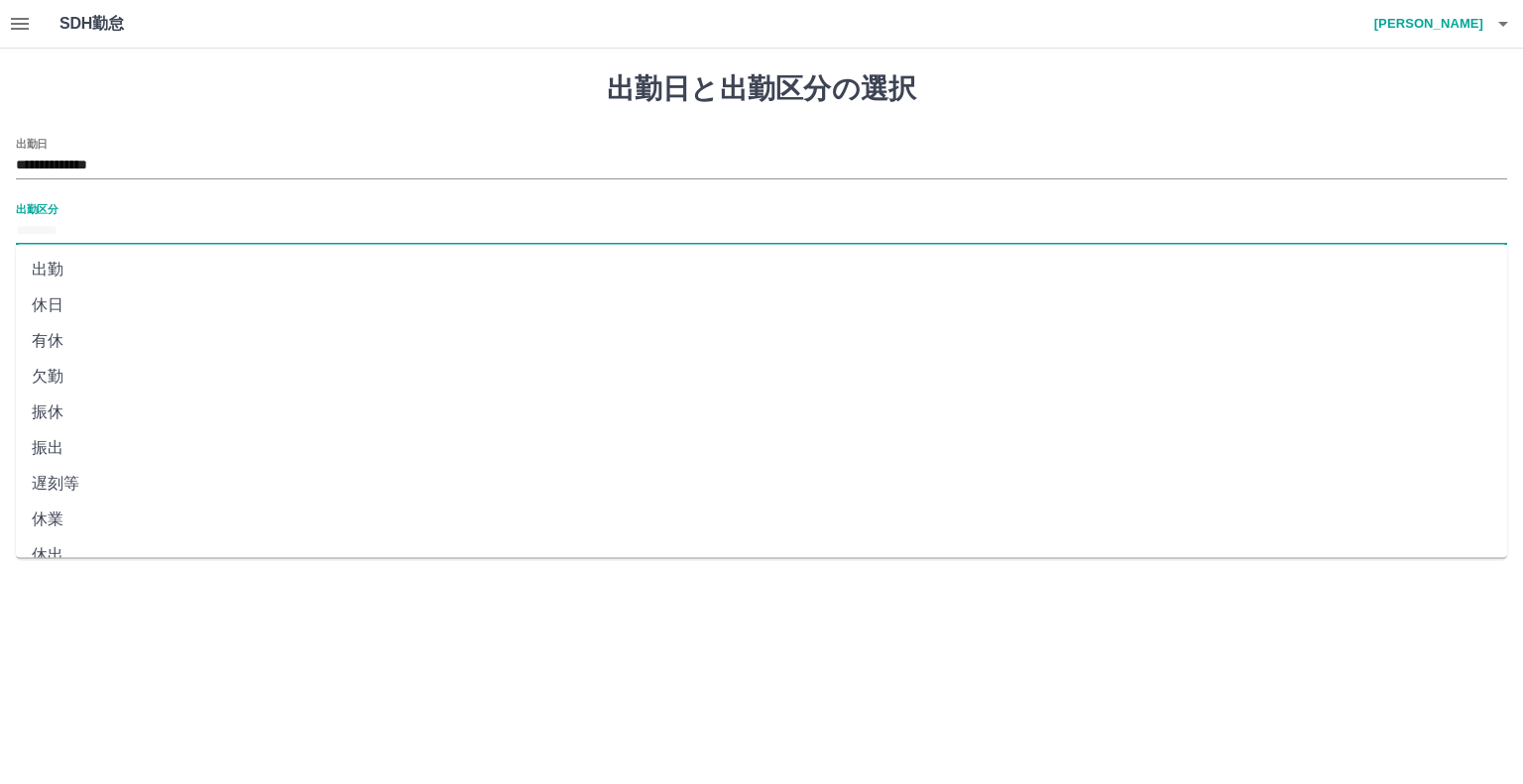 click on "出勤区分" at bounding box center (762, 231) 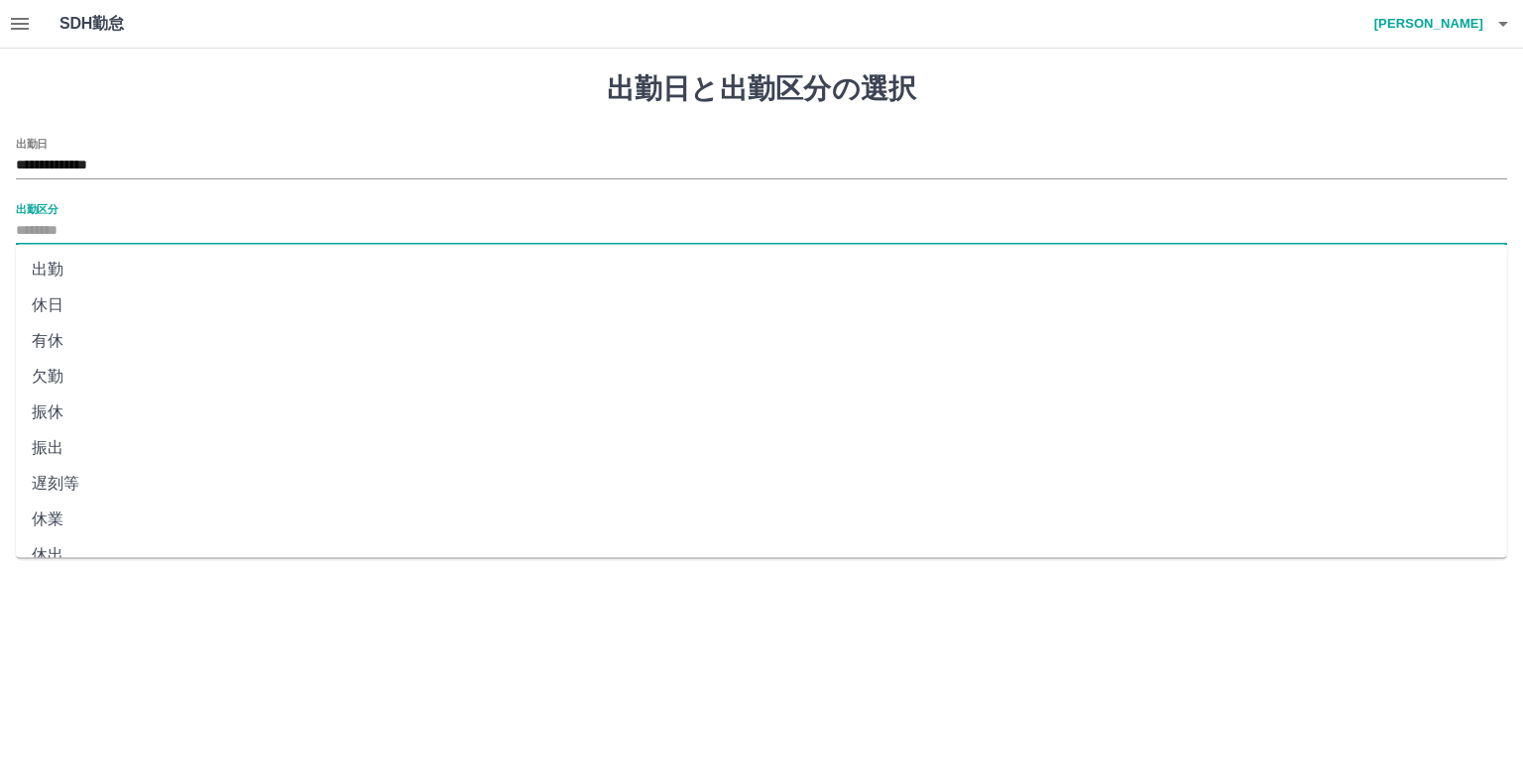 drag, startPoint x: 67, startPoint y: 272, endPoint x: 69, endPoint y: 261, distance: 11.18034 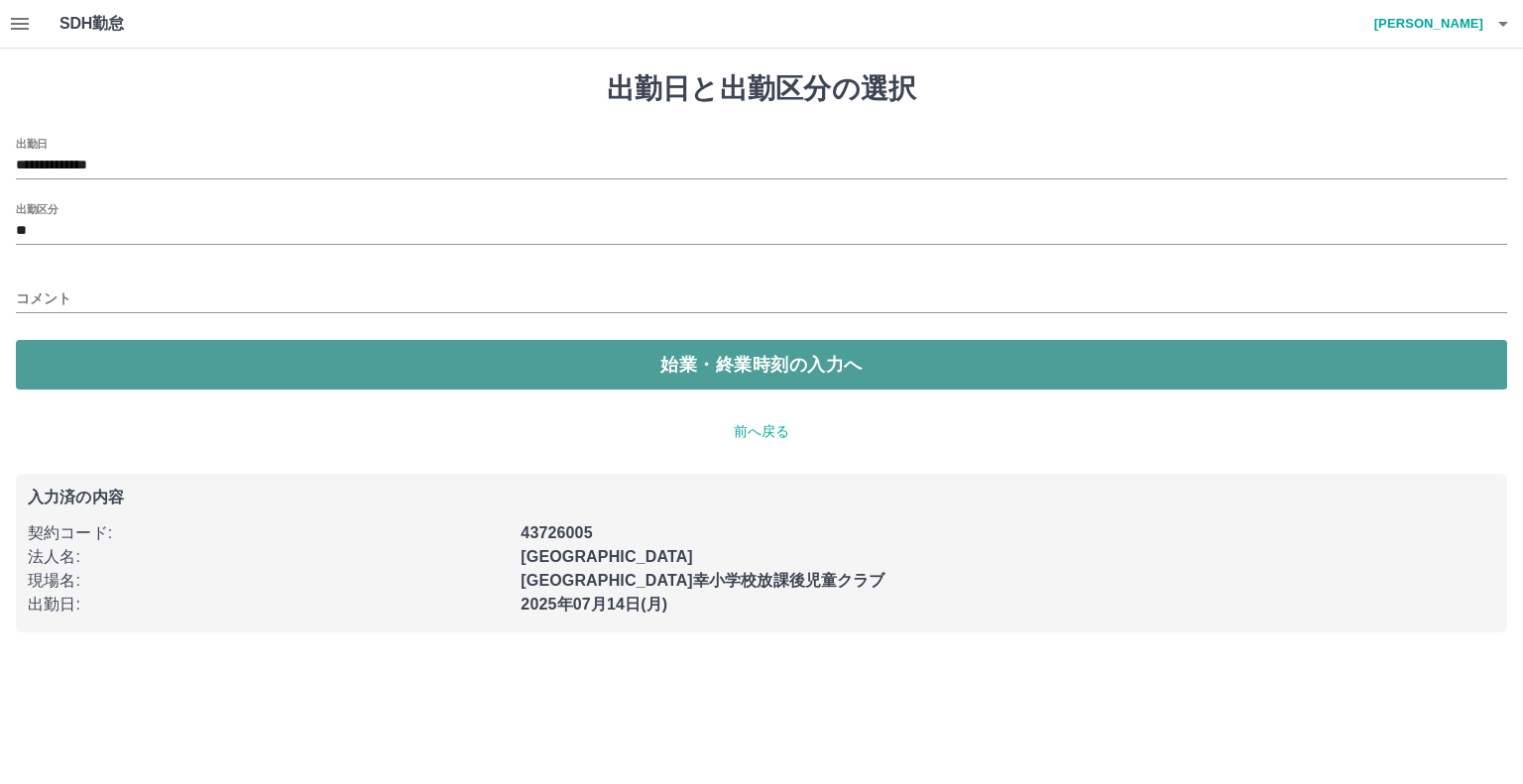 drag, startPoint x: 713, startPoint y: 368, endPoint x: 690, endPoint y: 363, distance: 23.537205 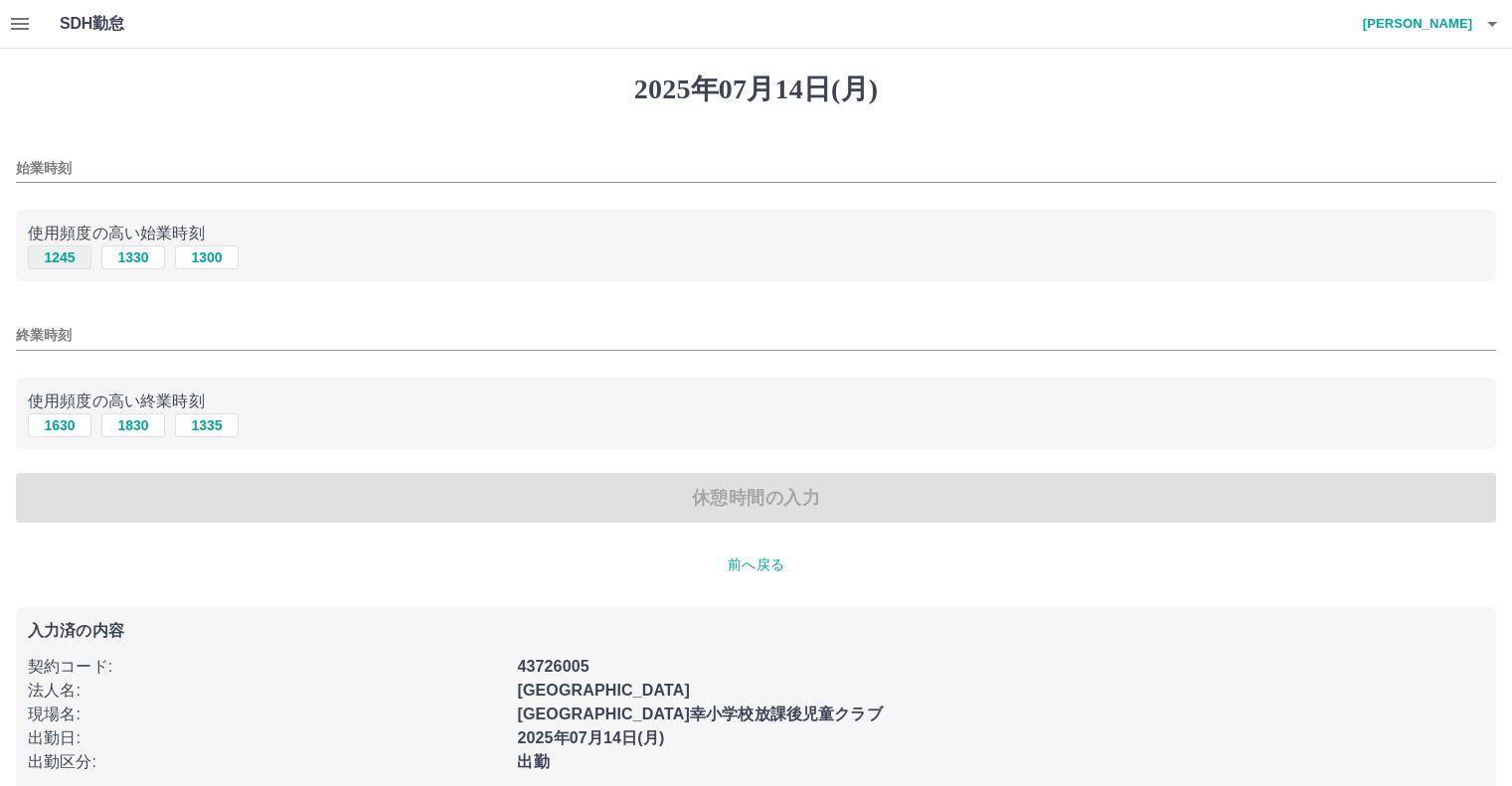 click on "1245" at bounding box center (60, 257) 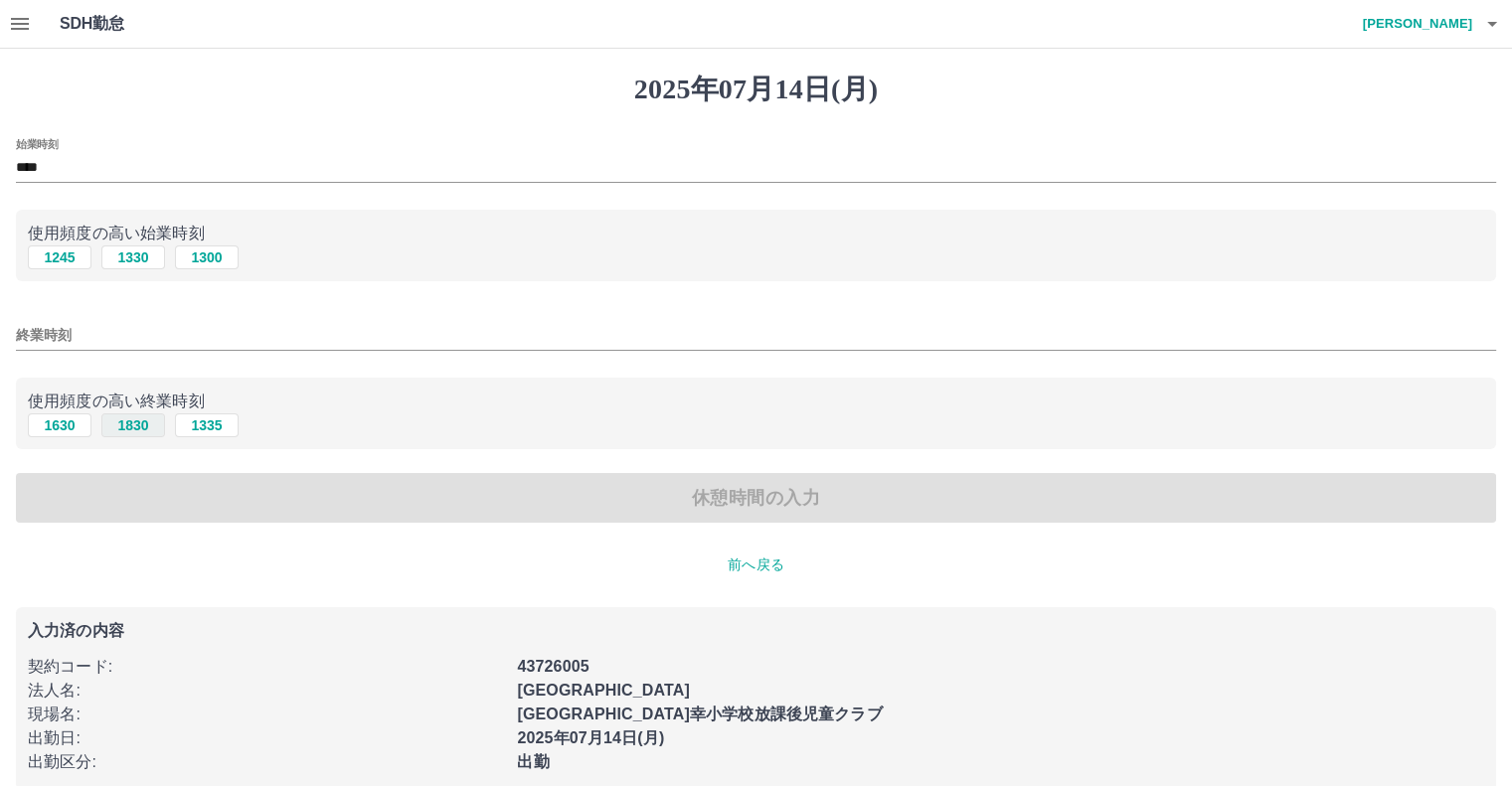 click on "1830" at bounding box center (133, 425) 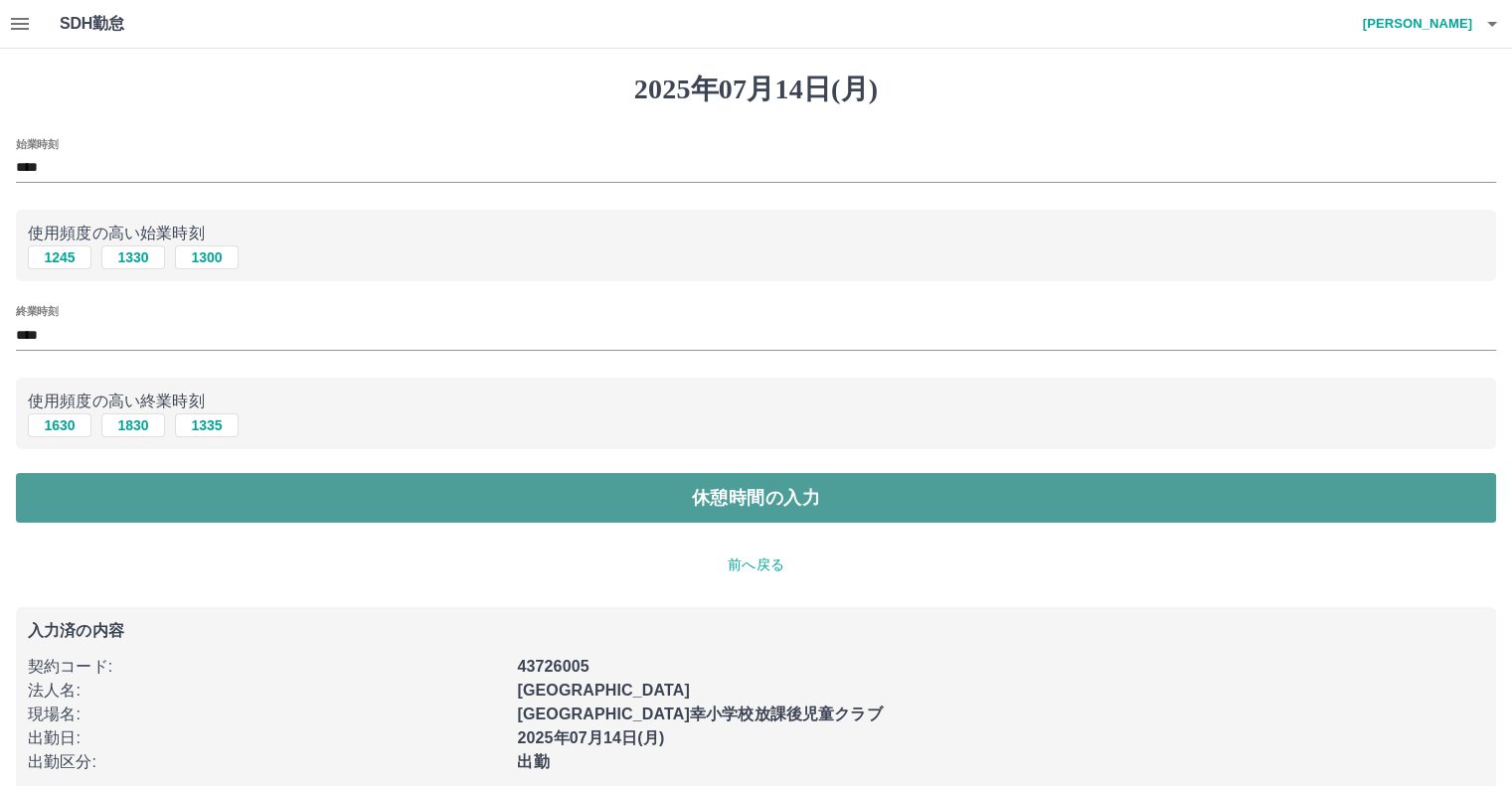 click on "休憩時間の入力" at bounding box center (756, 498) 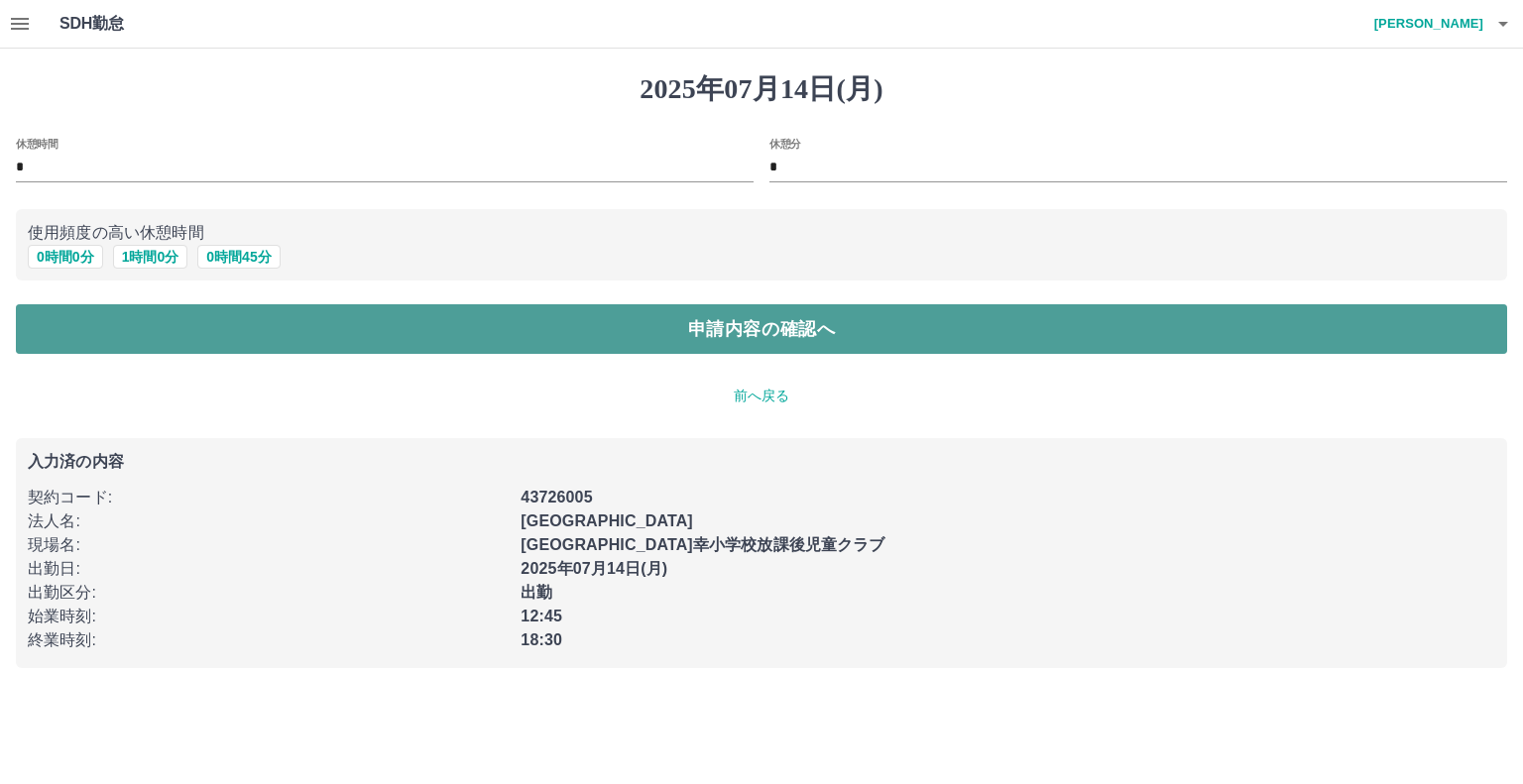 click on "申請内容の確認へ" at bounding box center [762, 329] 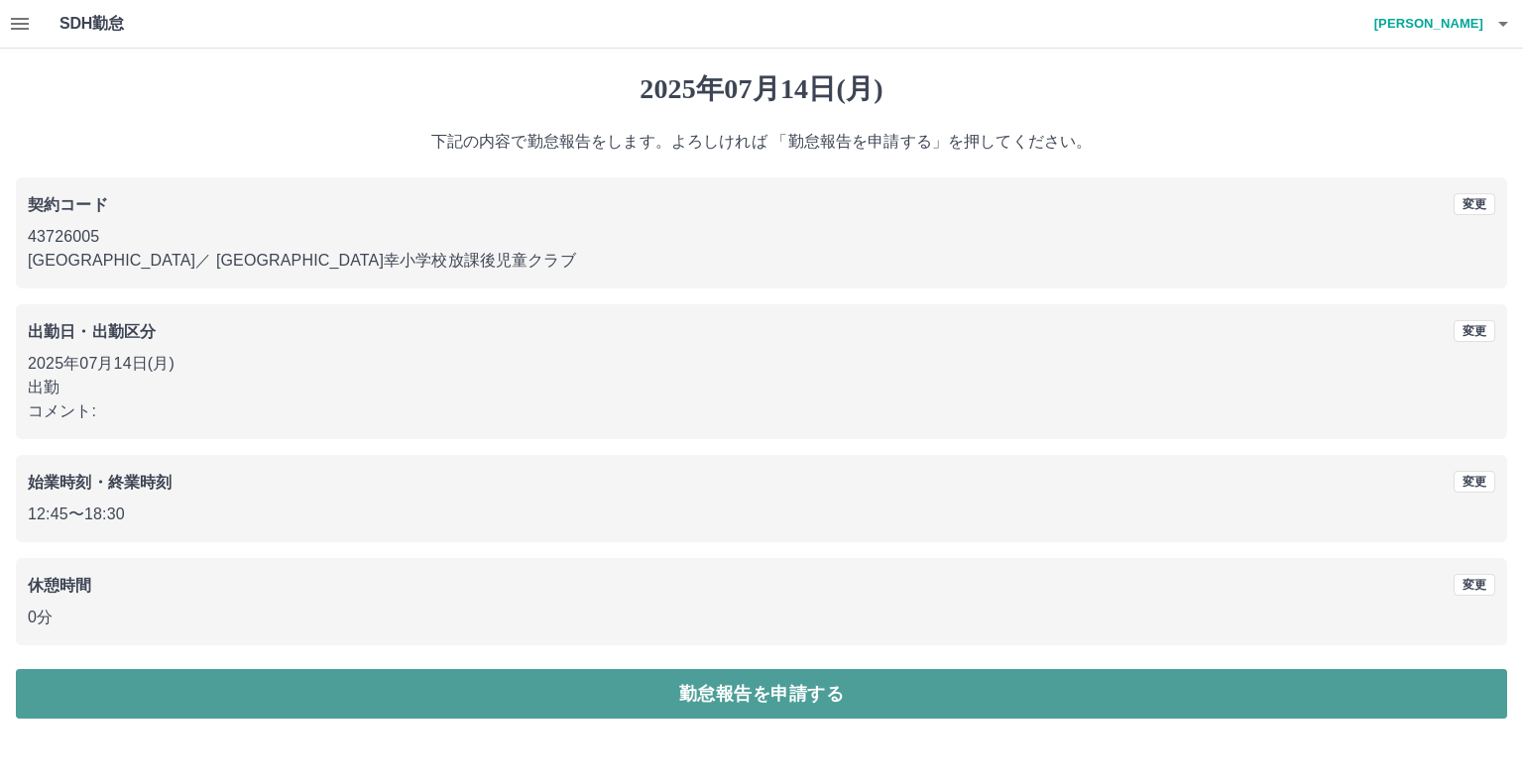 click on "勤怠報告を申請する" at bounding box center [762, 694] 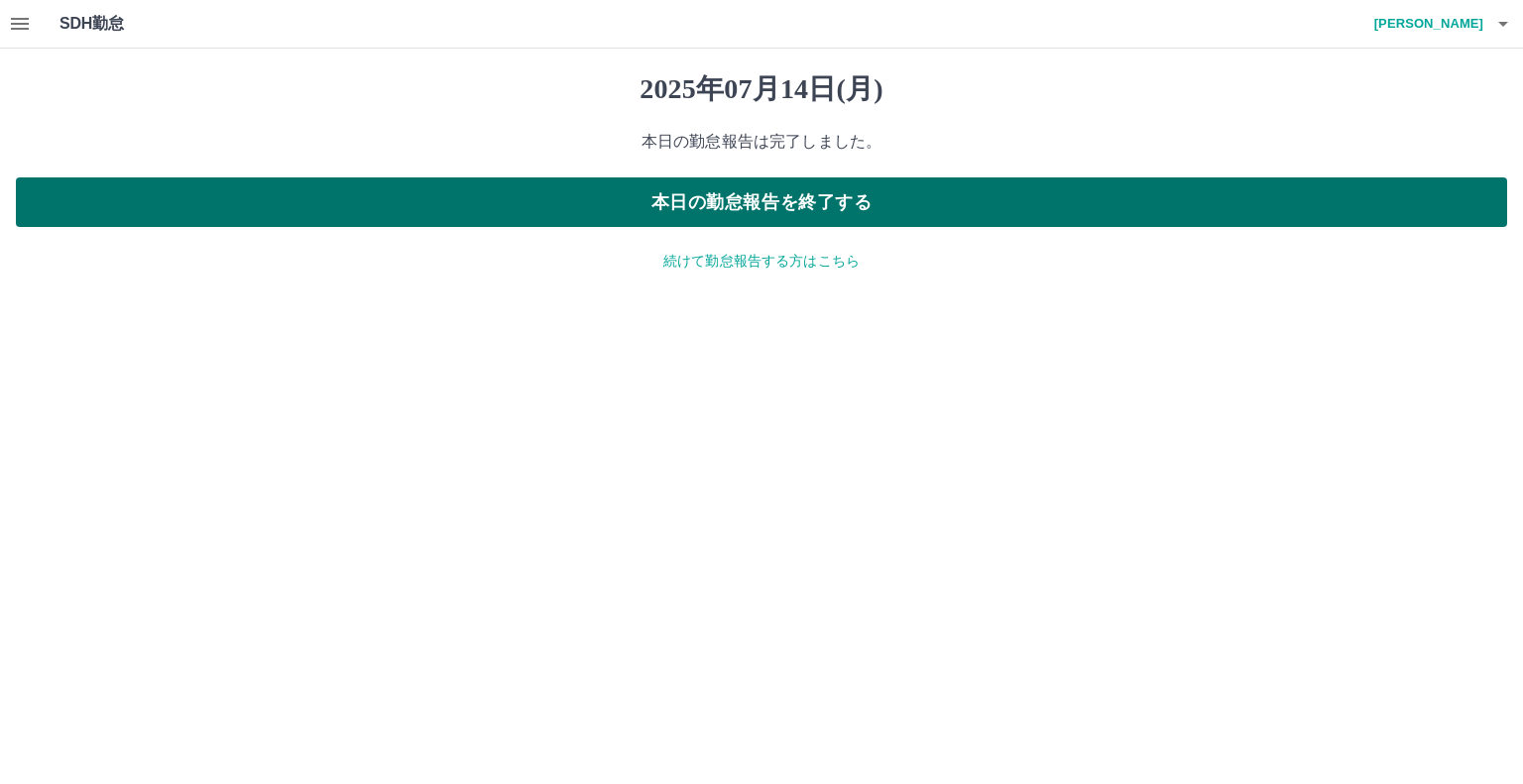 click on "本日の勤怠報告を終了する" at bounding box center (762, 202) 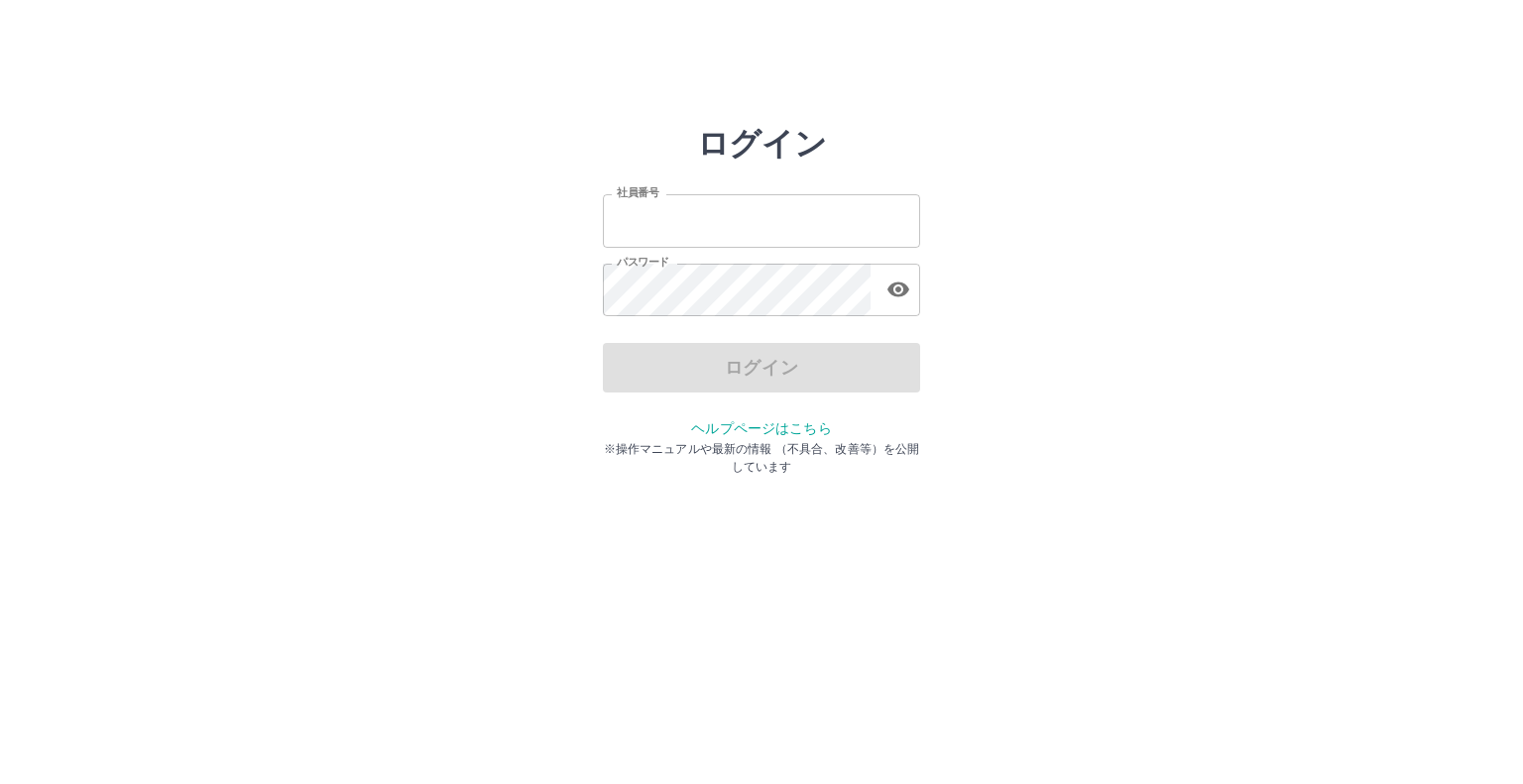 scroll, scrollTop: 0, scrollLeft: 0, axis: both 